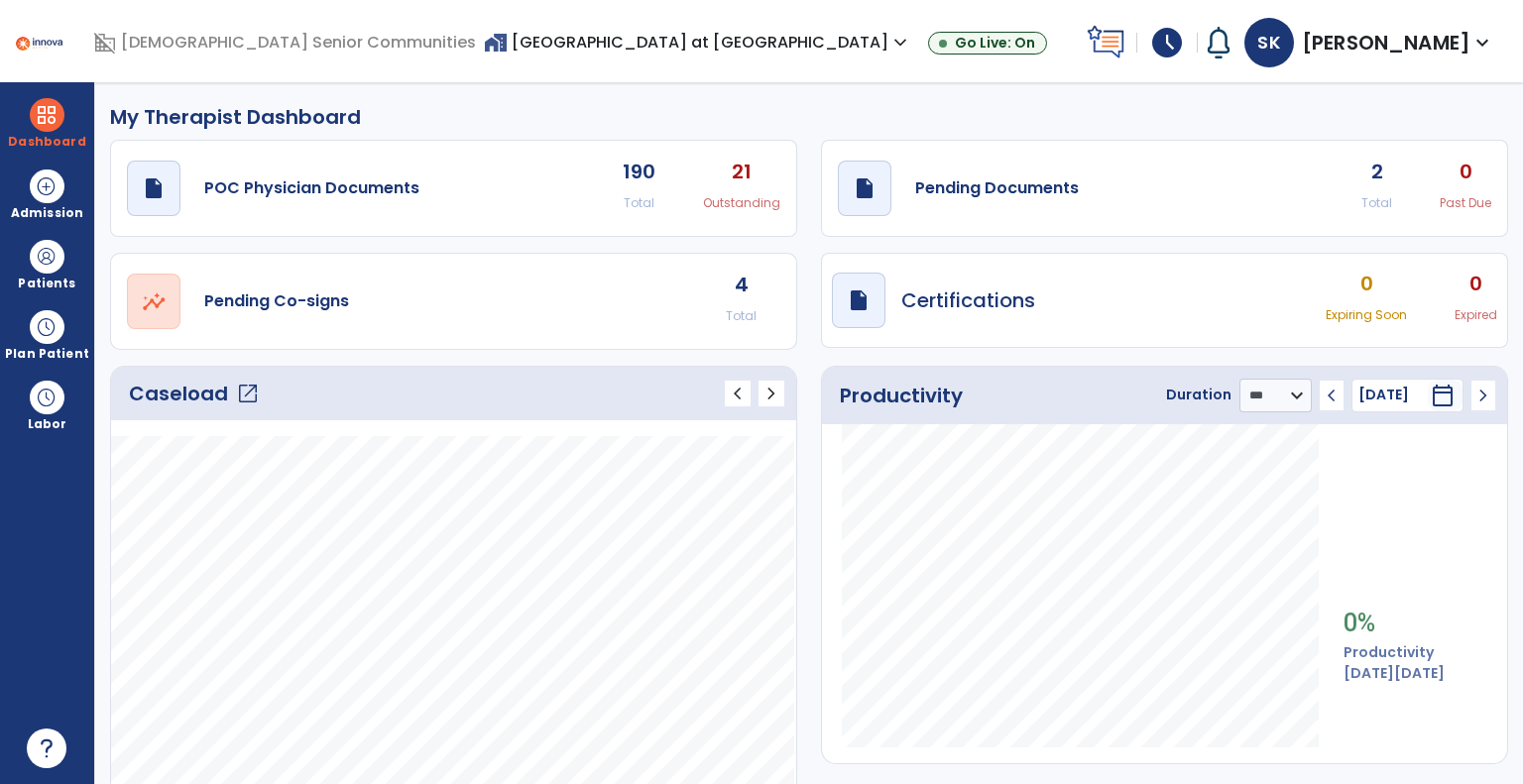 select on "***" 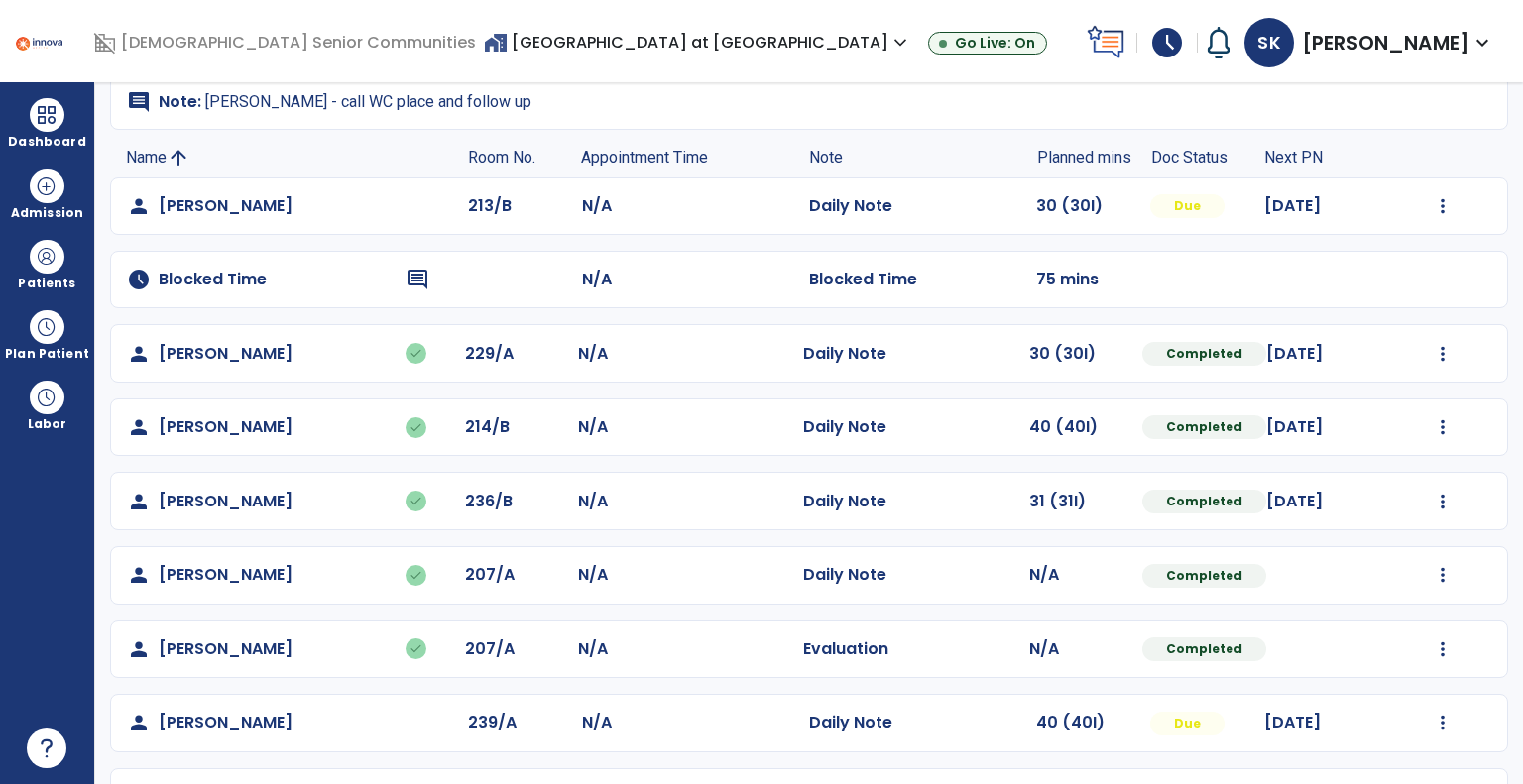 scroll, scrollTop: 0, scrollLeft: 0, axis: both 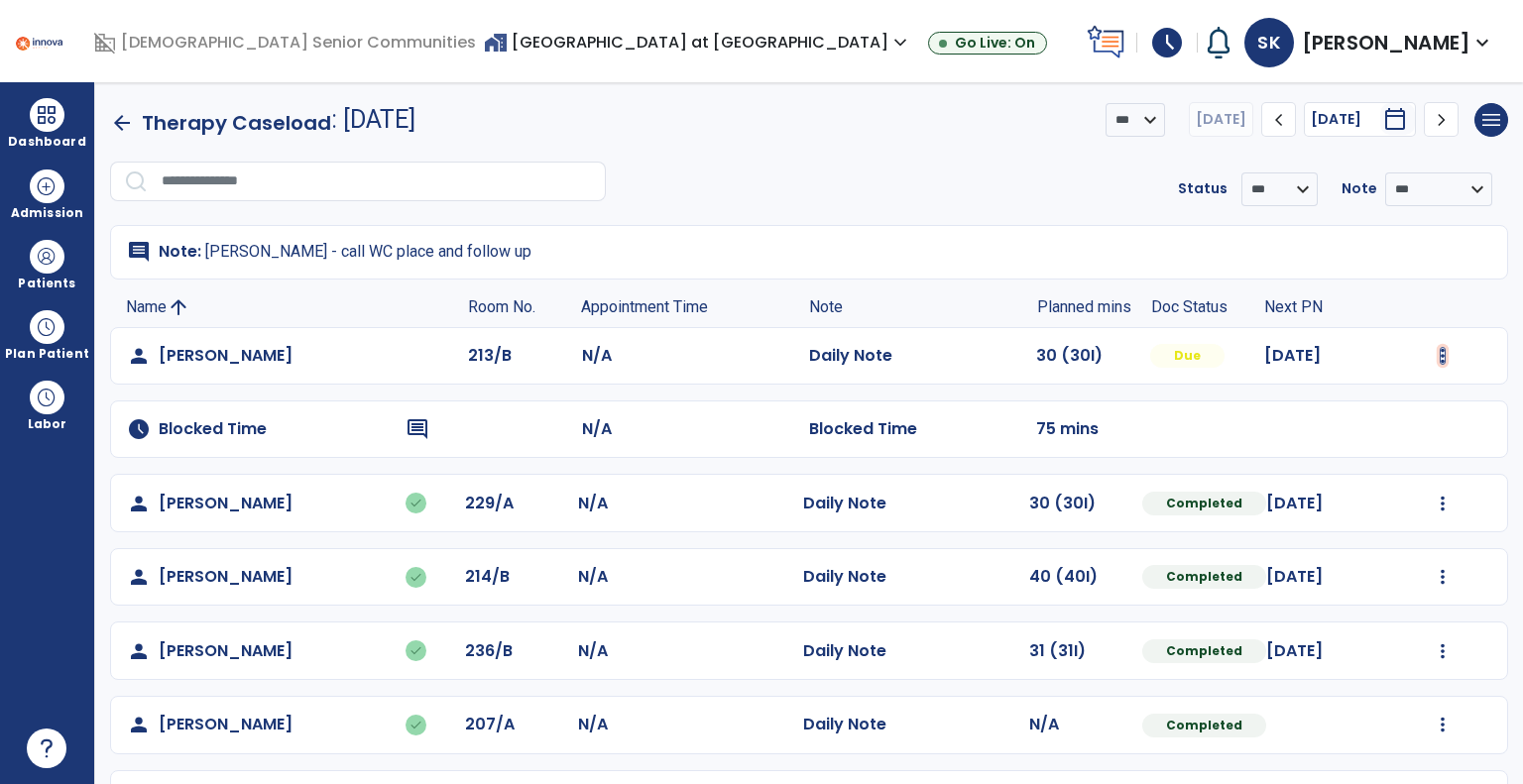 click at bounding box center (1443, 356) 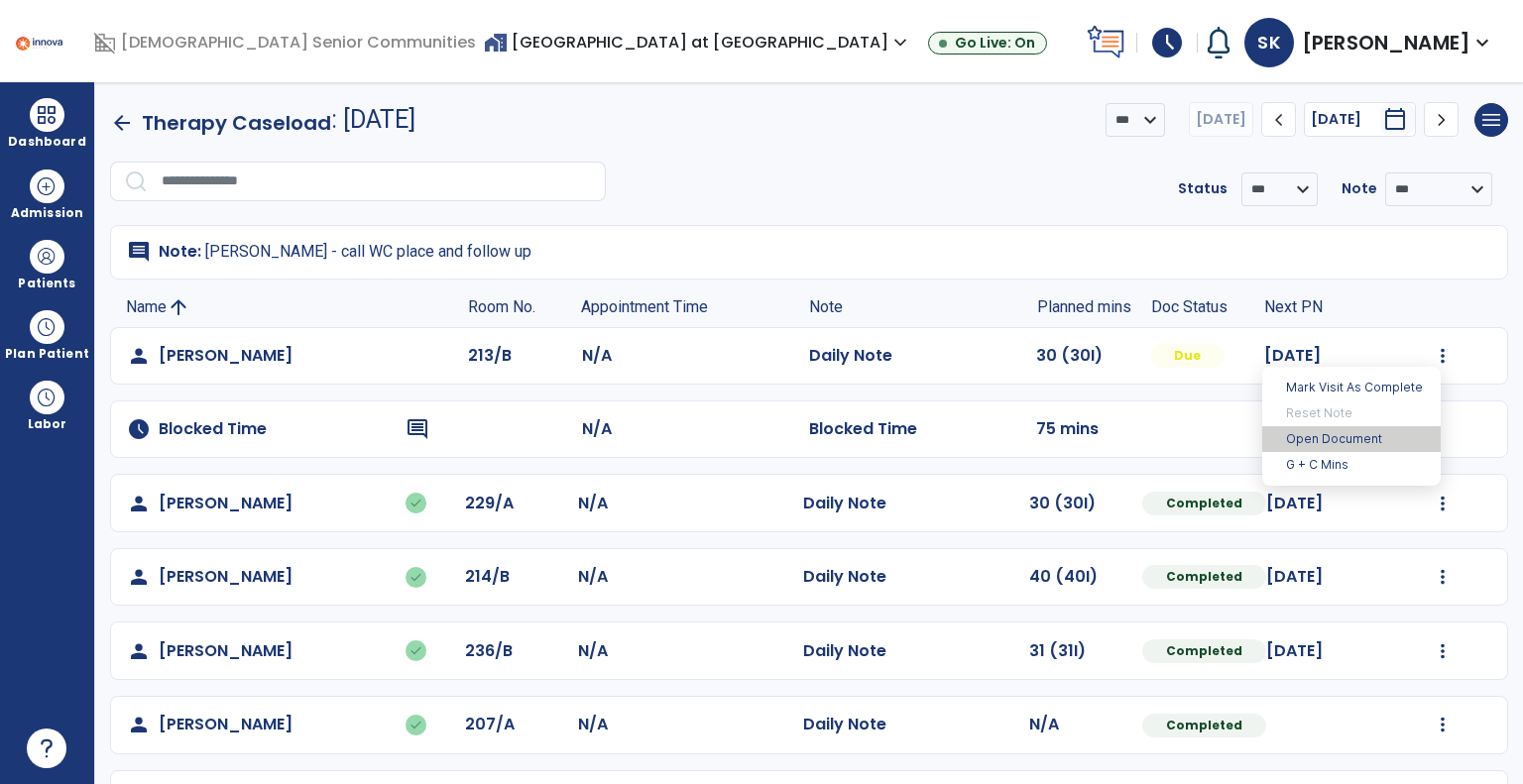click on "Open Document" at bounding box center [1351, 439] 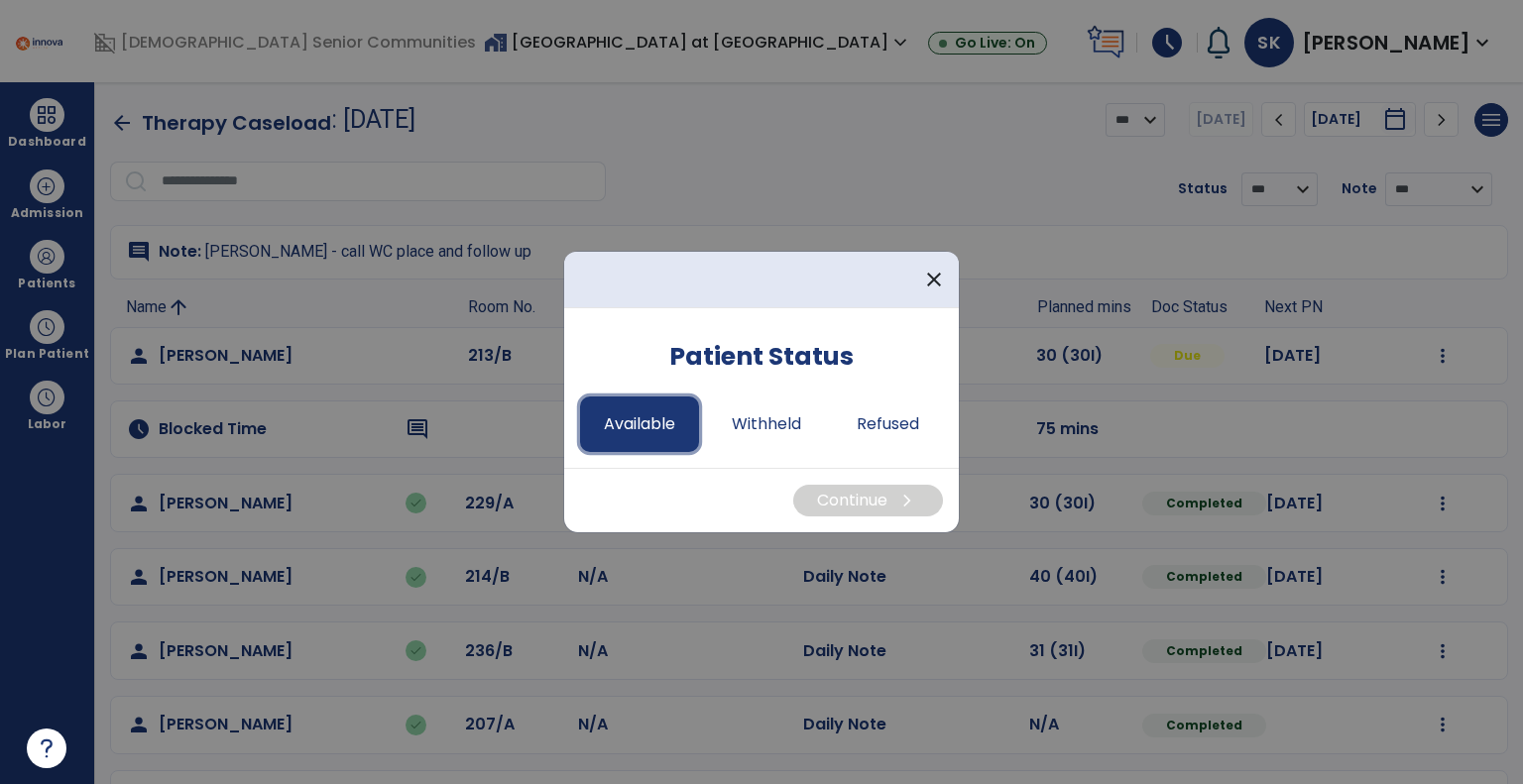 click on "Available" at bounding box center (640, 424) 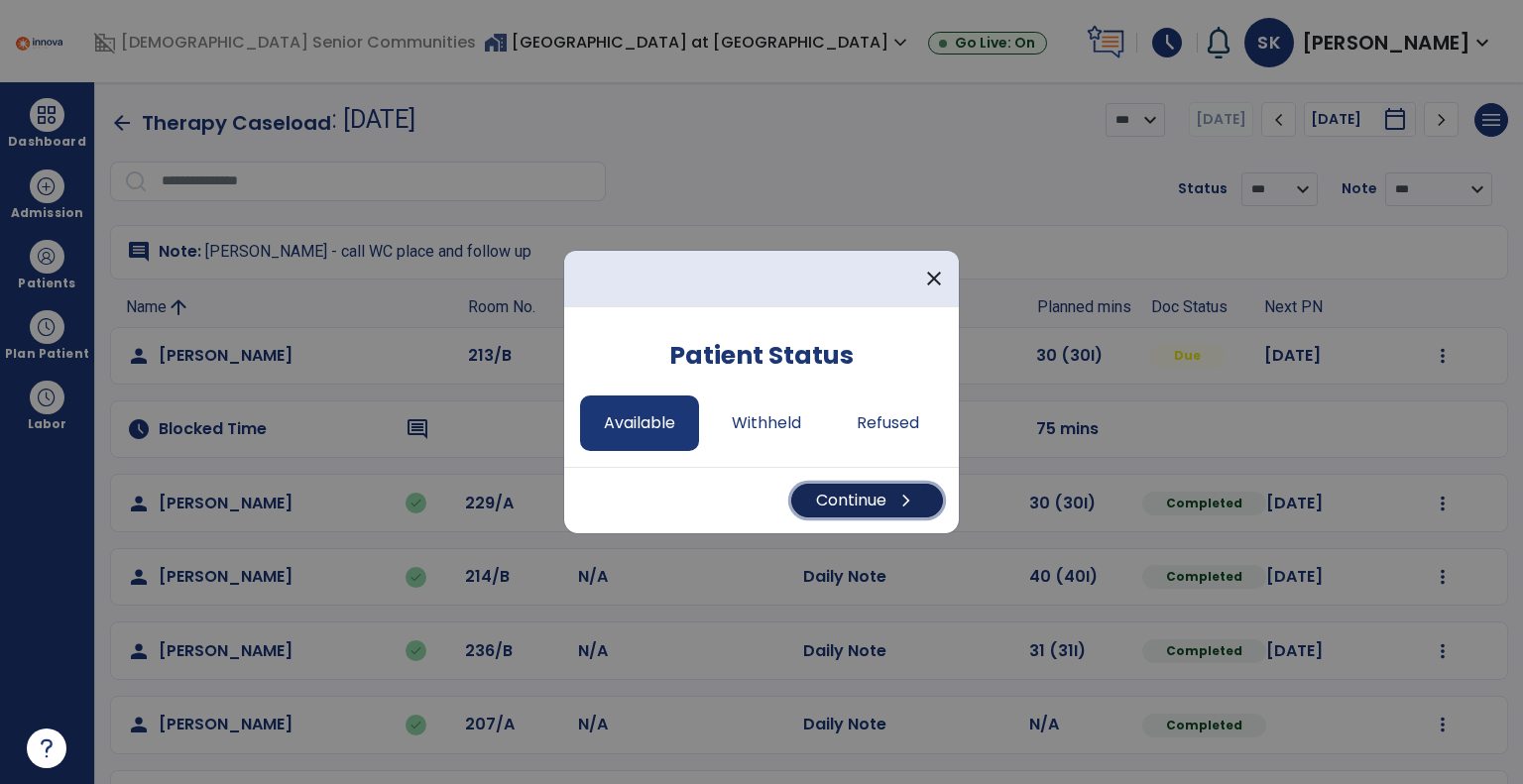 click on "Continue   chevron_right" at bounding box center [867, 501] 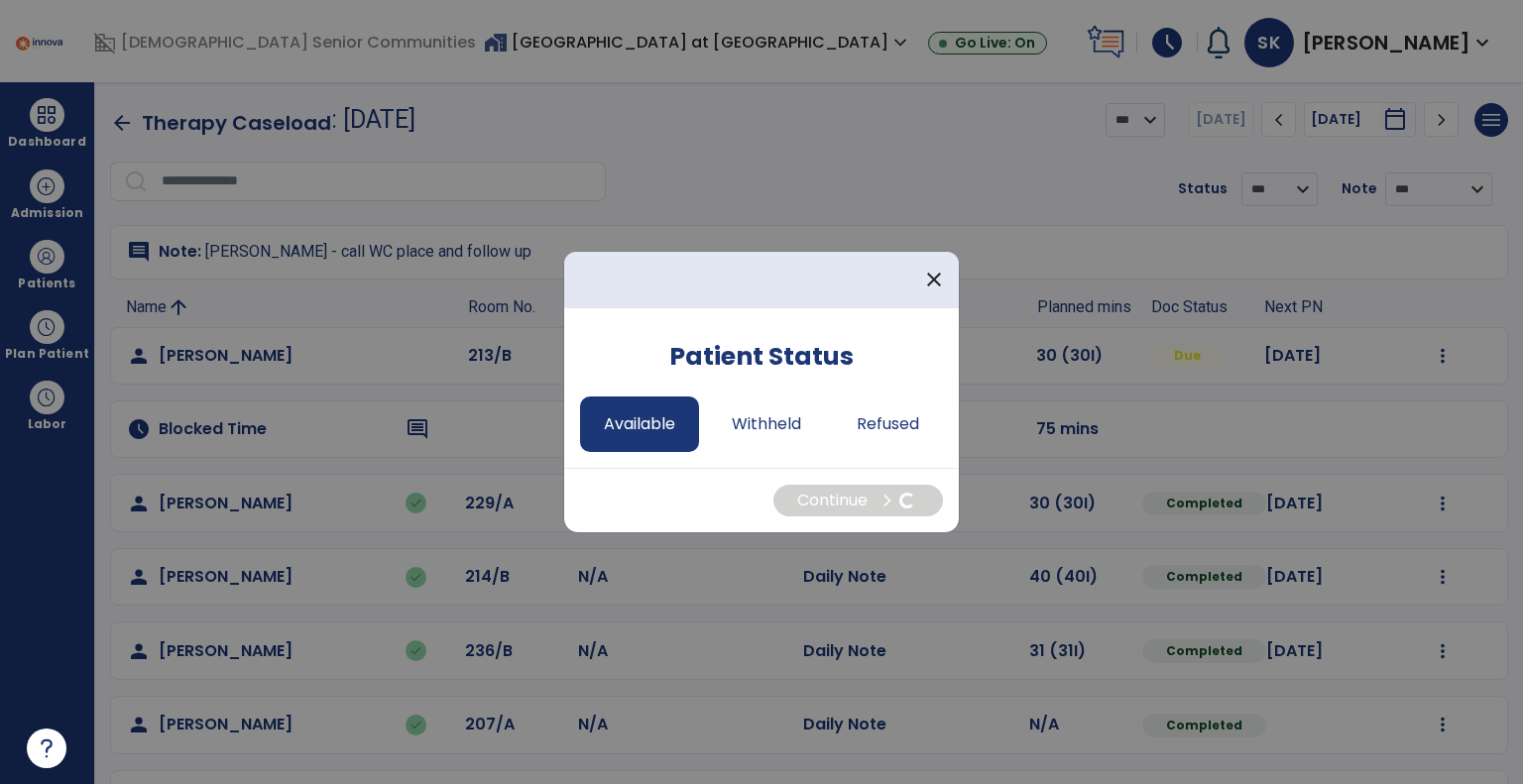 select on "*" 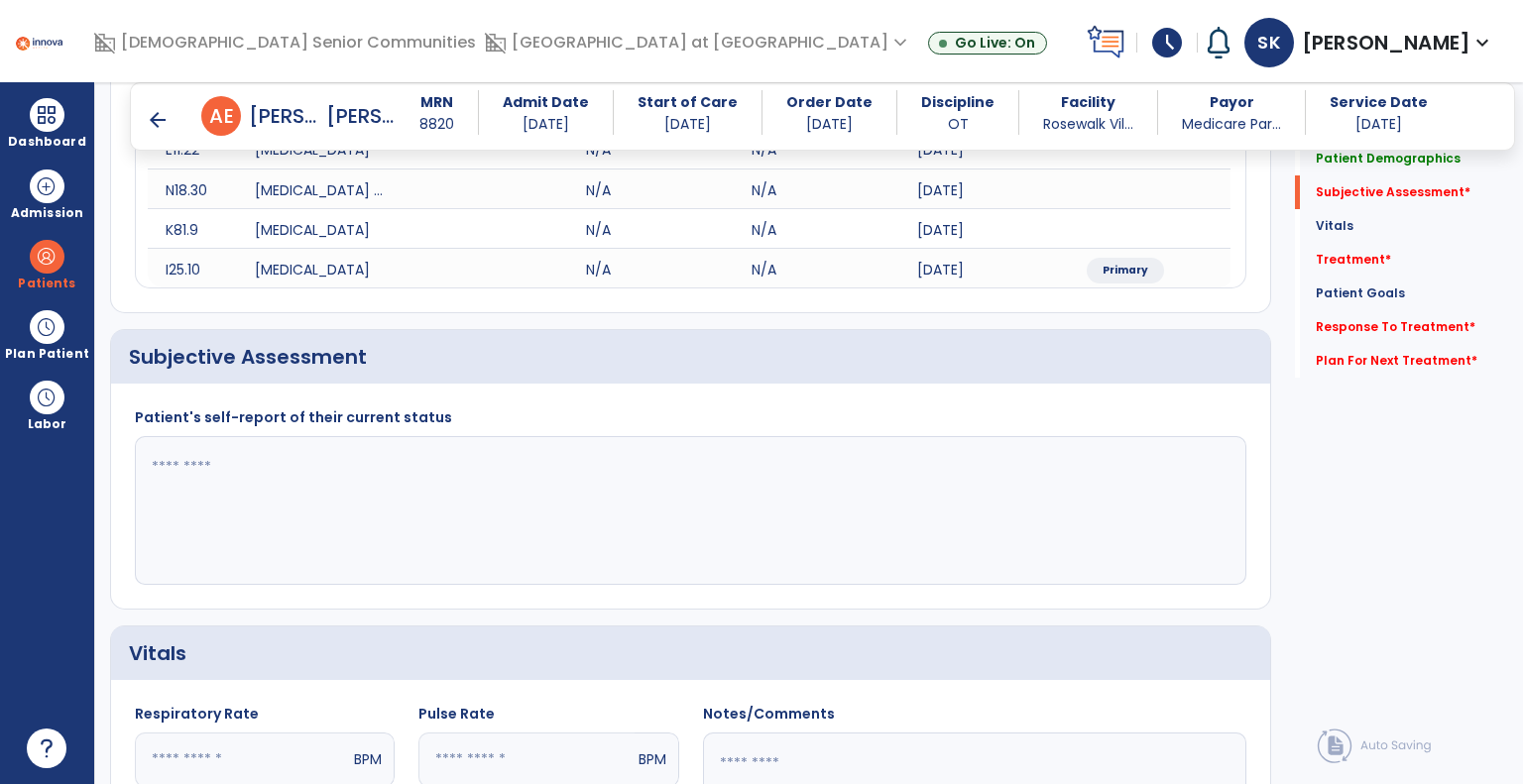 scroll, scrollTop: 496, scrollLeft: 0, axis: vertical 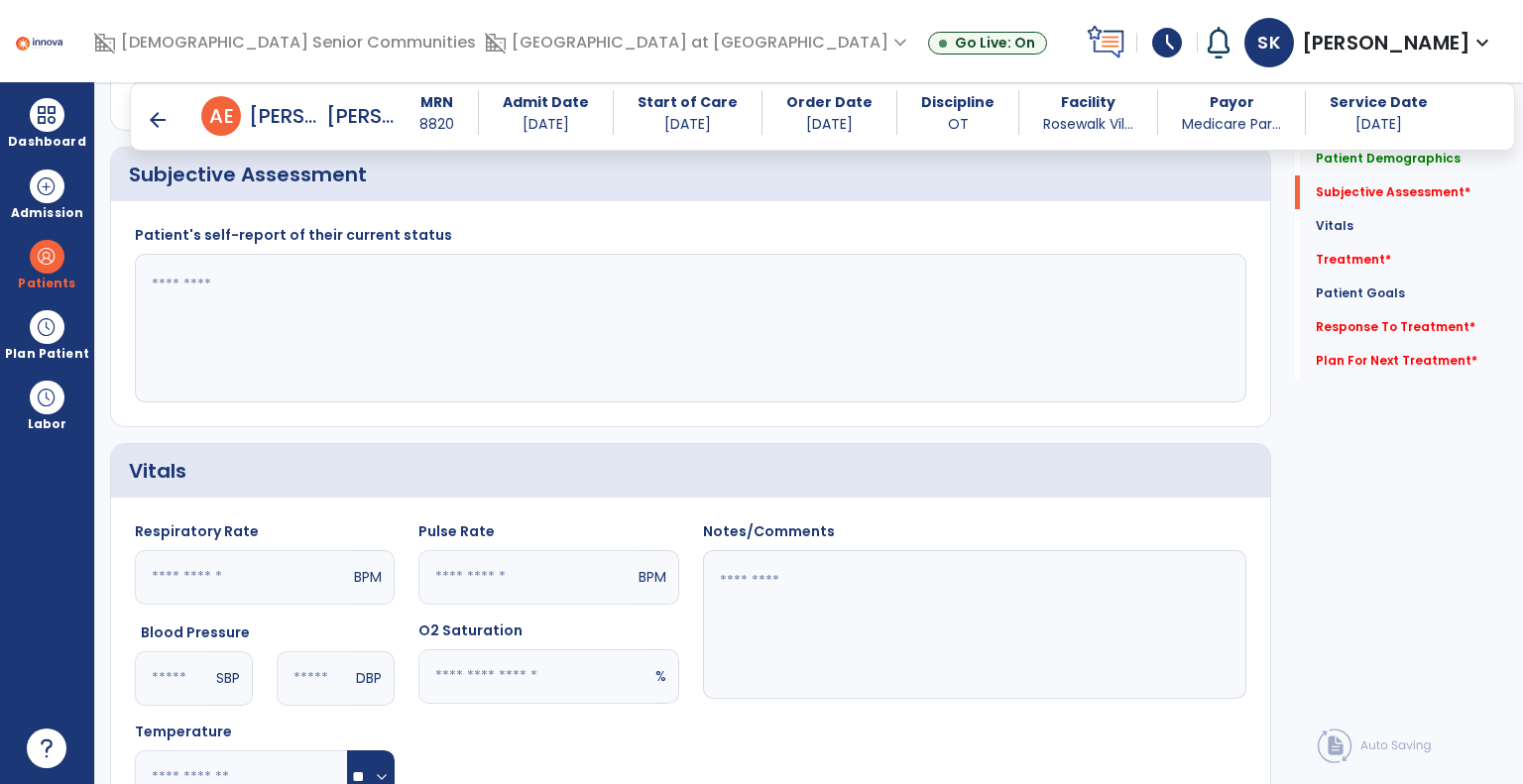click 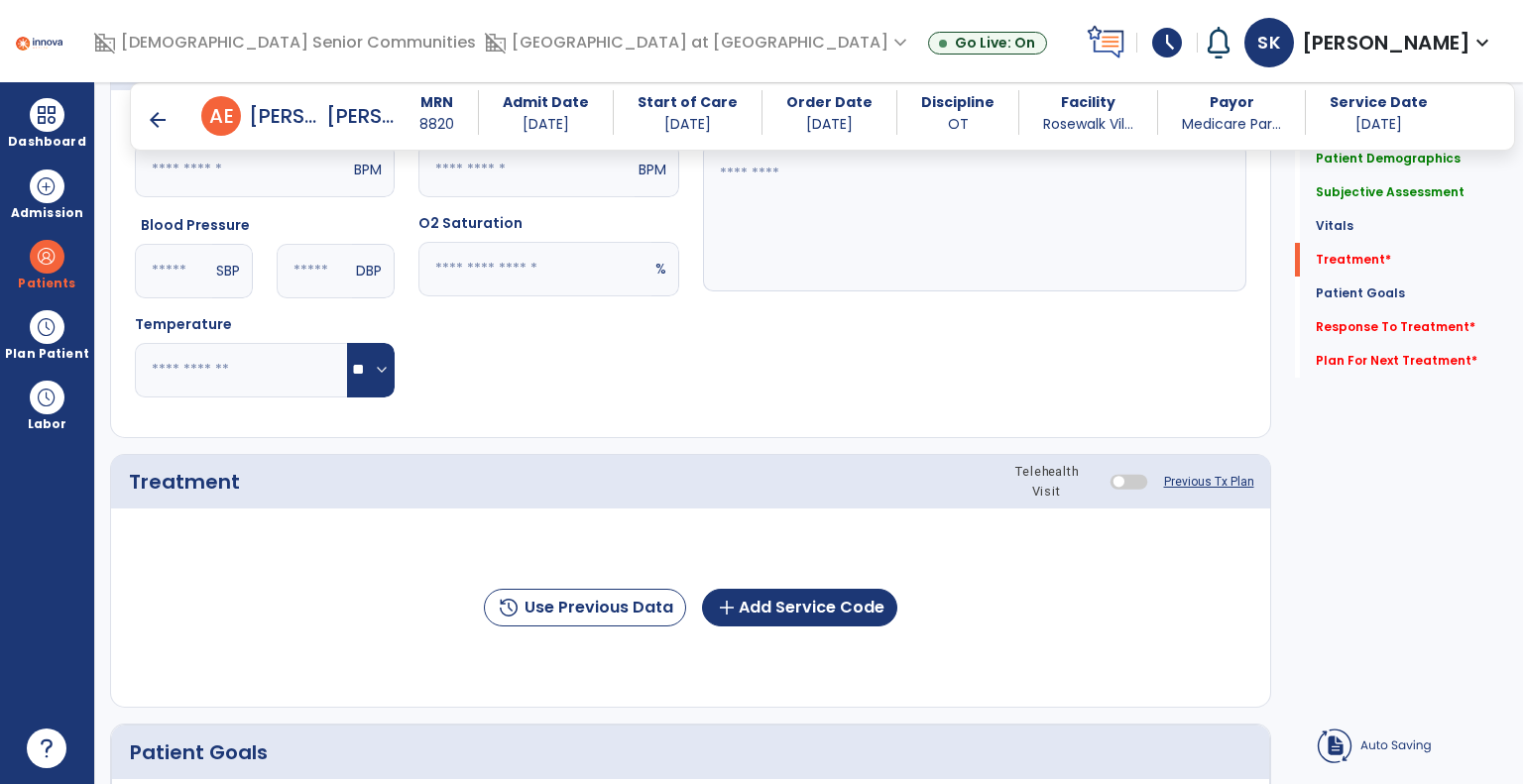 scroll, scrollTop: 1090, scrollLeft: 0, axis: vertical 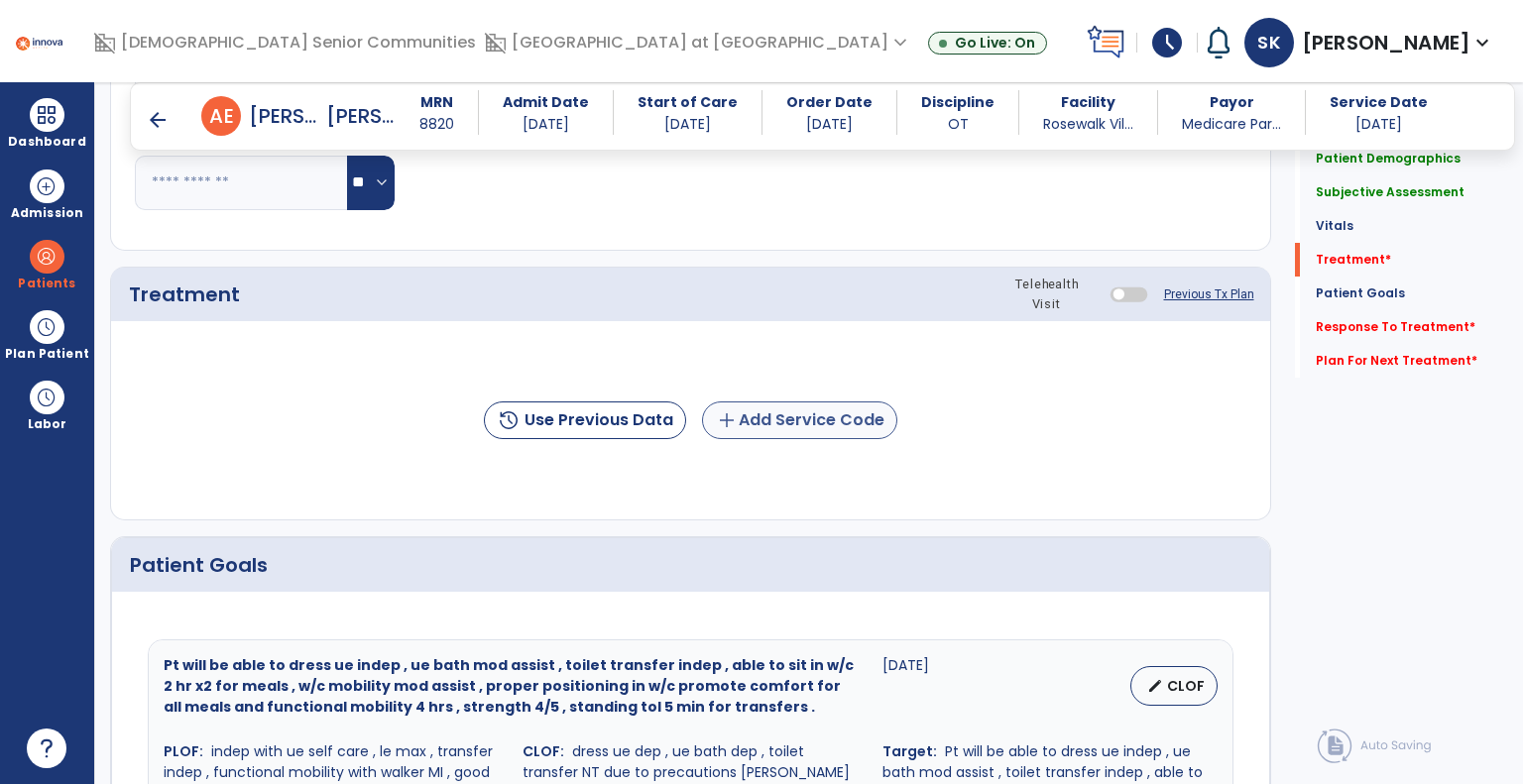 type on "**********" 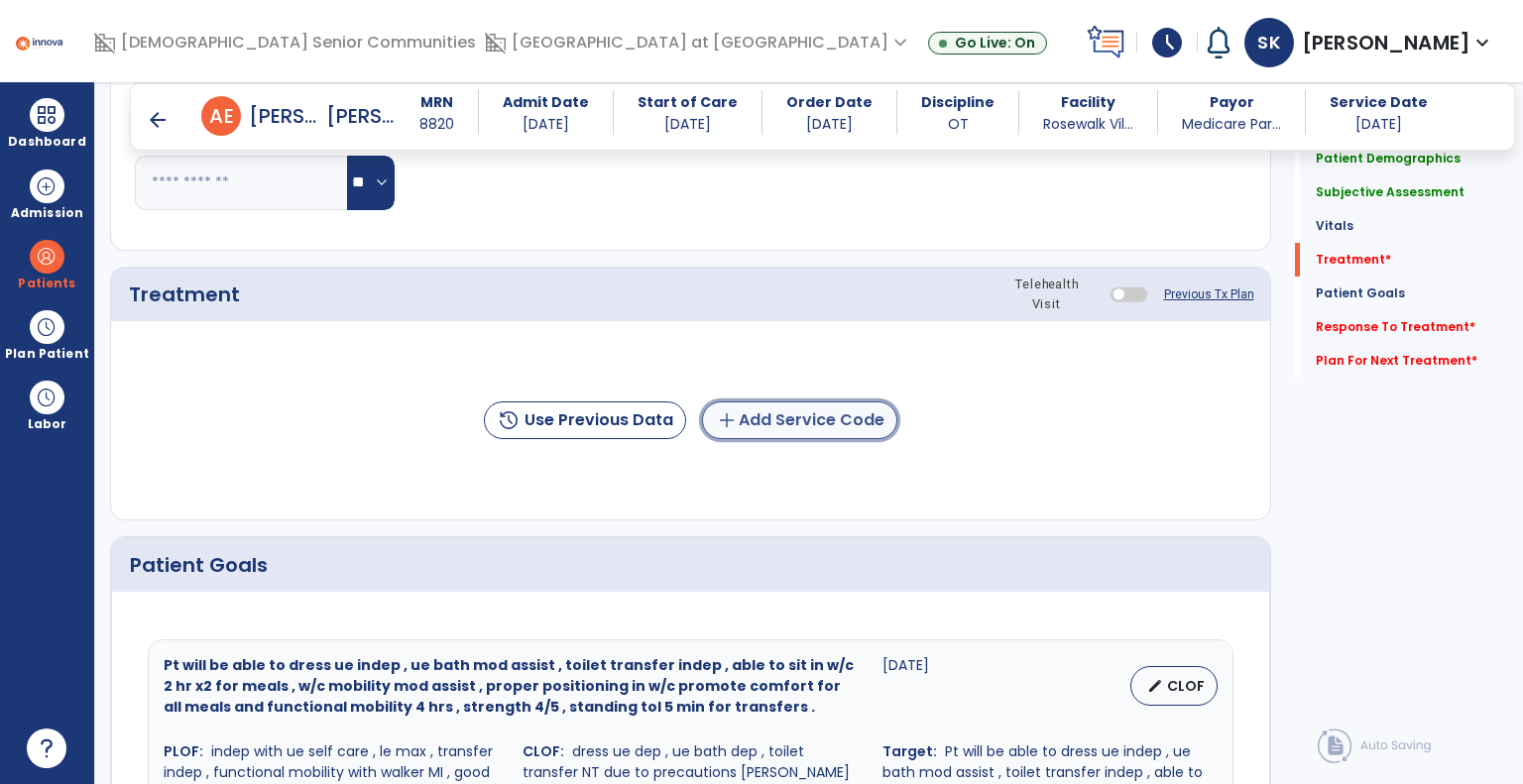 click on "add" 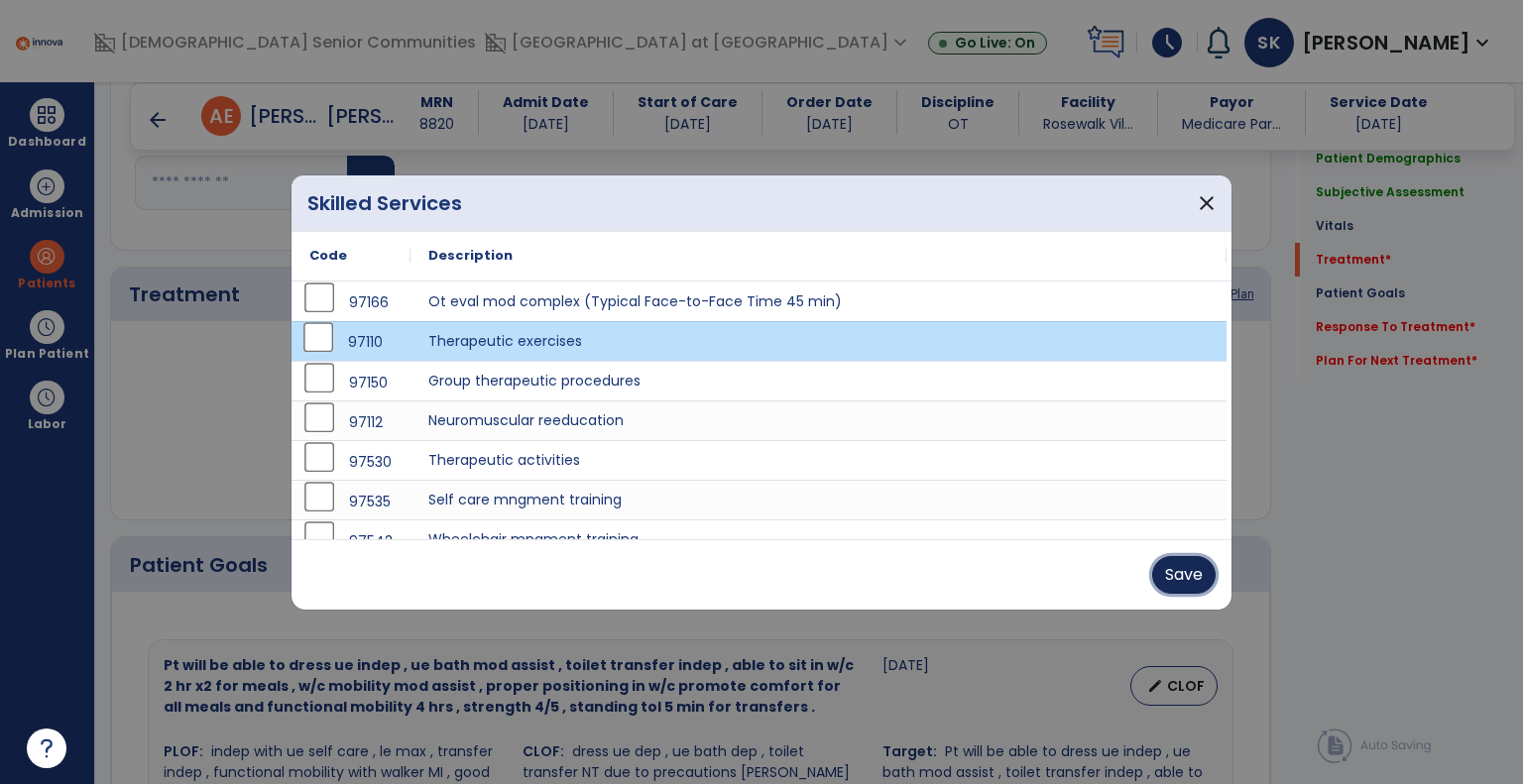 click on "Save" at bounding box center (1184, 575) 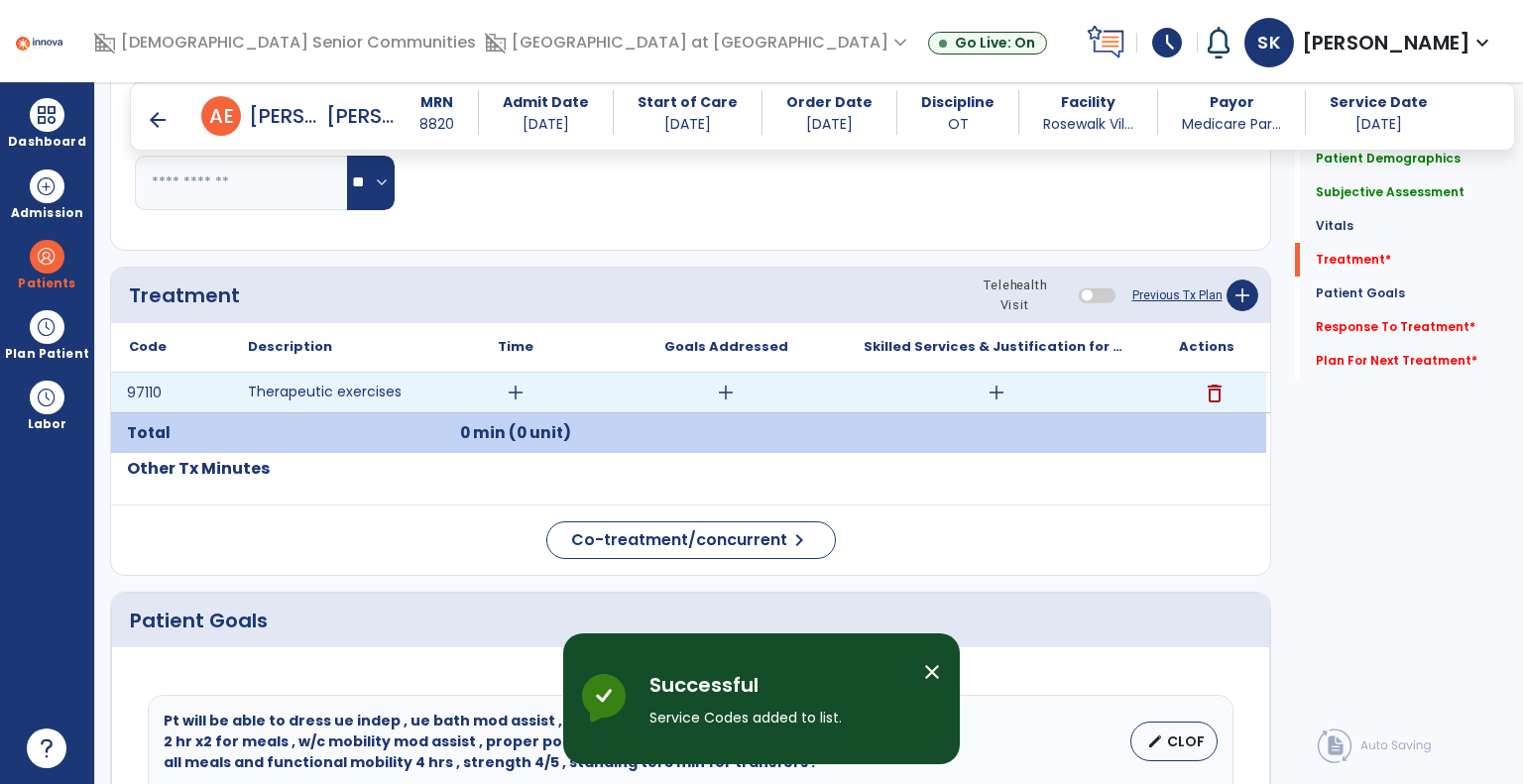 click on "add" at bounding box center (516, 392) 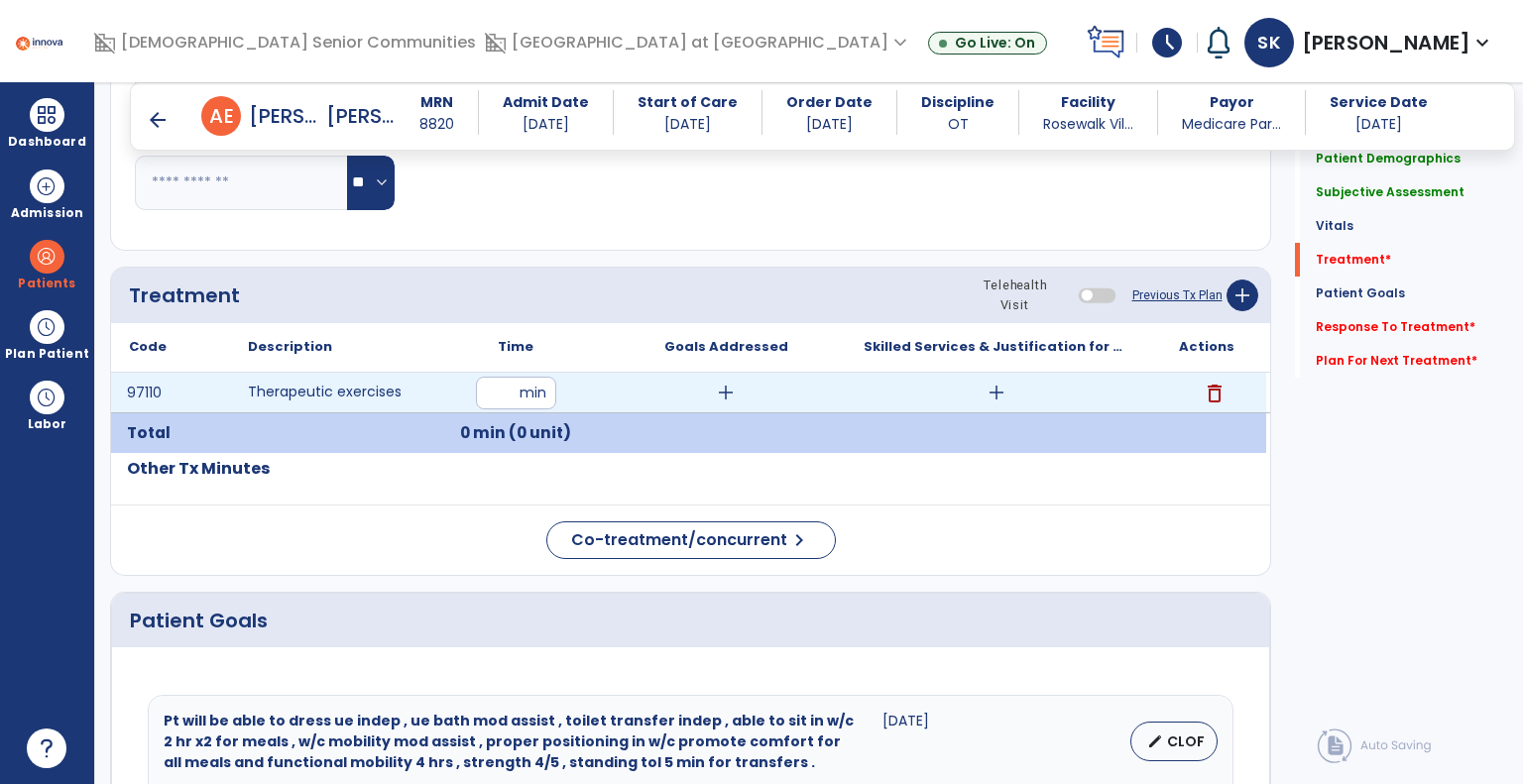 type on "**" 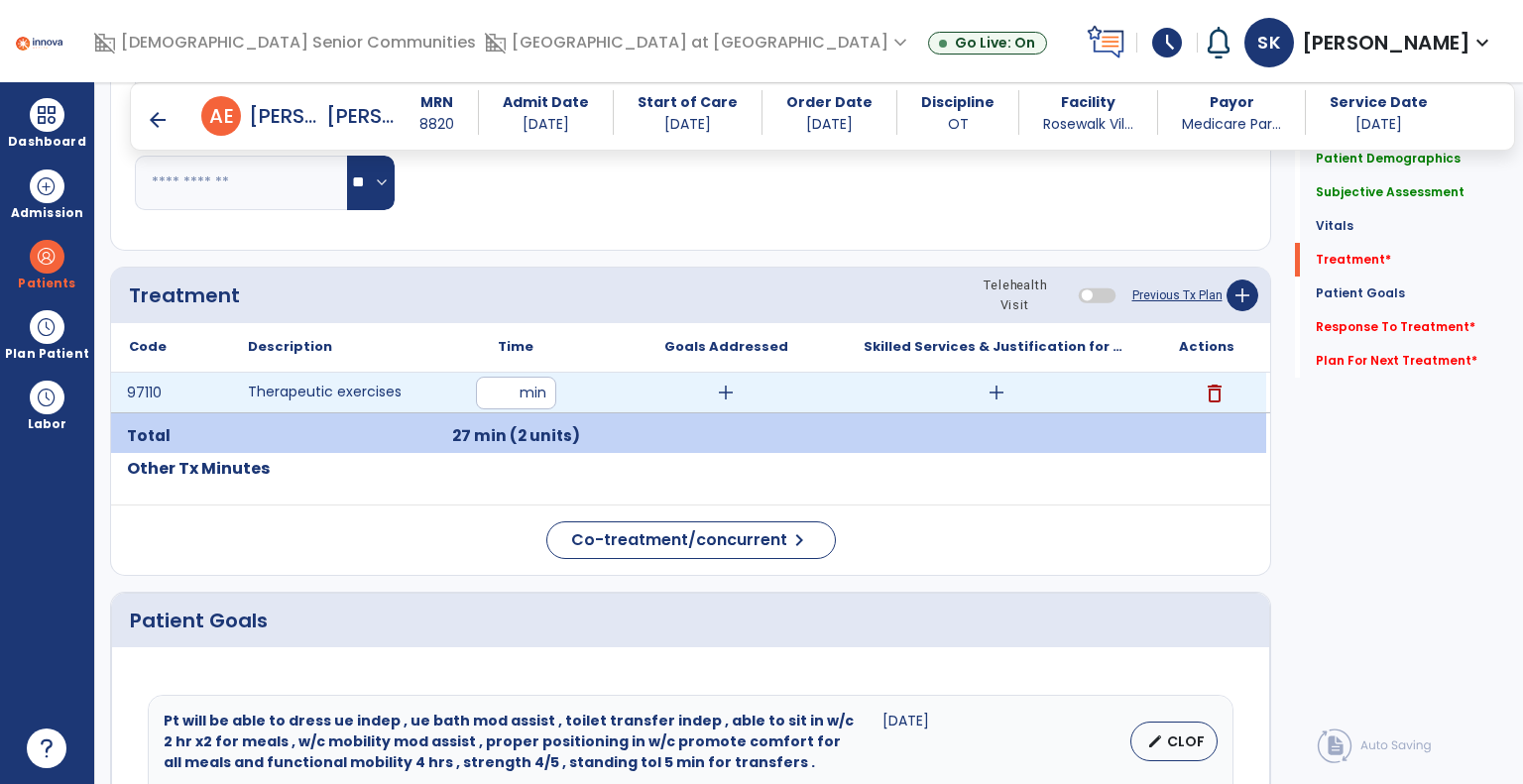 click on "add" at bounding box center [996, 392] 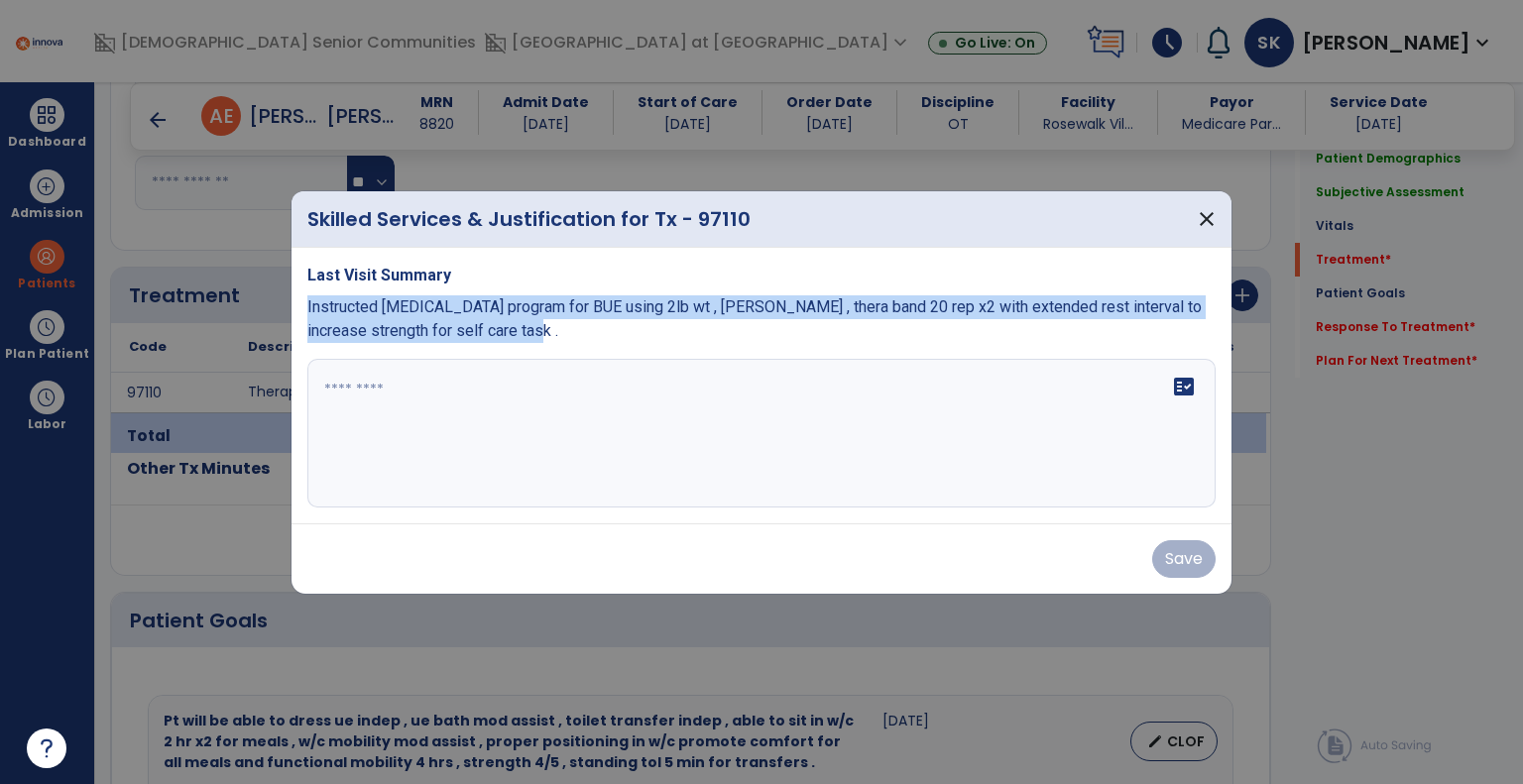 drag, startPoint x: 307, startPoint y: 308, endPoint x: 486, endPoint y: 338, distance: 181.49656 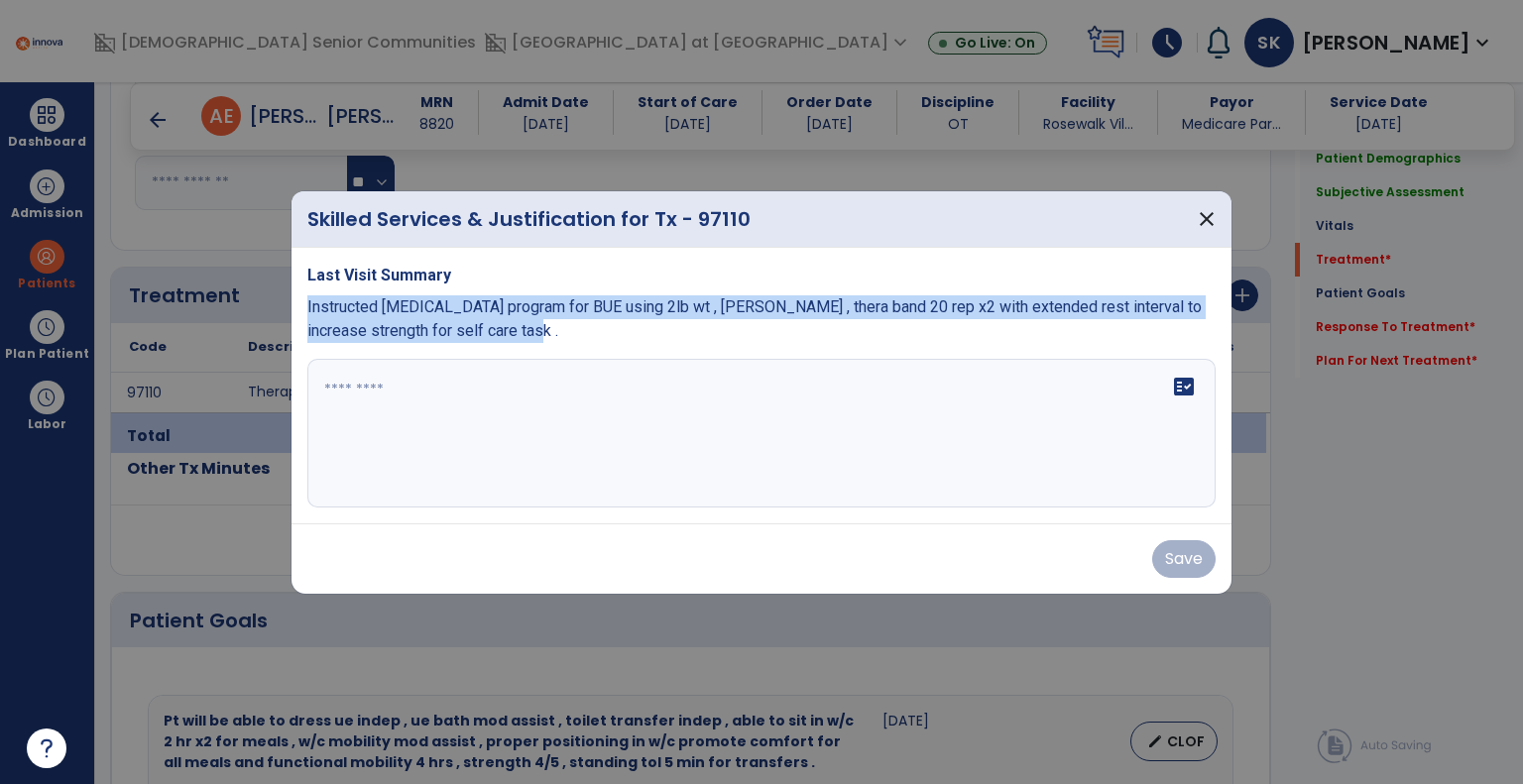 click on "Instructed [MEDICAL_DATA] program for BUE  using 2lb wt , [PERSON_NAME] , thera band  20 rep x2 with extended rest interval to increase strength for self care task ." at bounding box center [755, 318] 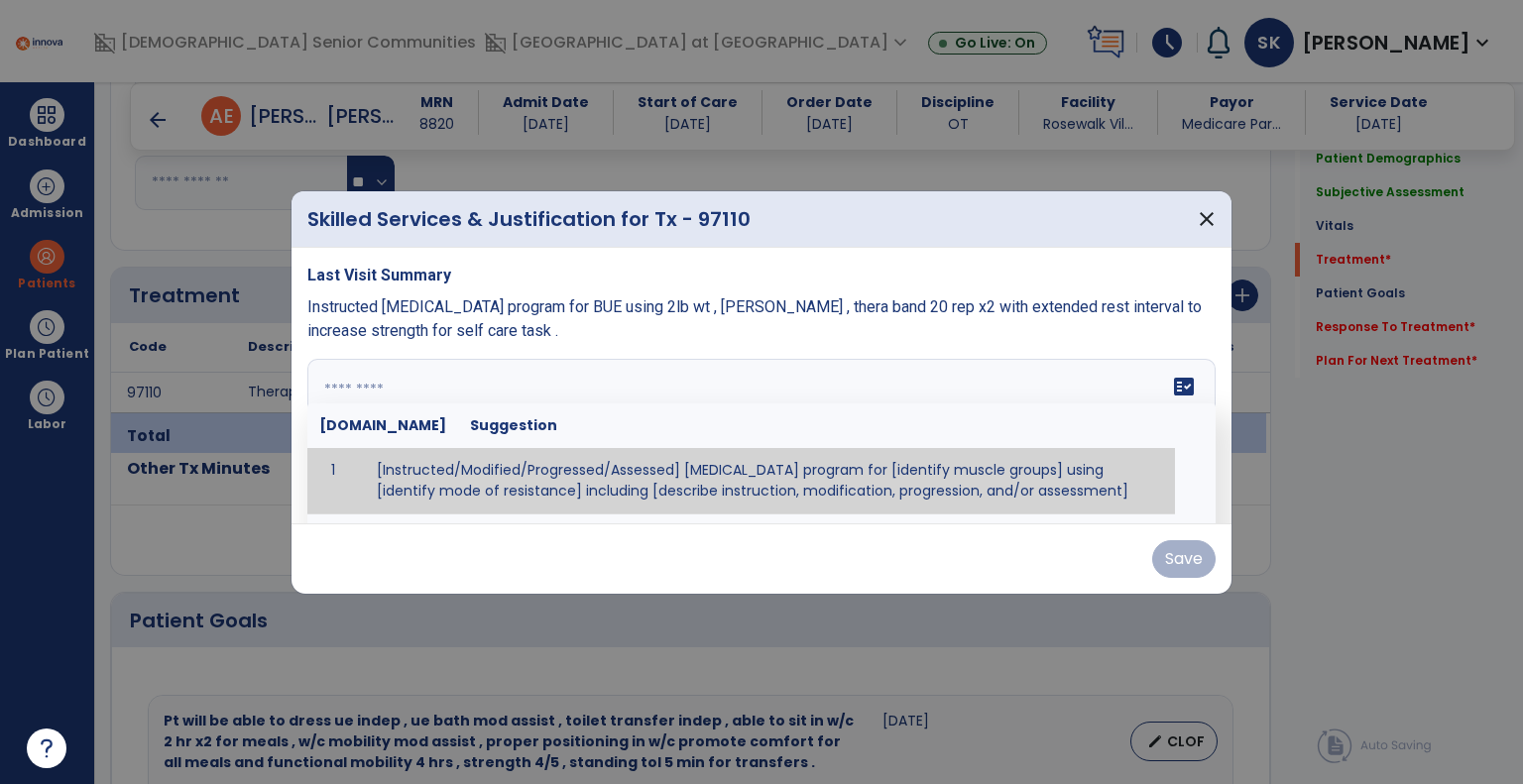 click on "fact_check  [DOMAIN_NAME] Suggestion 1 [Instructed/Modified/Progressed/Assessed] [MEDICAL_DATA] program for [identify muscle groups] using [identify mode of resistance] including [describe instruction, modification, progression, and/or assessment] 2 [Instructed/Modified/Progressed/Assessed] aerobic exercise program using [identify equipment/mode] including [describe instruction, modification,progression, and/or assessment] 3 [Instructed/Modified/Progressed/Assessed] [PROM/A/AROM/AROM] program for [identify joint movements] using [contract-relax, over-pressure, inhibitory techniques, other] 4 [Assessed/Tested] aerobic capacity with administration of [aerobic capacity test]" at bounding box center (762, 433) 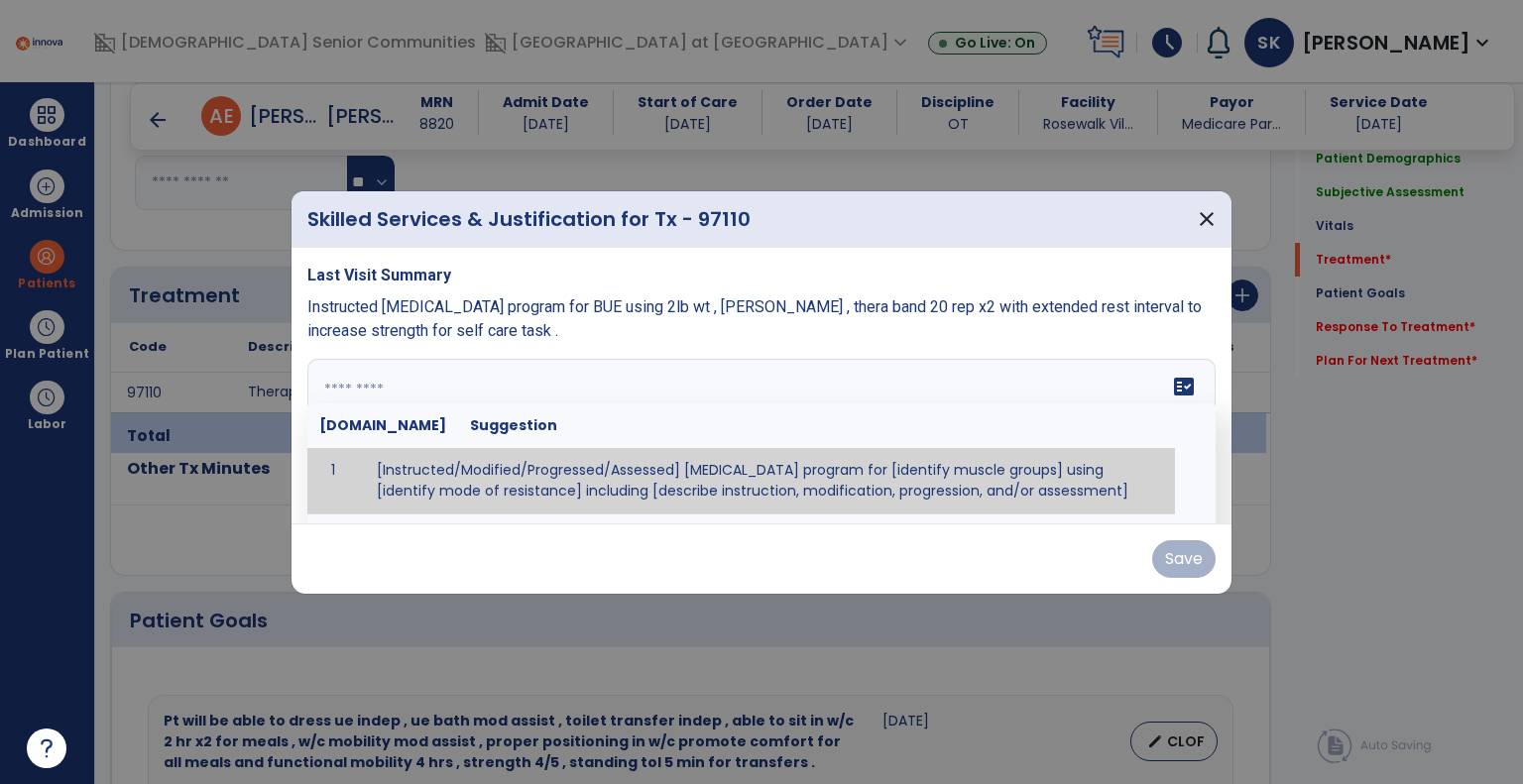 click at bounding box center [760, 433] 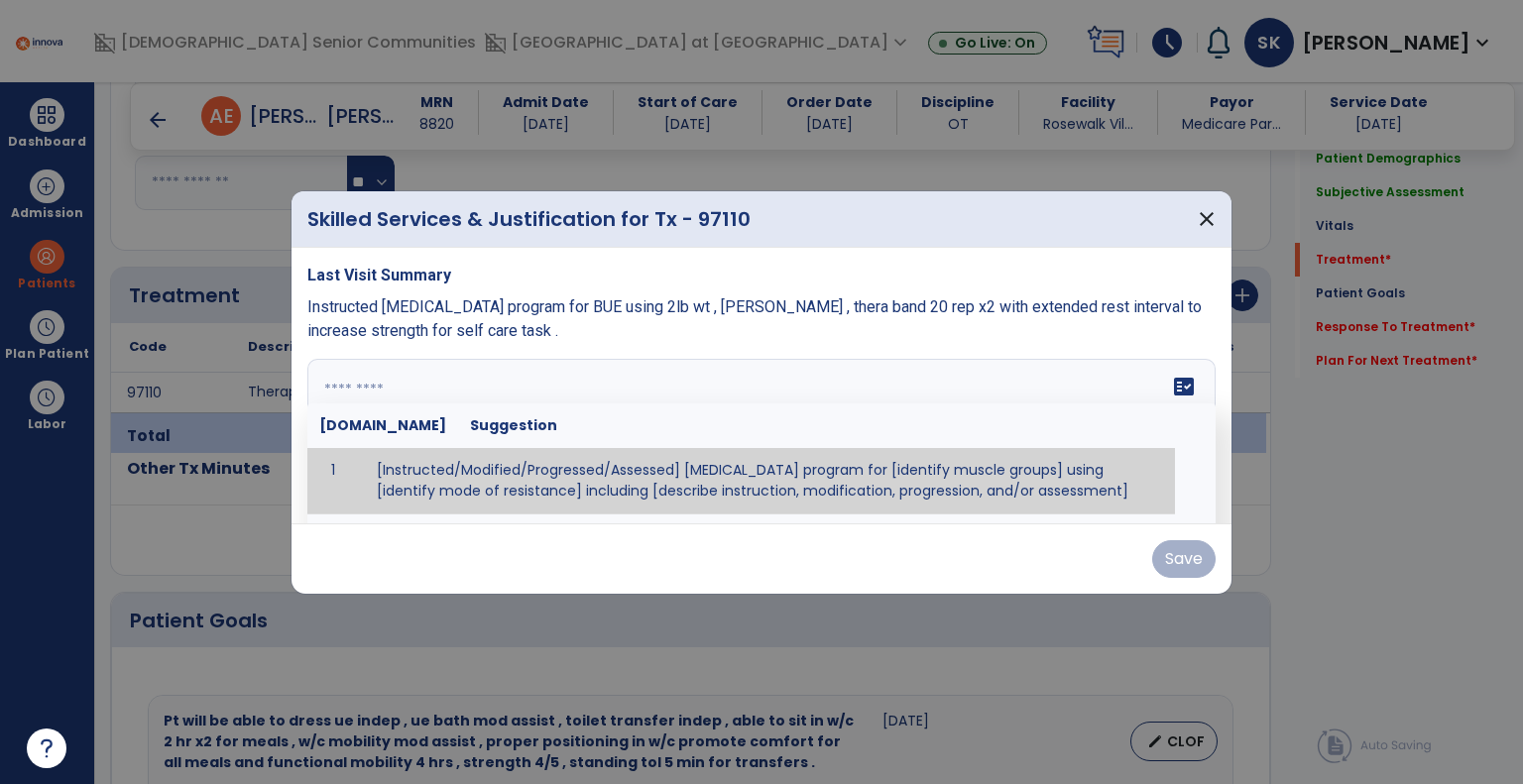 paste on "**********" 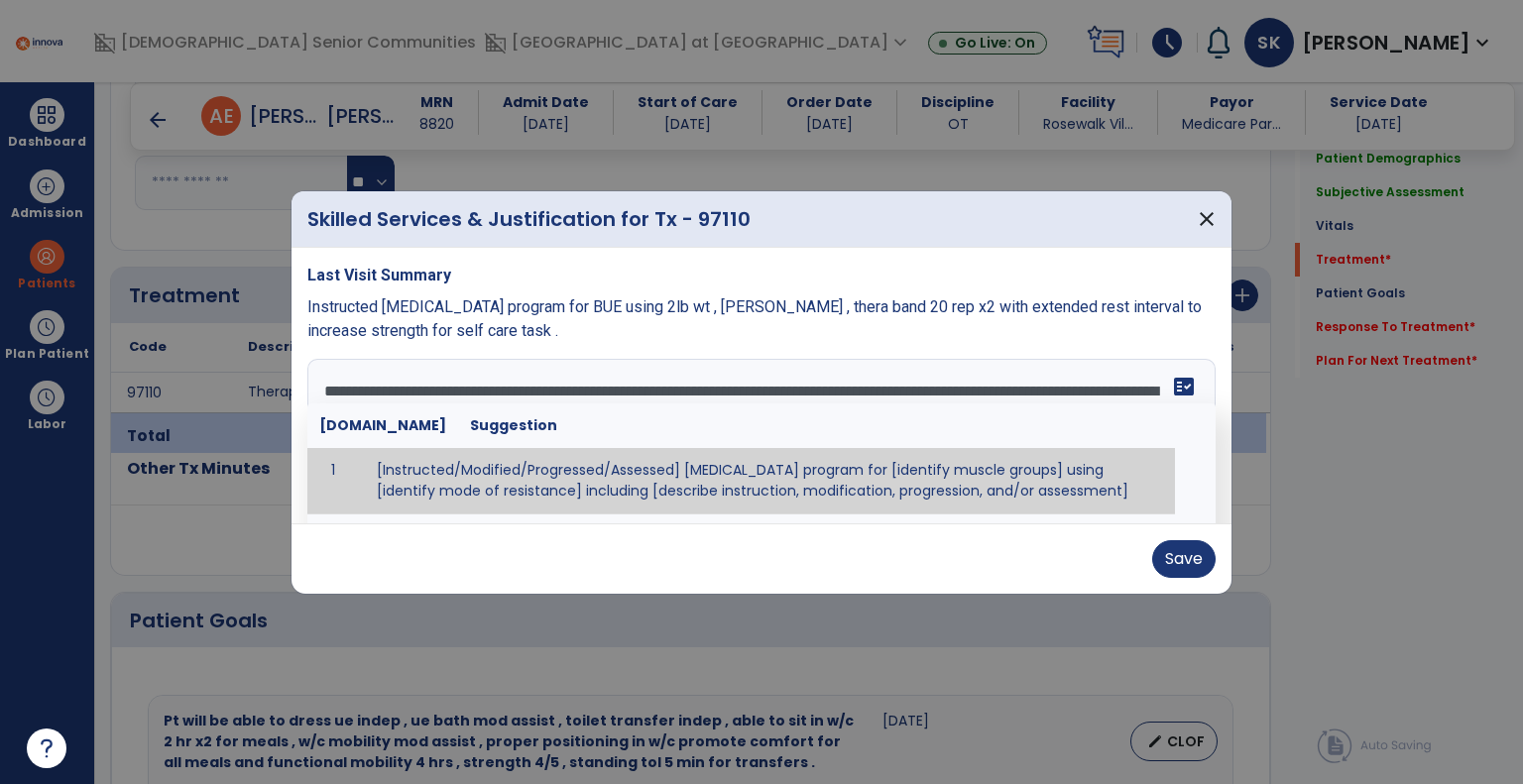 click at bounding box center [762, 392] 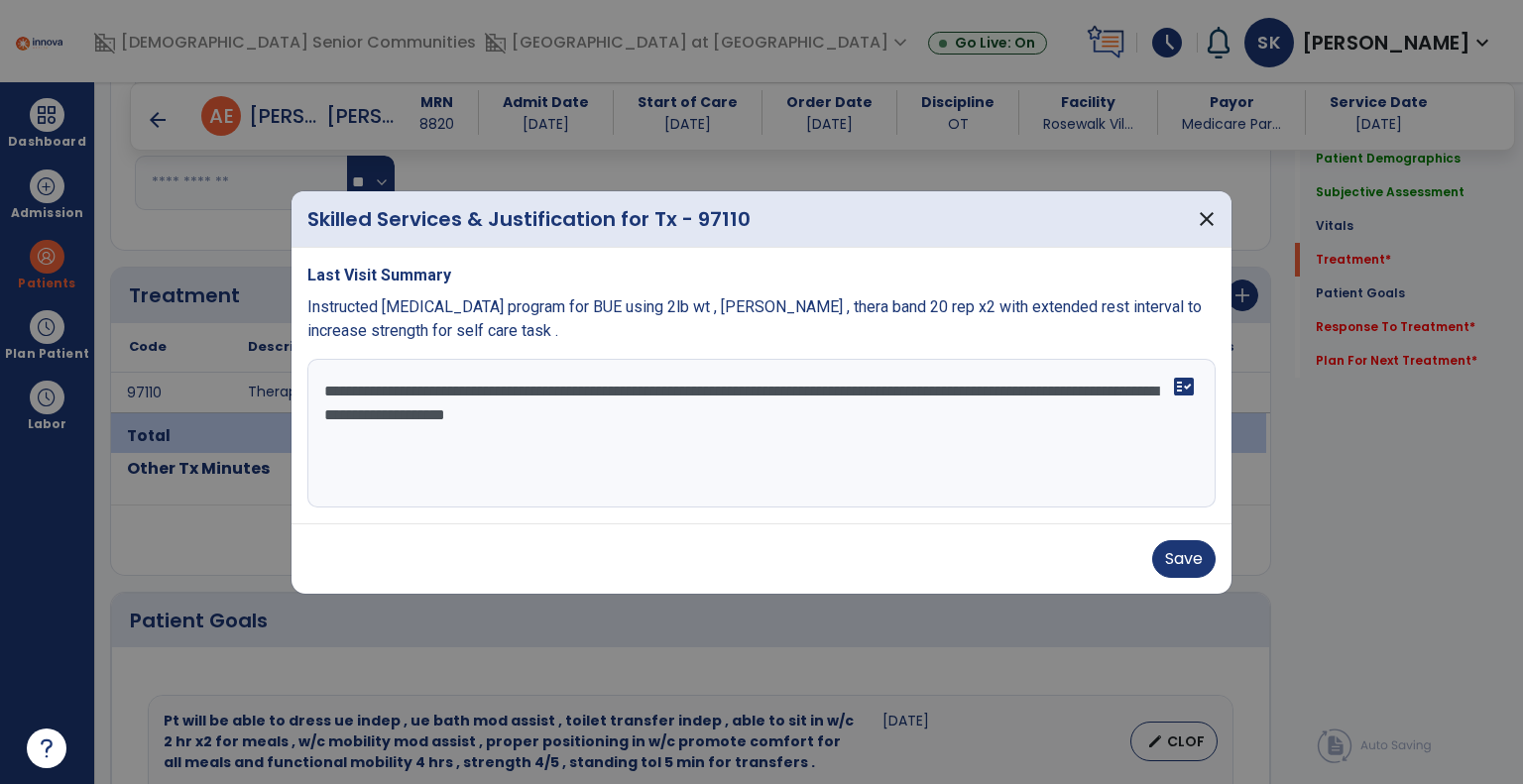 click on "**********" at bounding box center (762, 433) 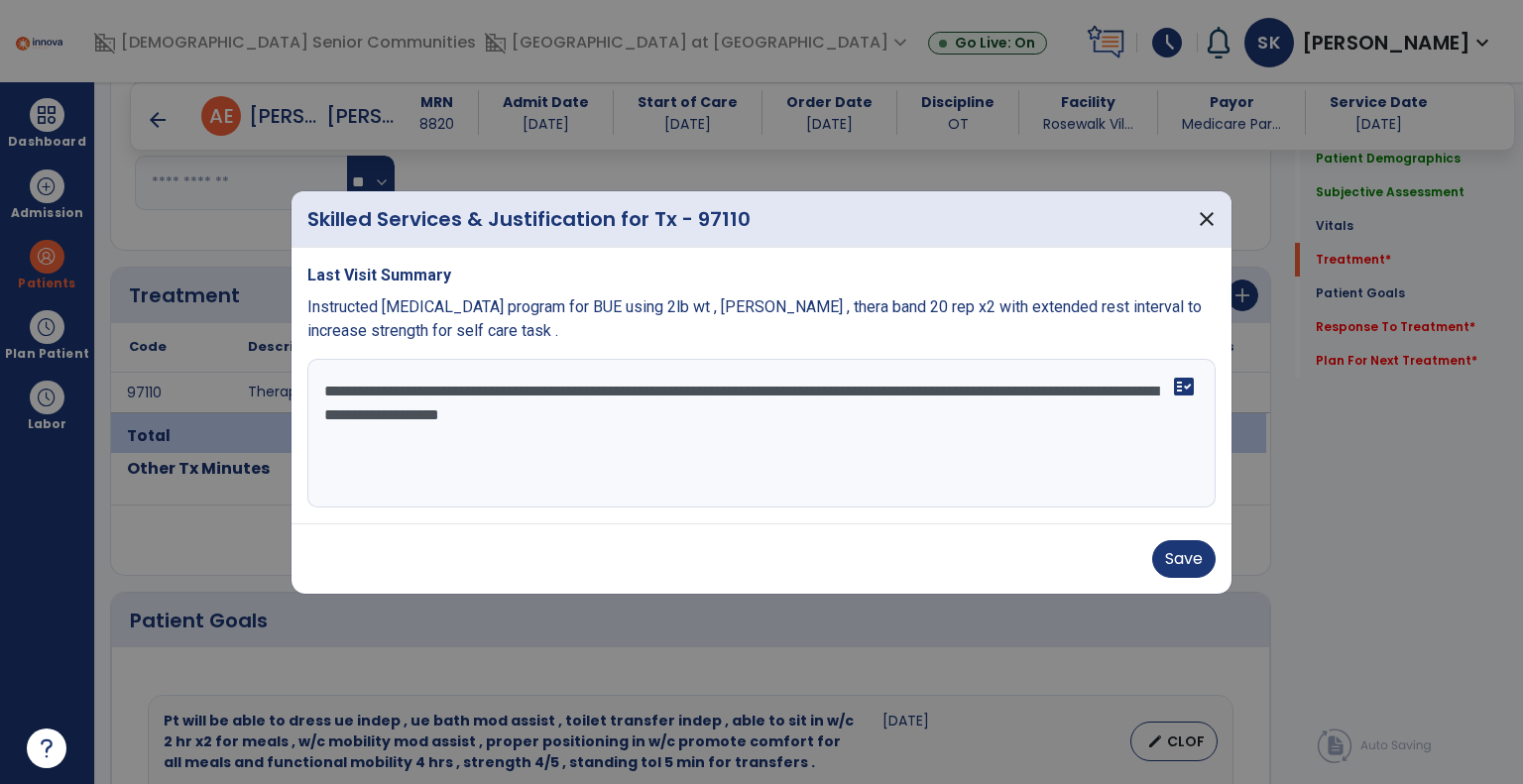 click on "**********" at bounding box center [762, 433] 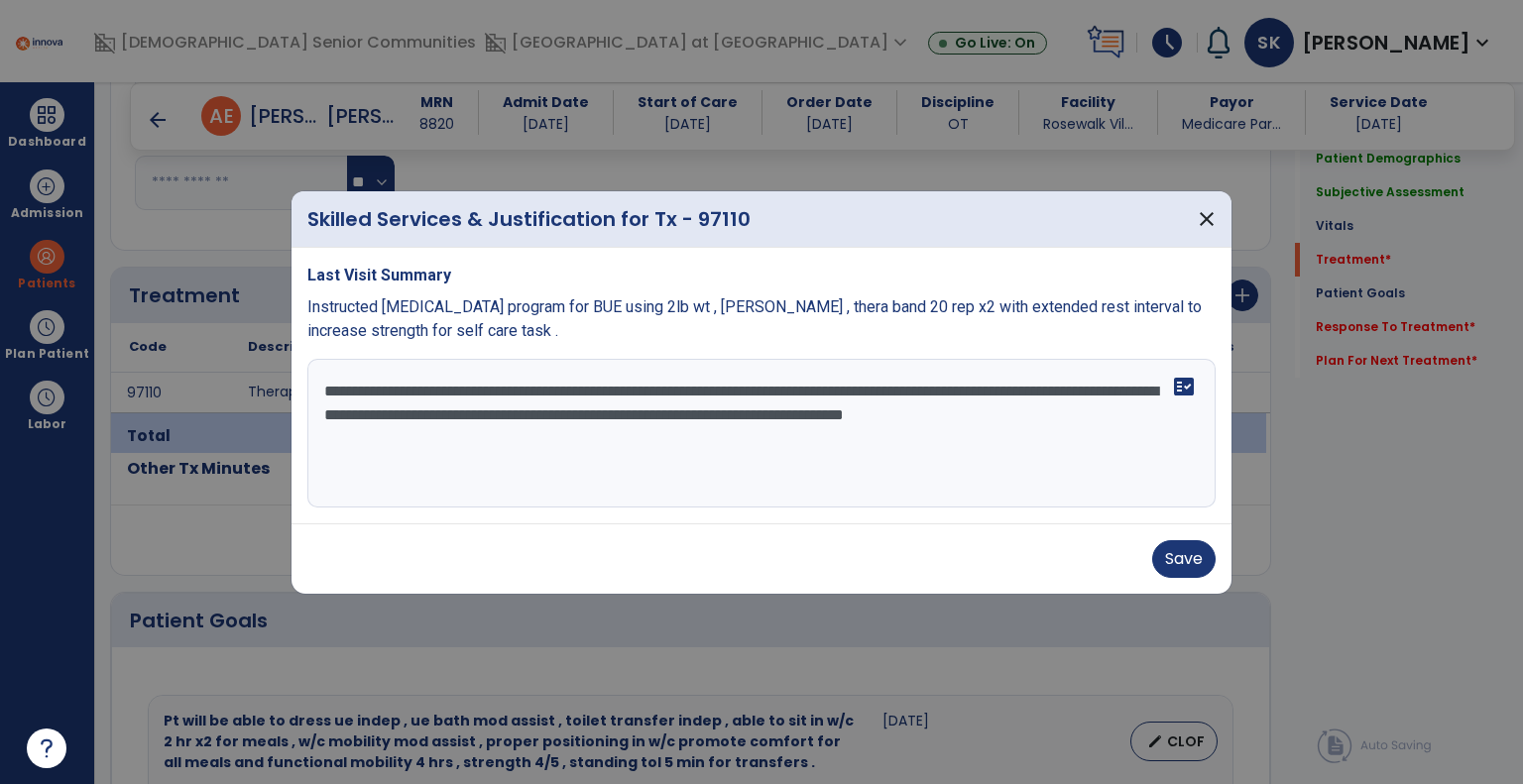 click on "**********" at bounding box center [762, 433] 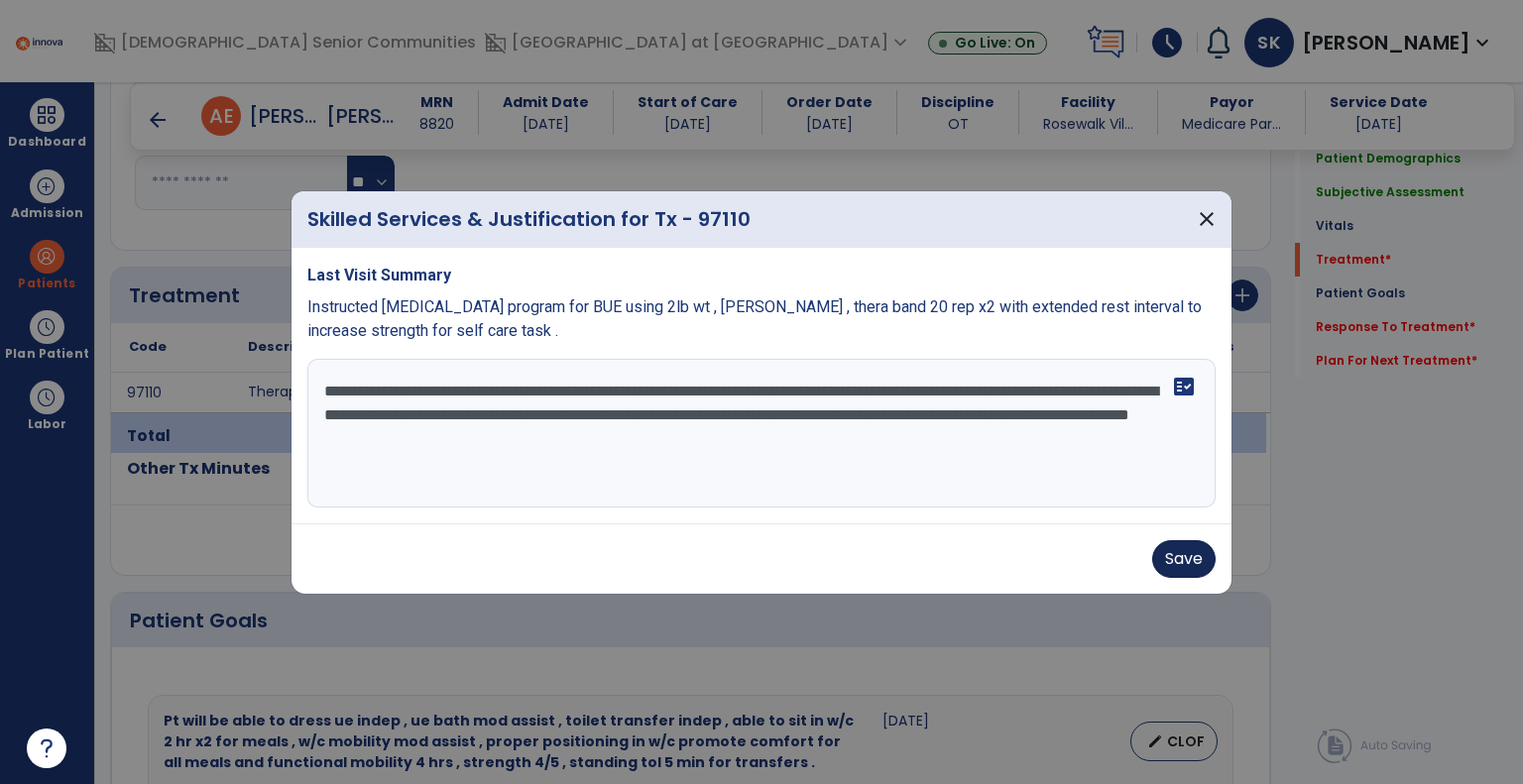type on "**********" 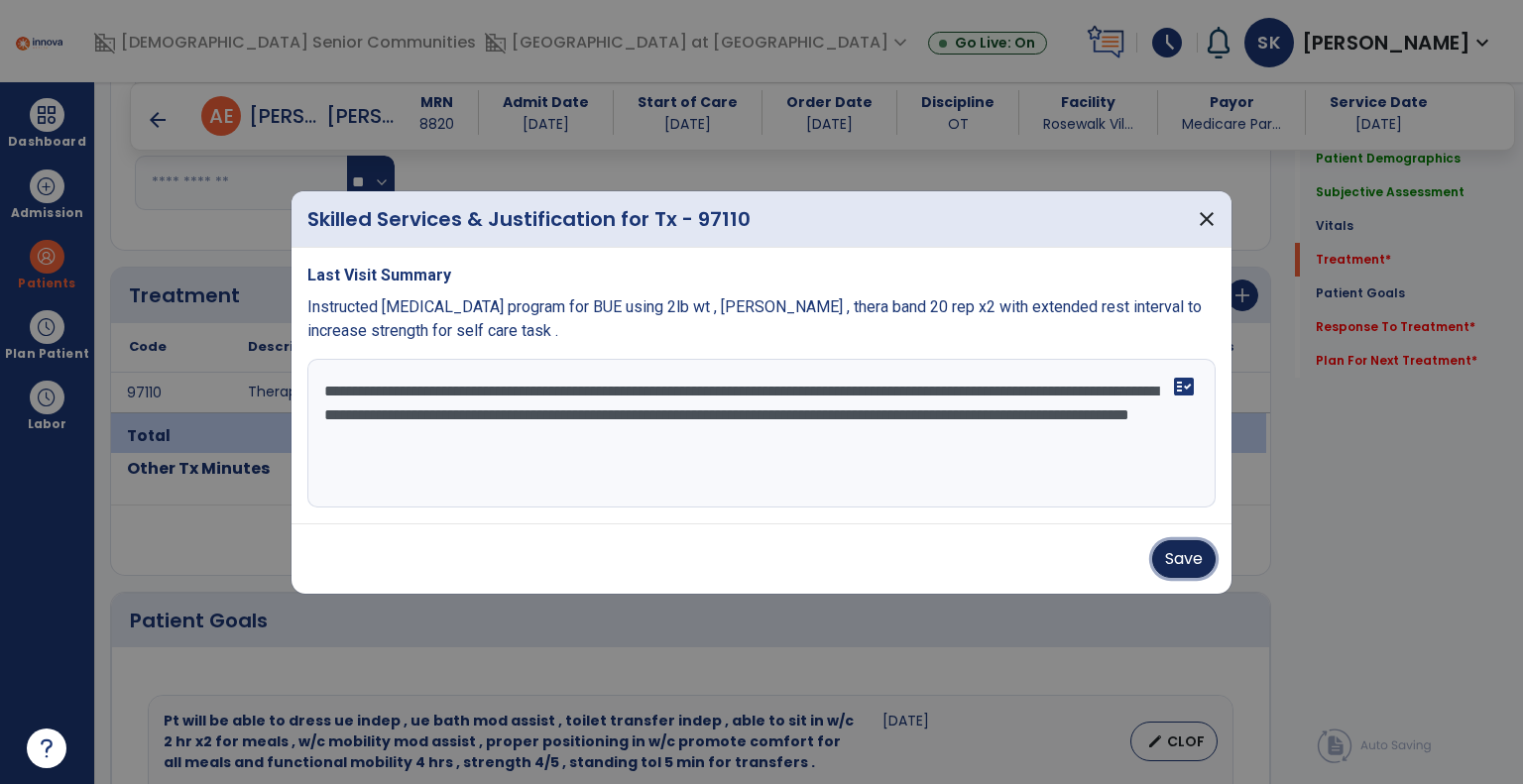 click on "Save" at bounding box center (1184, 559) 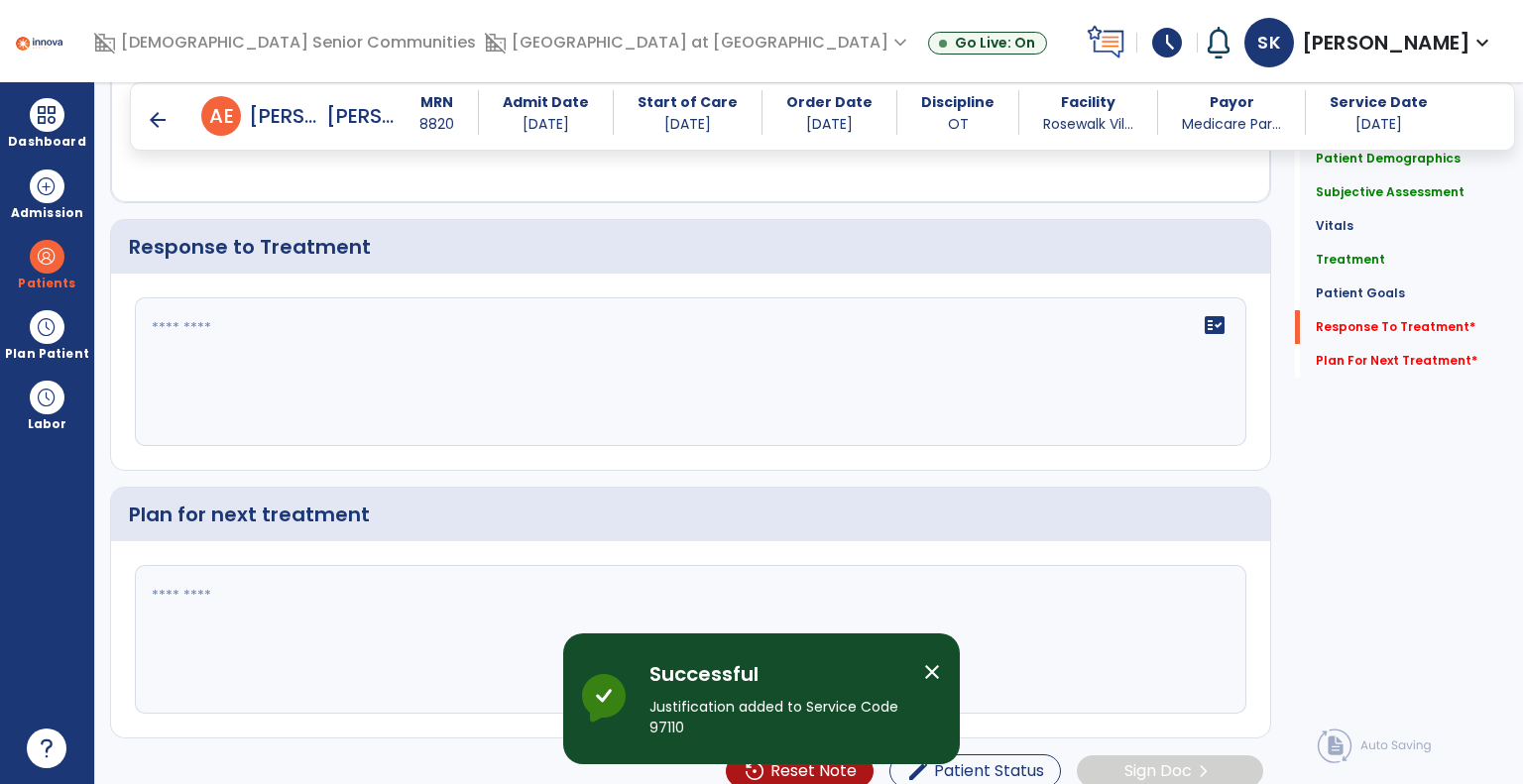 scroll, scrollTop: 2720, scrollLeft: 0, axis: vertical 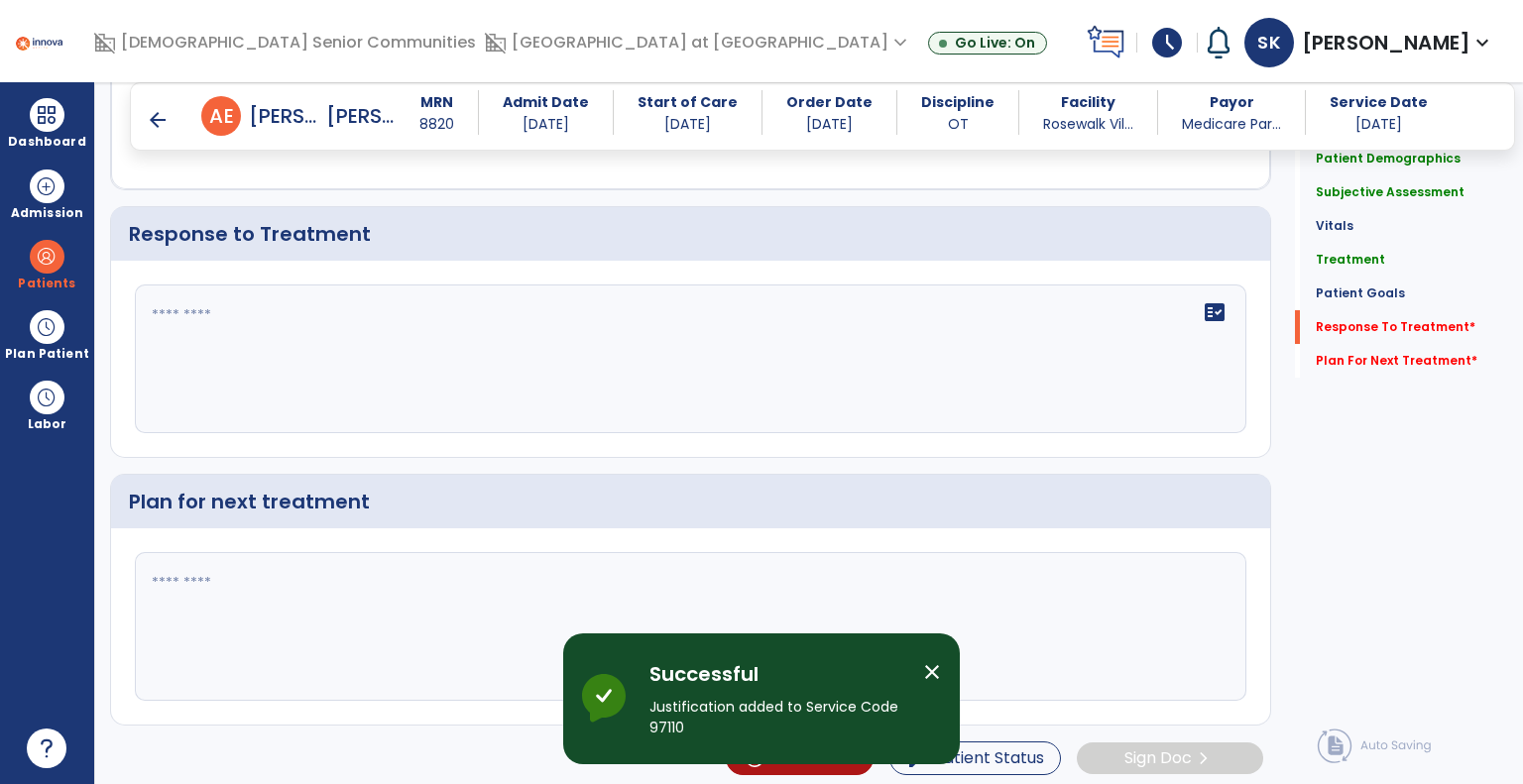 click on "fact_check" 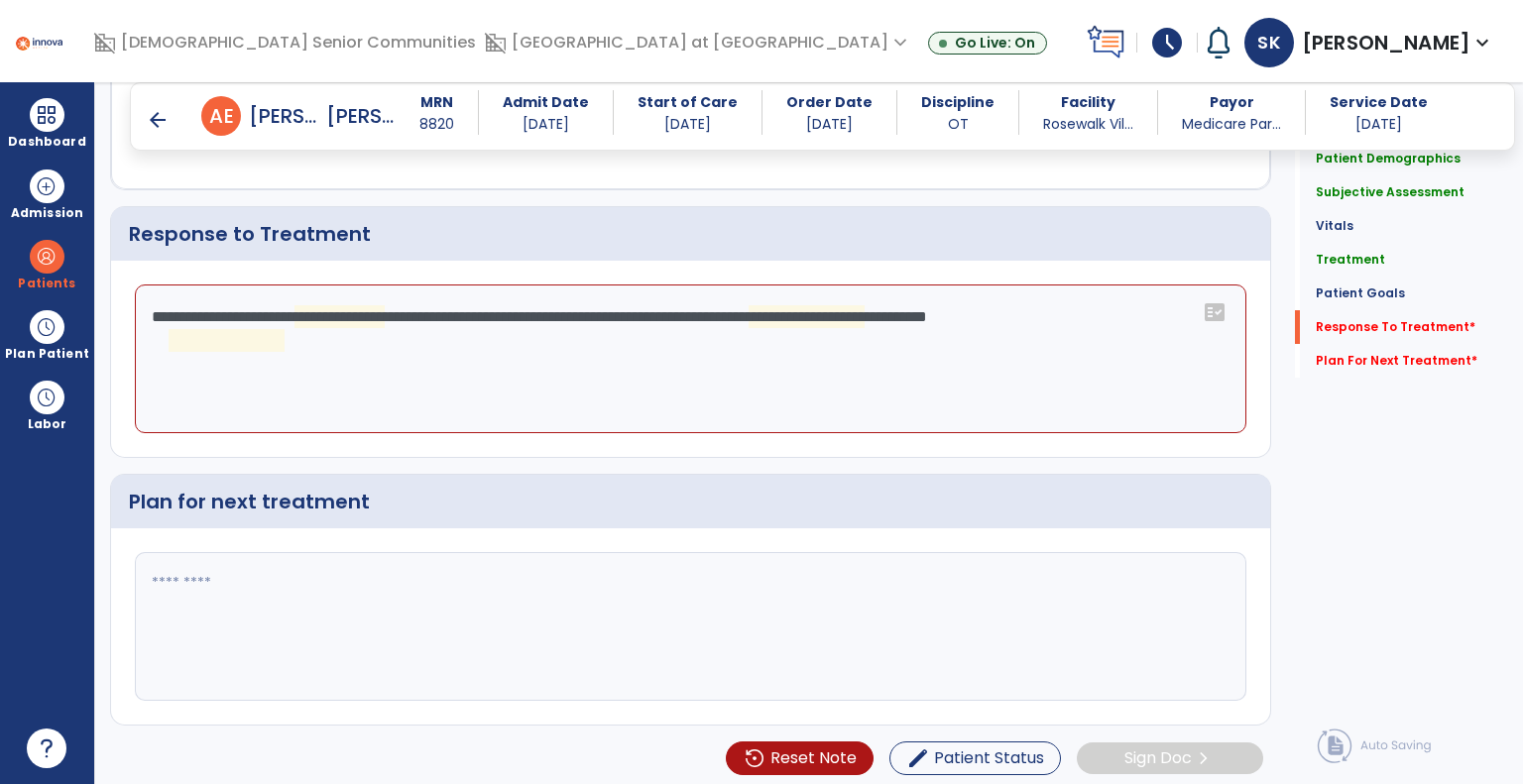click on "**********" 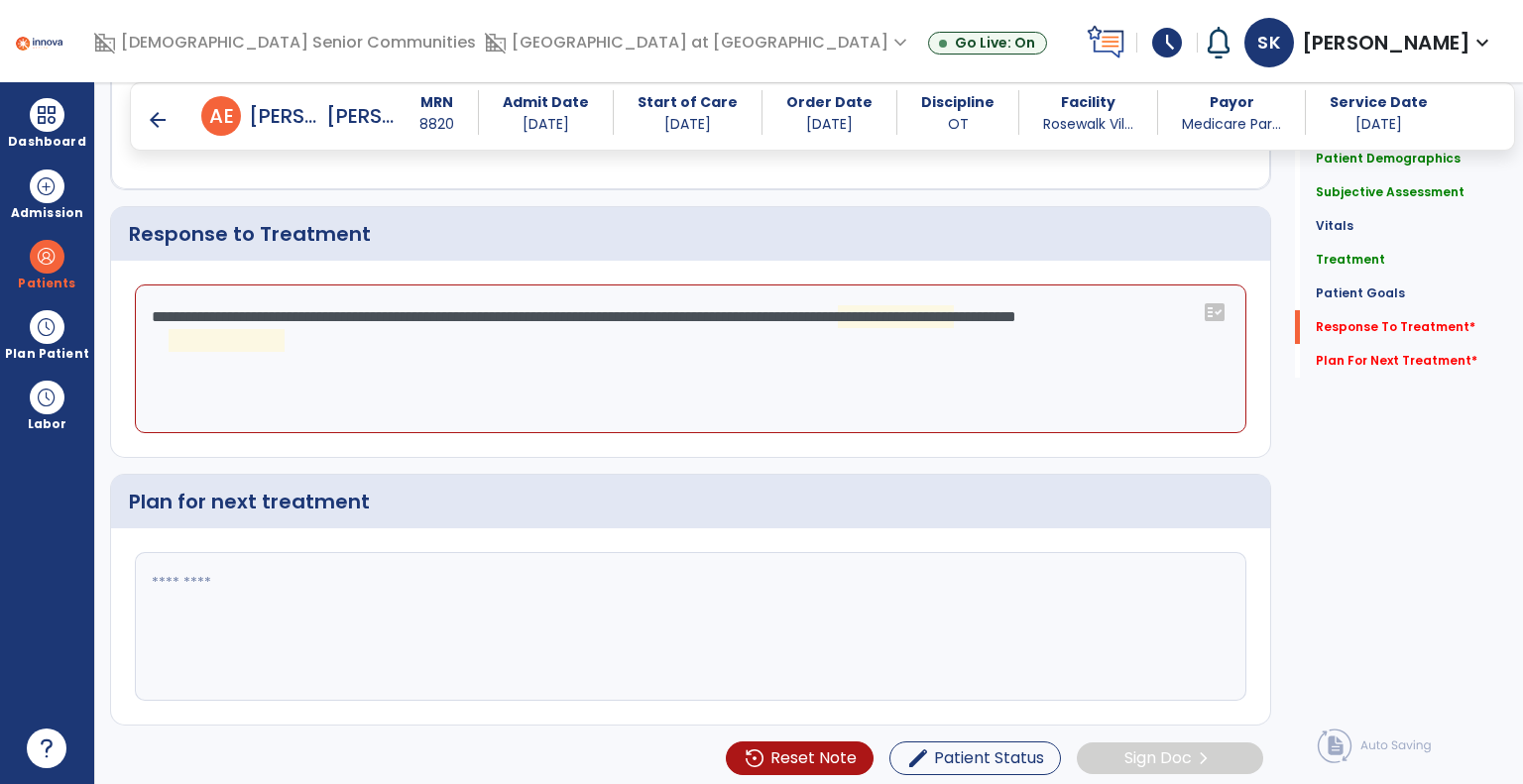 click on "**********" 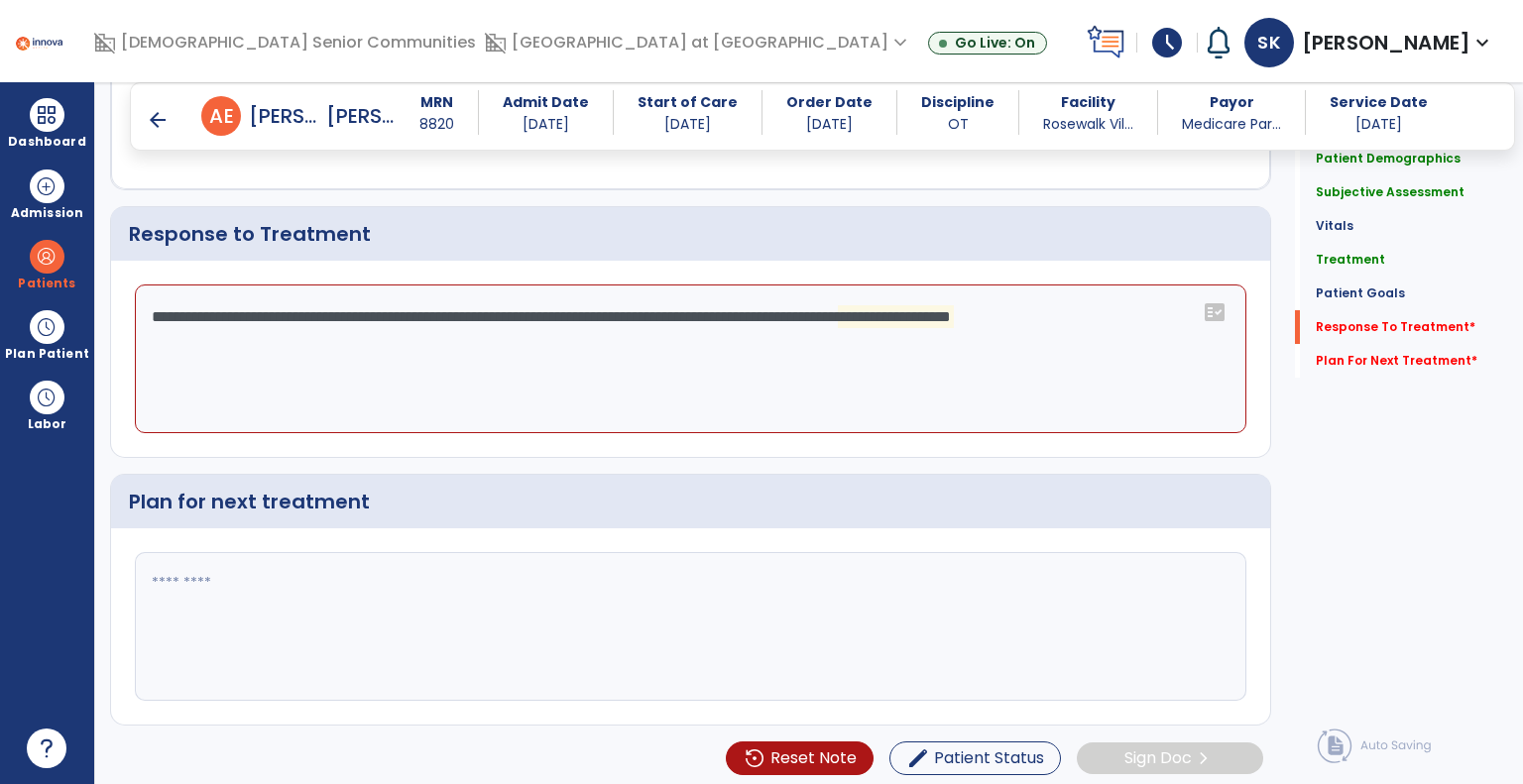 click on "**********" 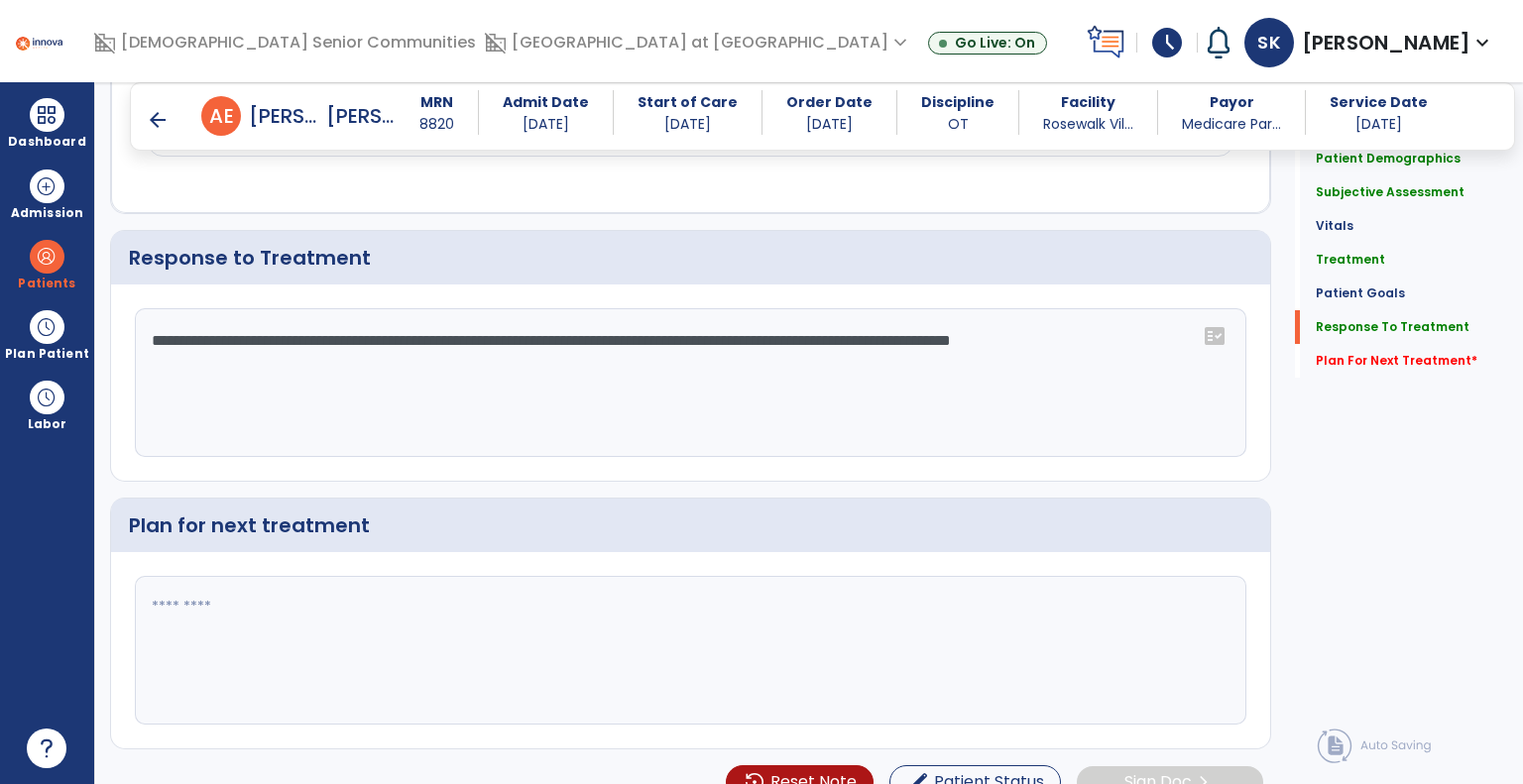scroll, scrollTop: 2720, scrollLeft: 0, axis: vertical 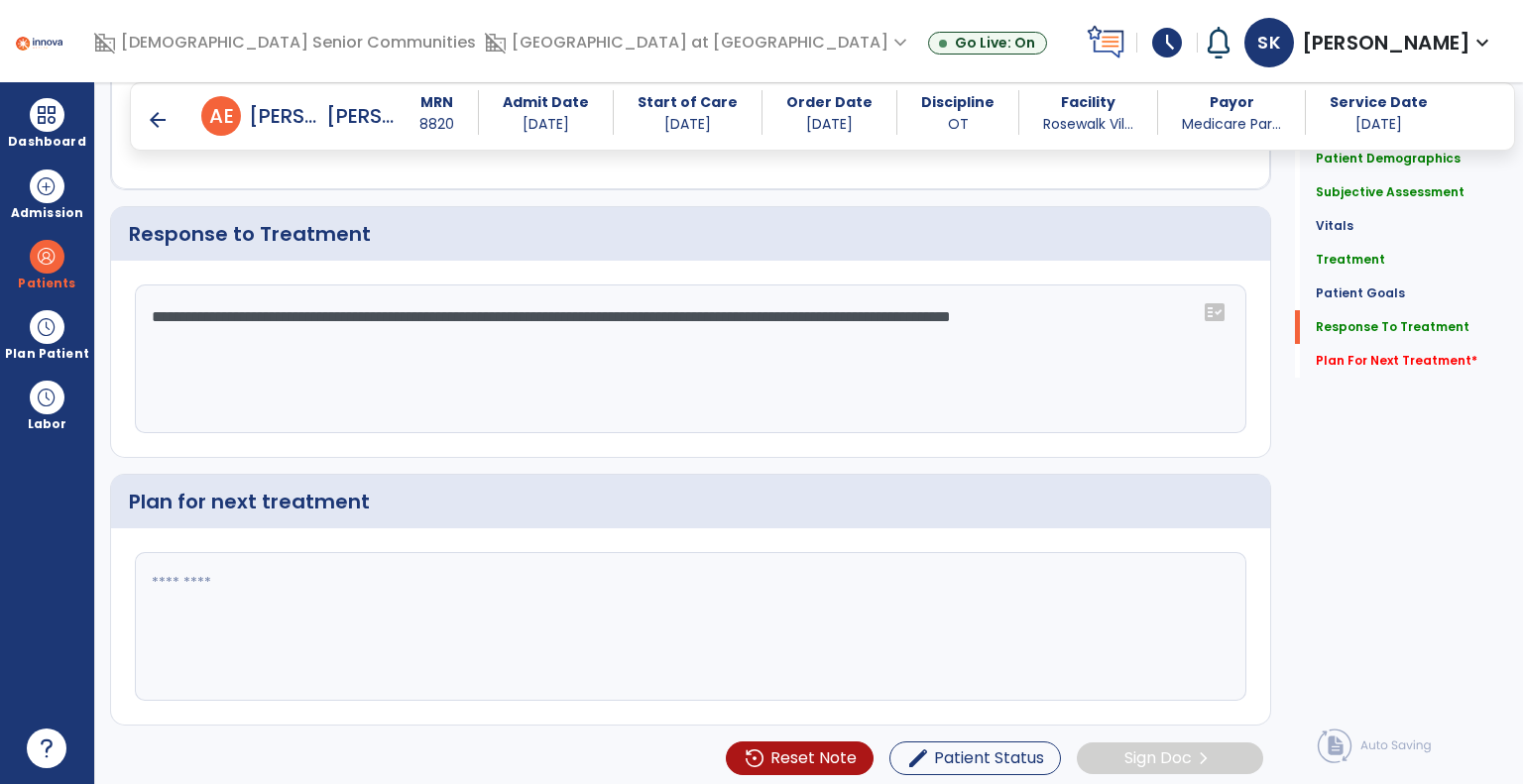 click on "**********" 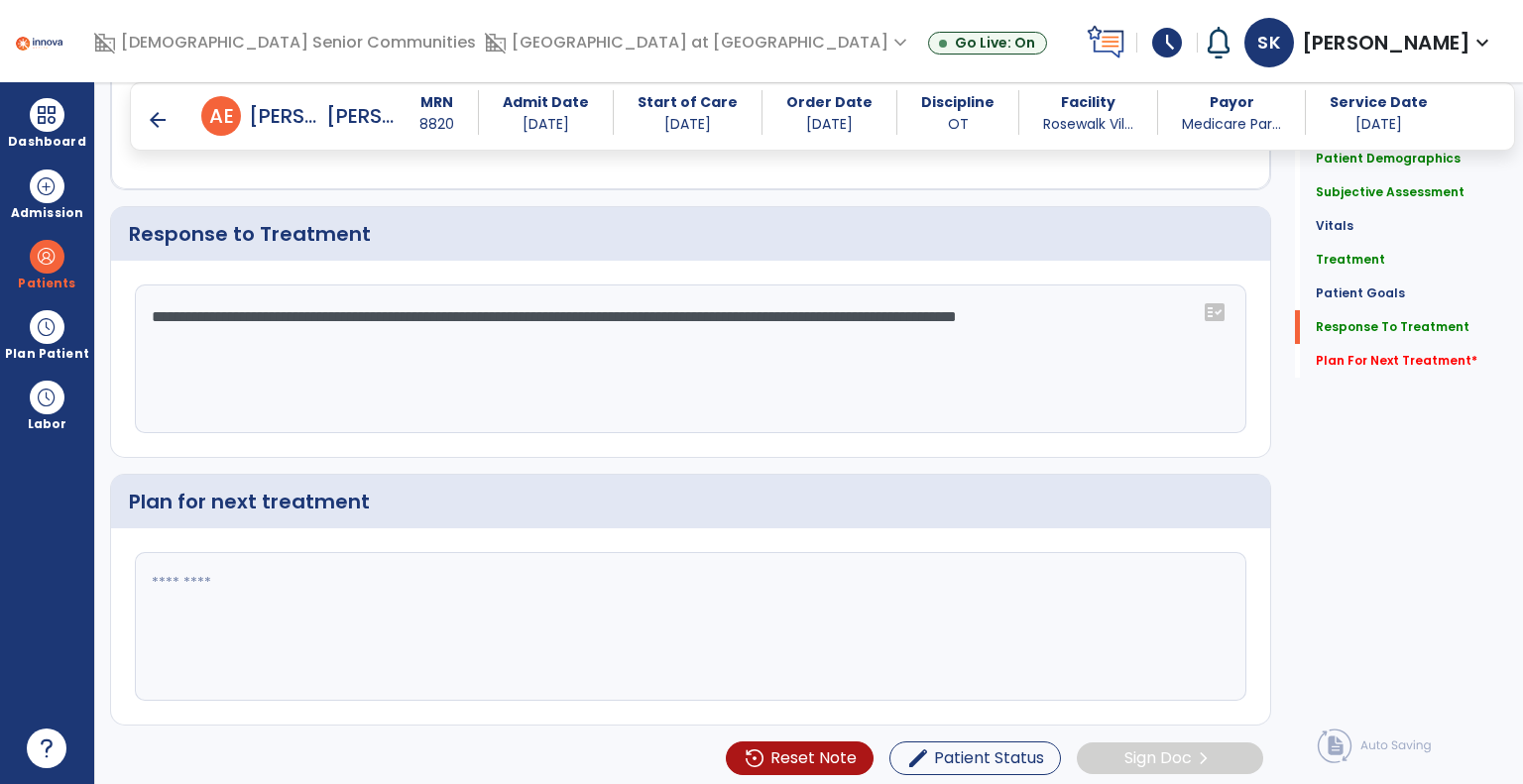 type on "**********" 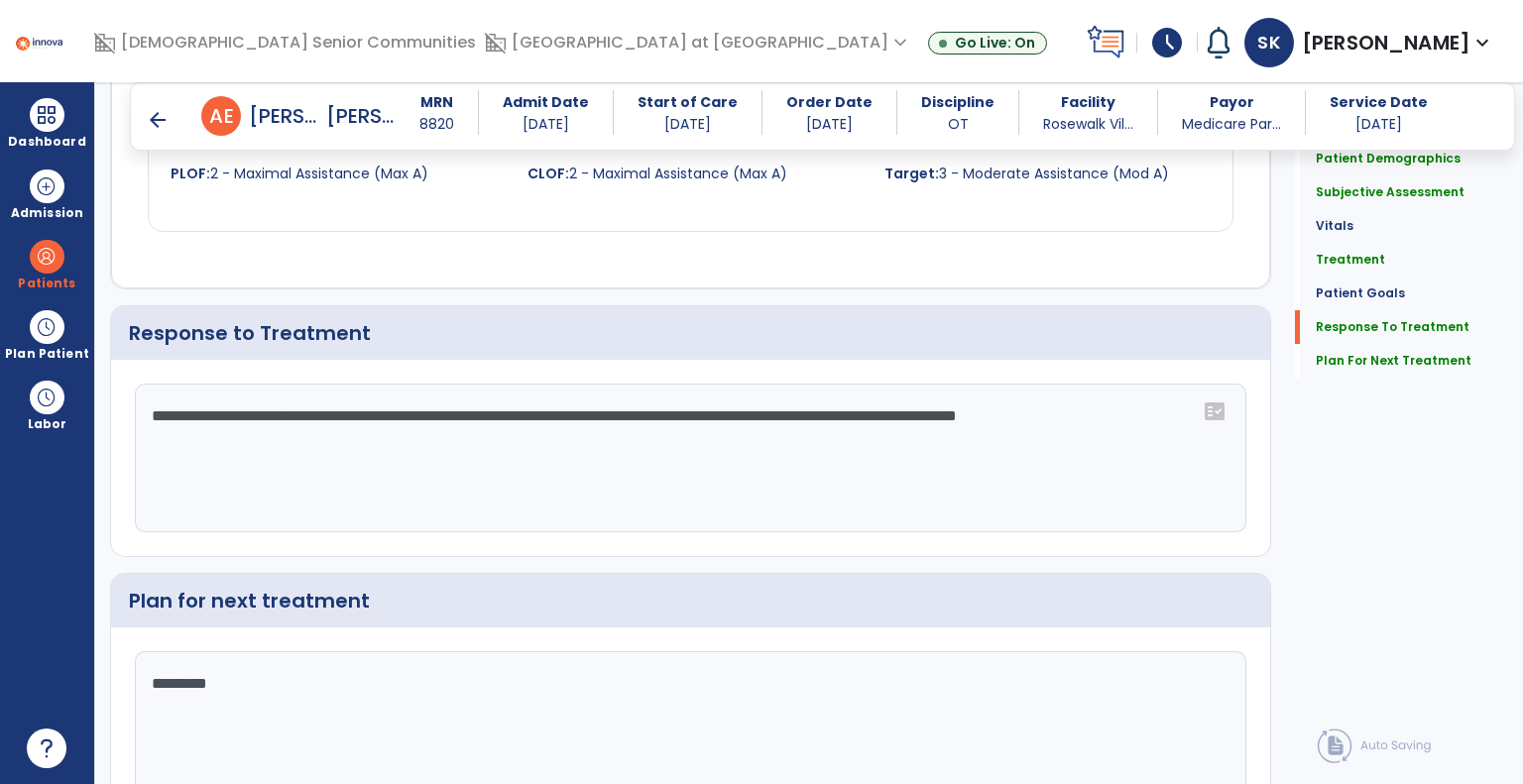 scroll, scrollTop: 2720, scrollLeft: 0, axis: vertical 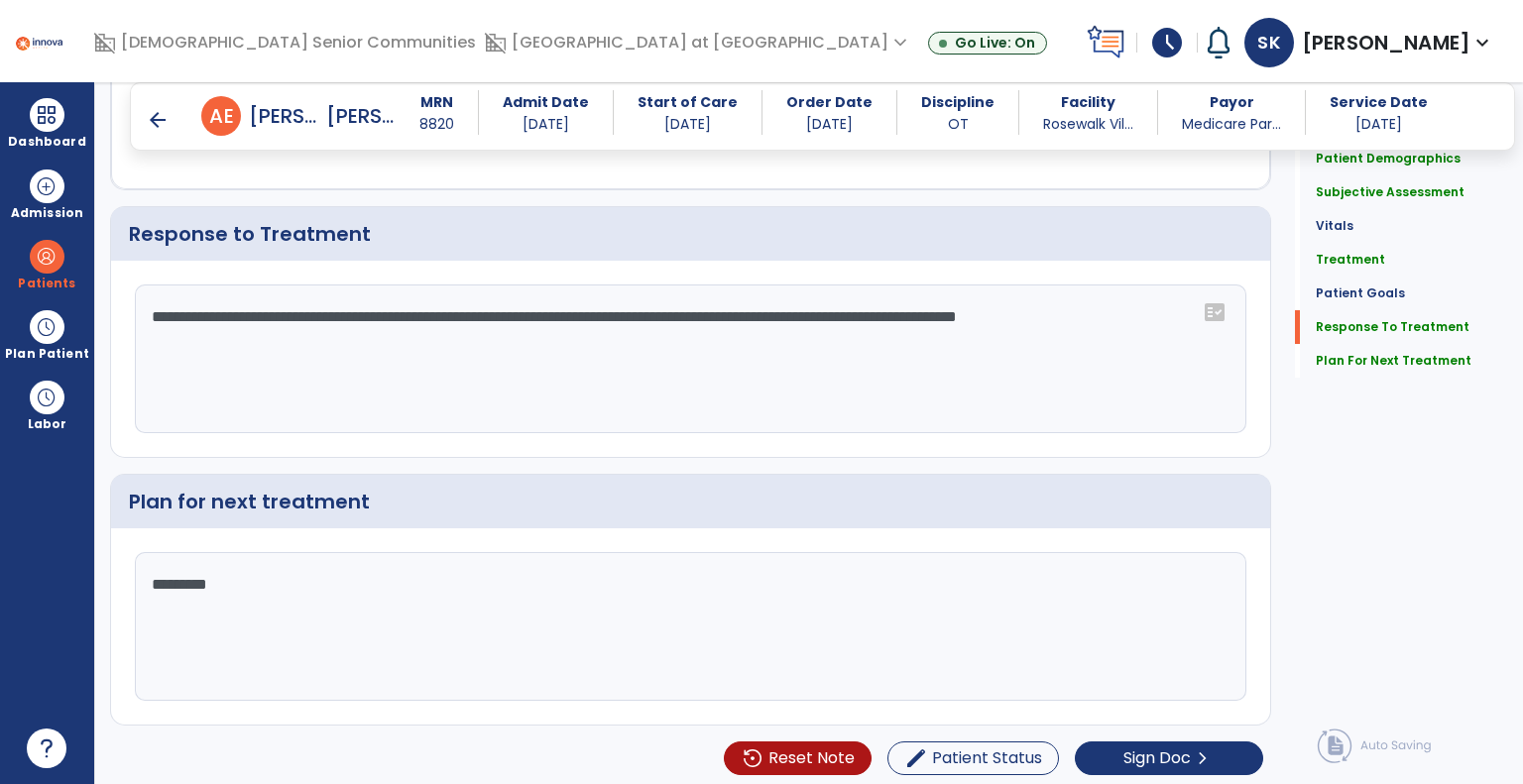 type on "*********" 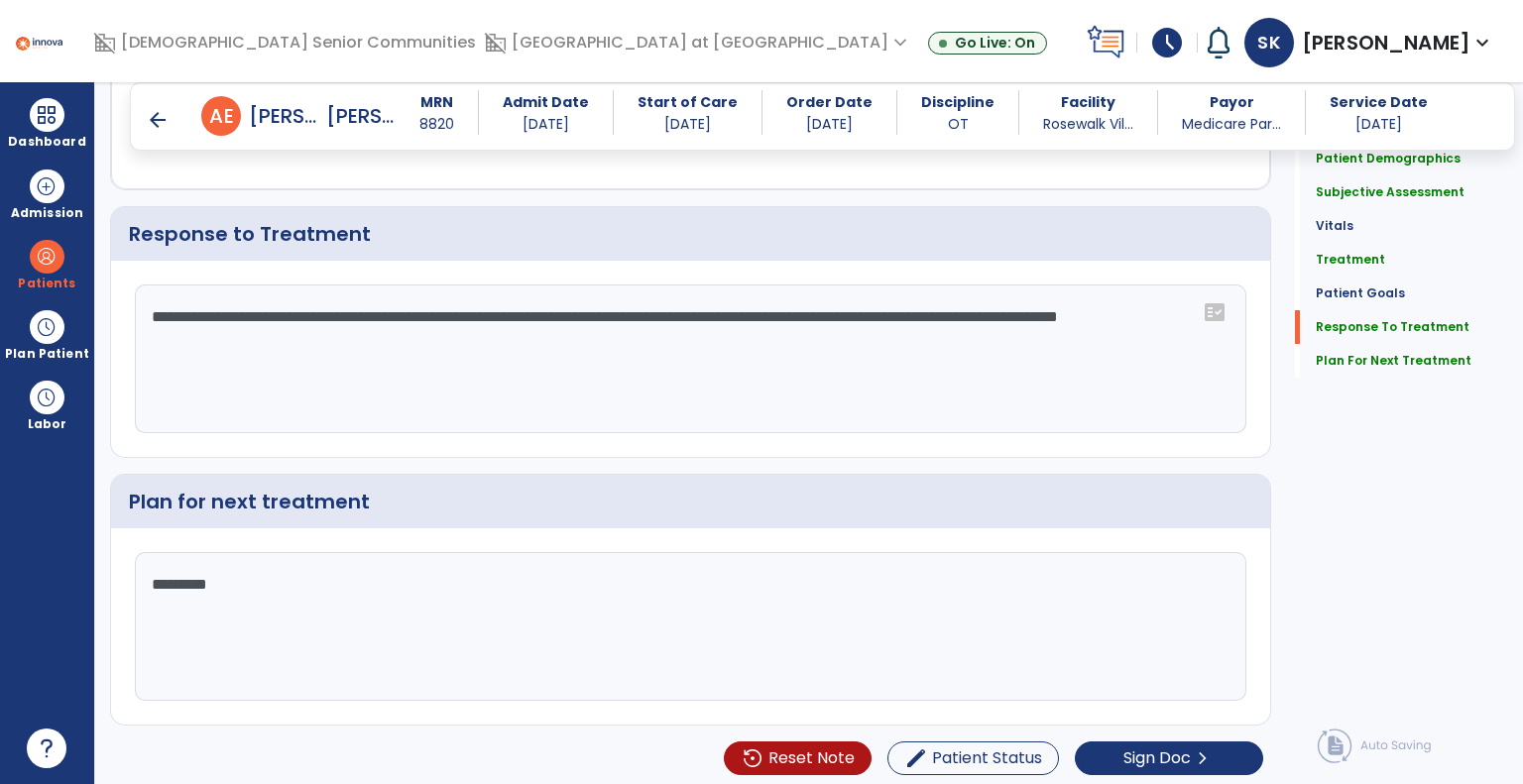 type on "**********" 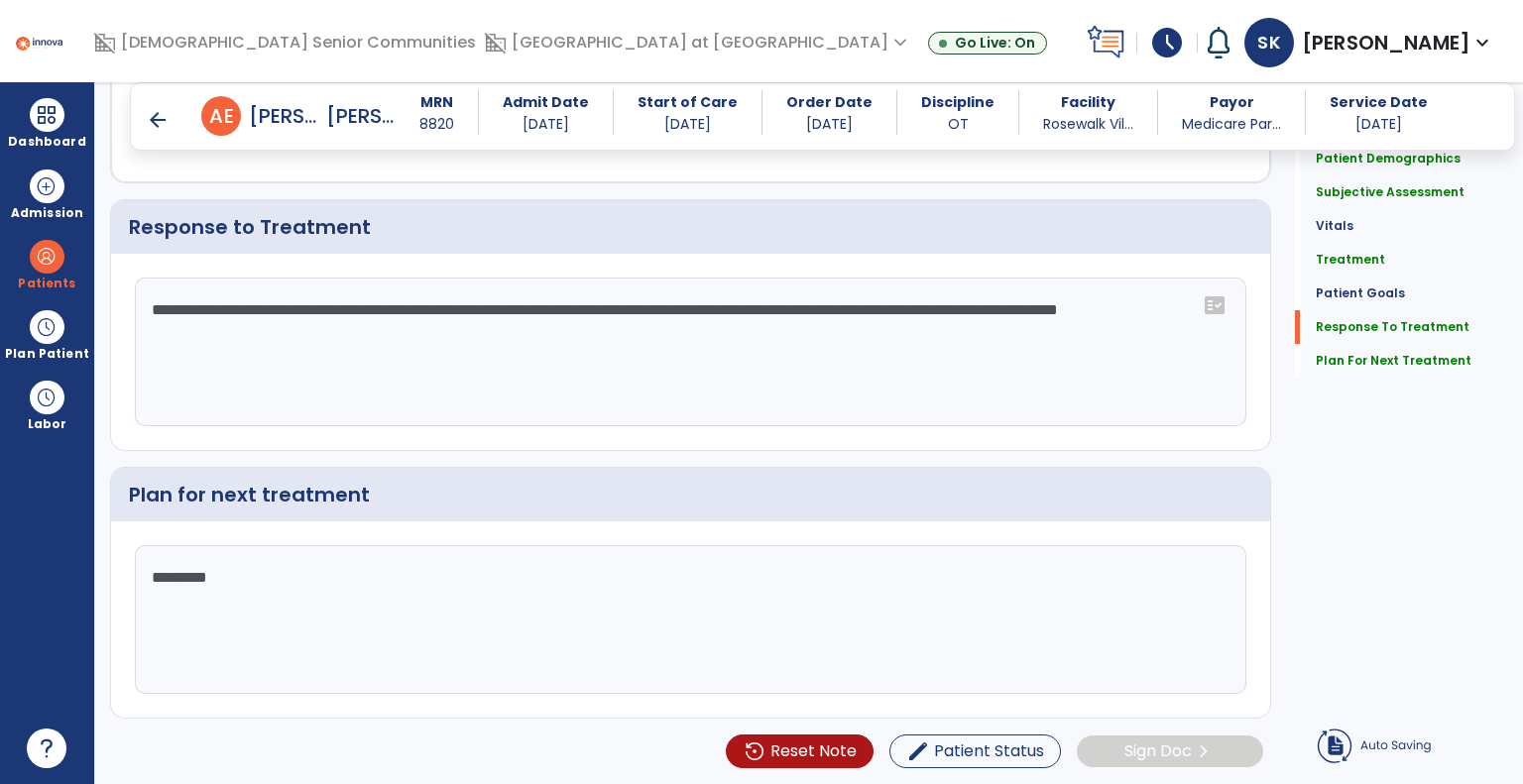 click on "*********" 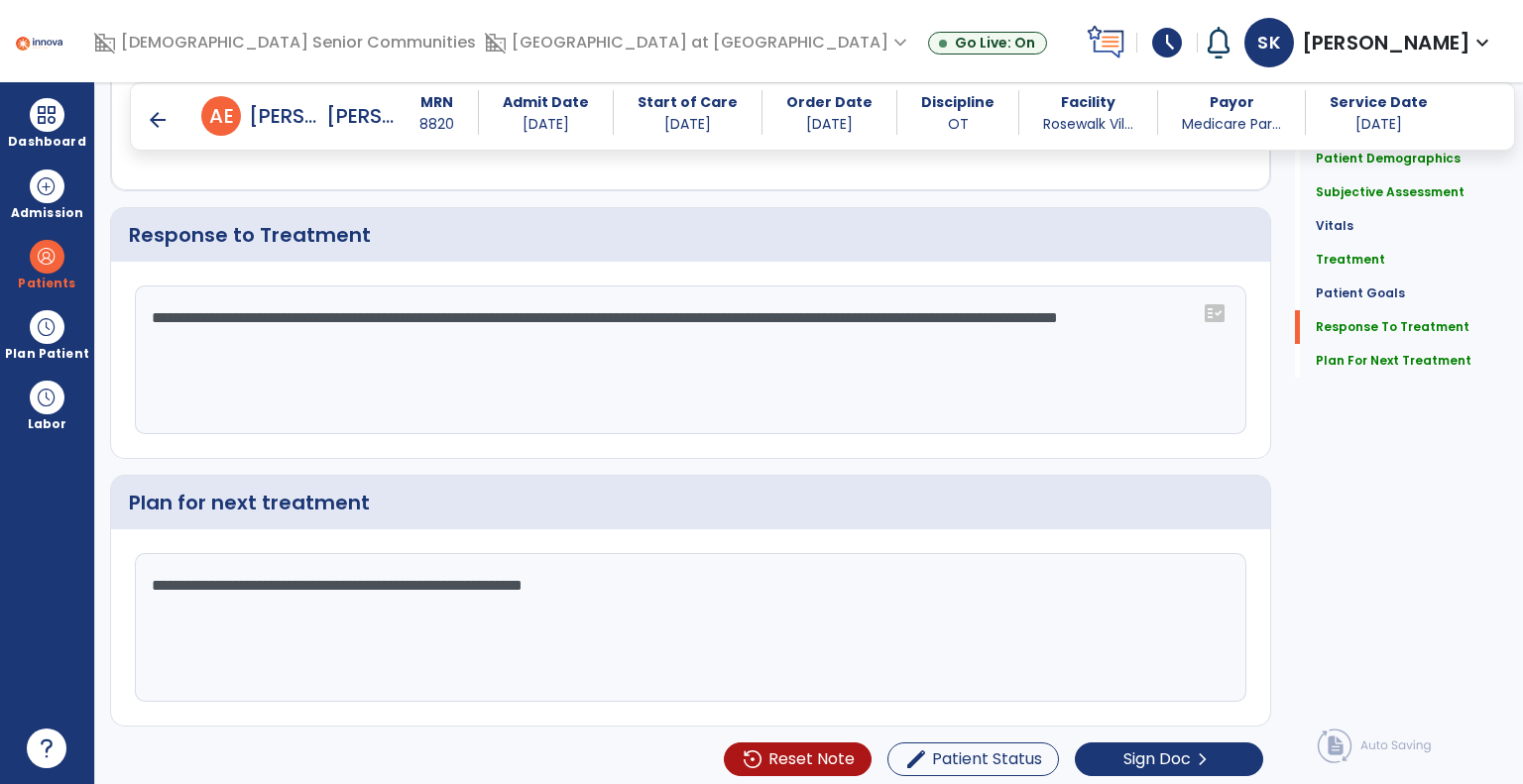 scroll, scrollTop: 2720, scrollLeft: 0, axis: vertical 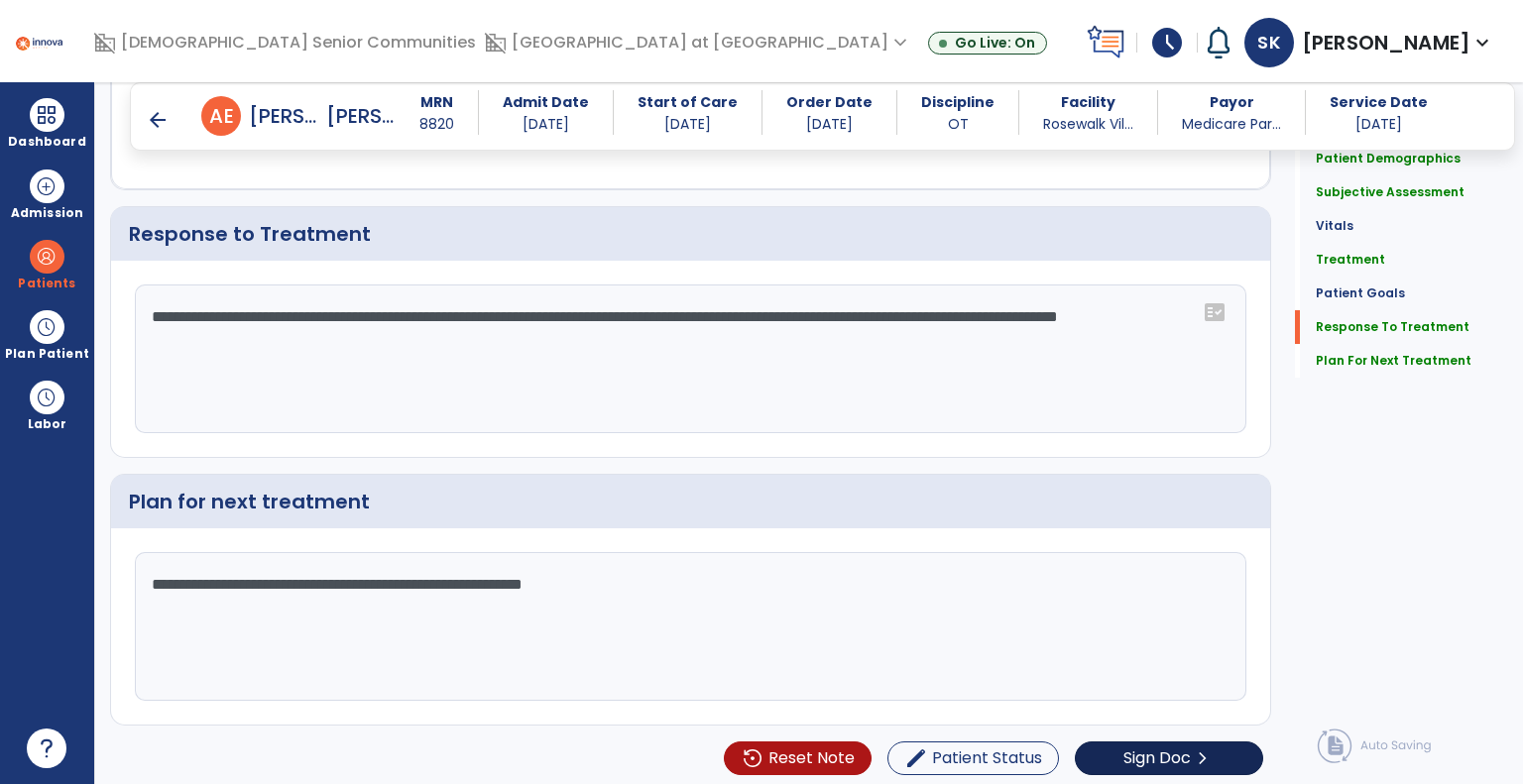 type on "**********" 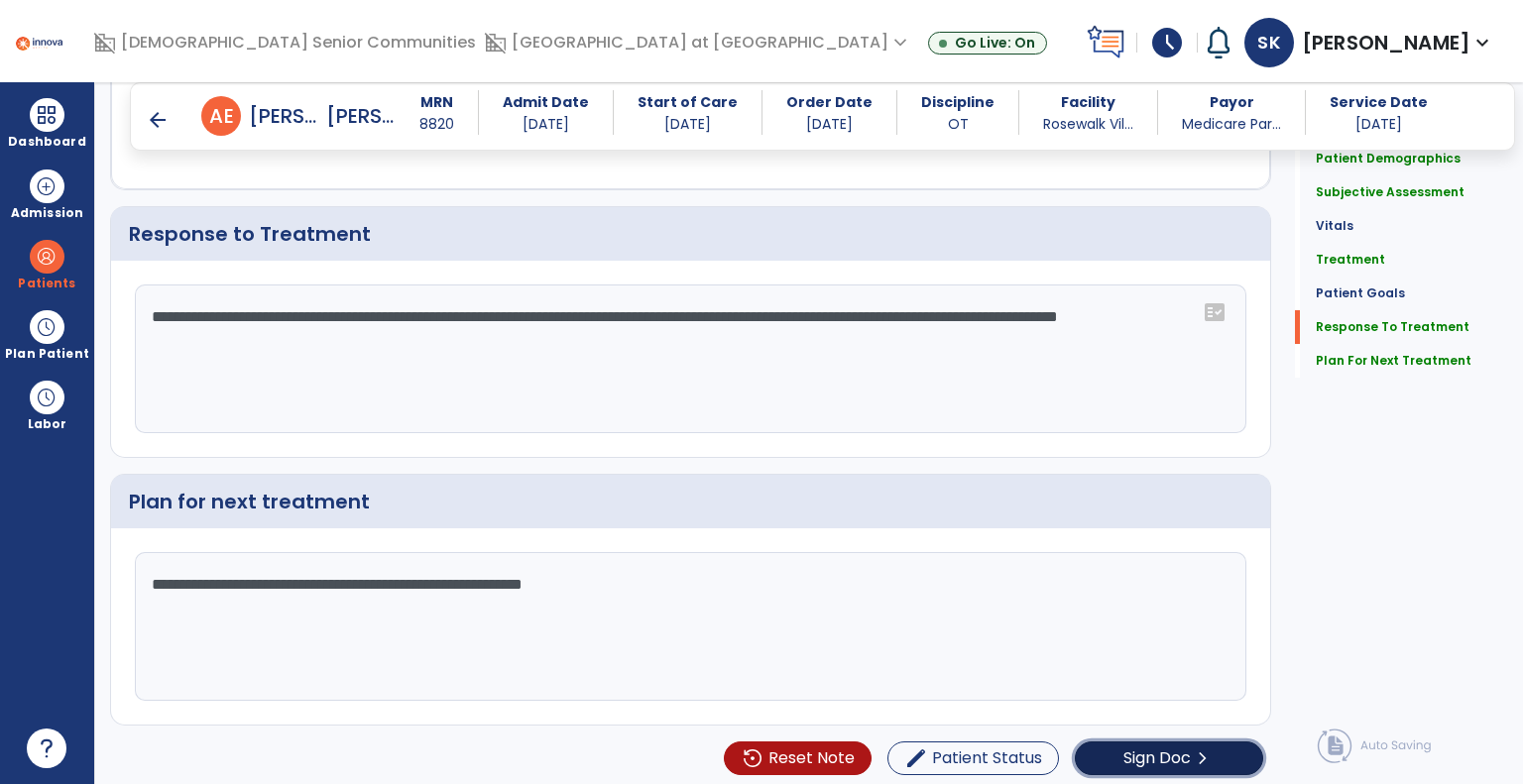click on "Sign Doc" 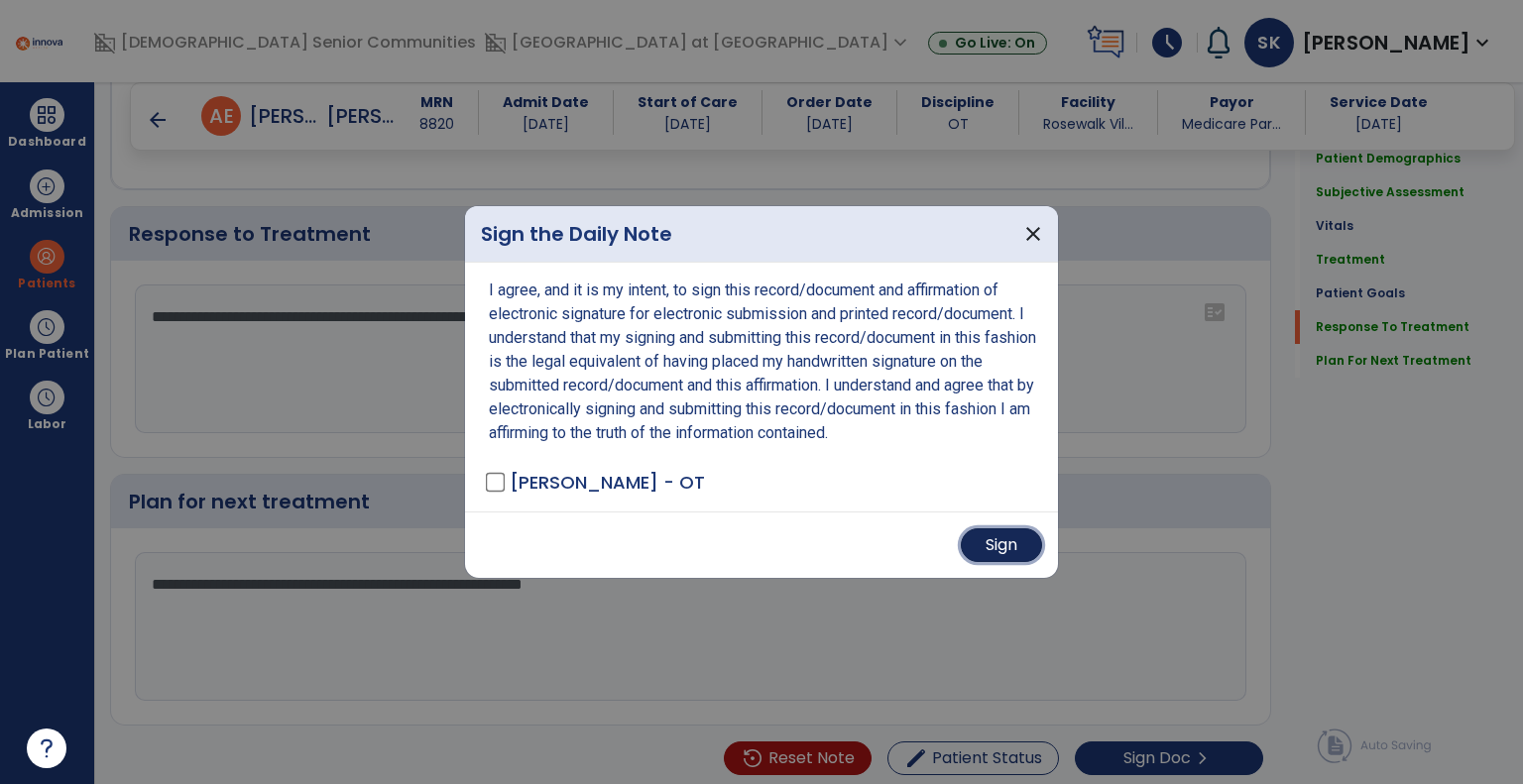 click on "Sign" at bounding box center [1001, 545] 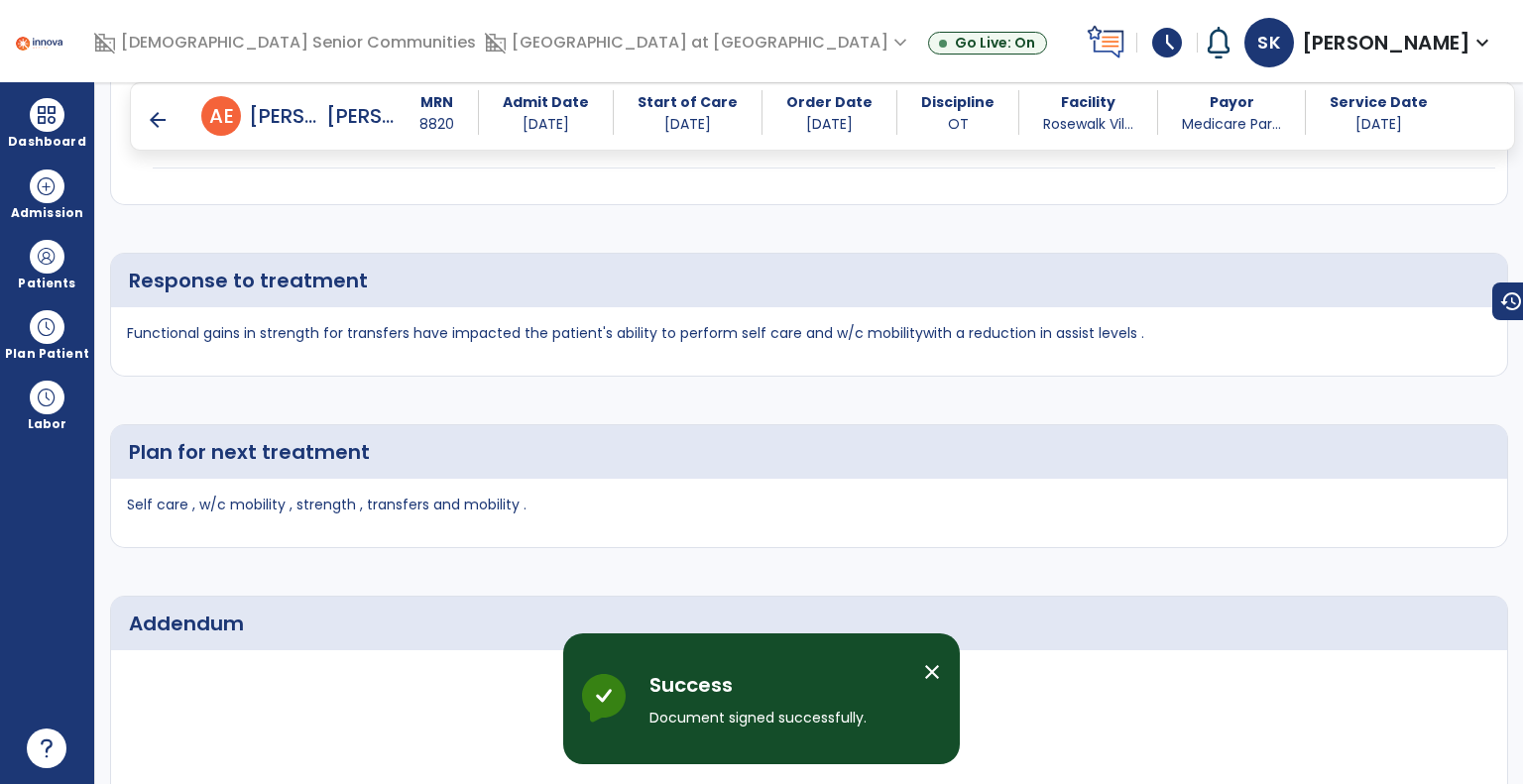 scroll, scrollTop: 3976, scrollLeft: 0, axis: vertical 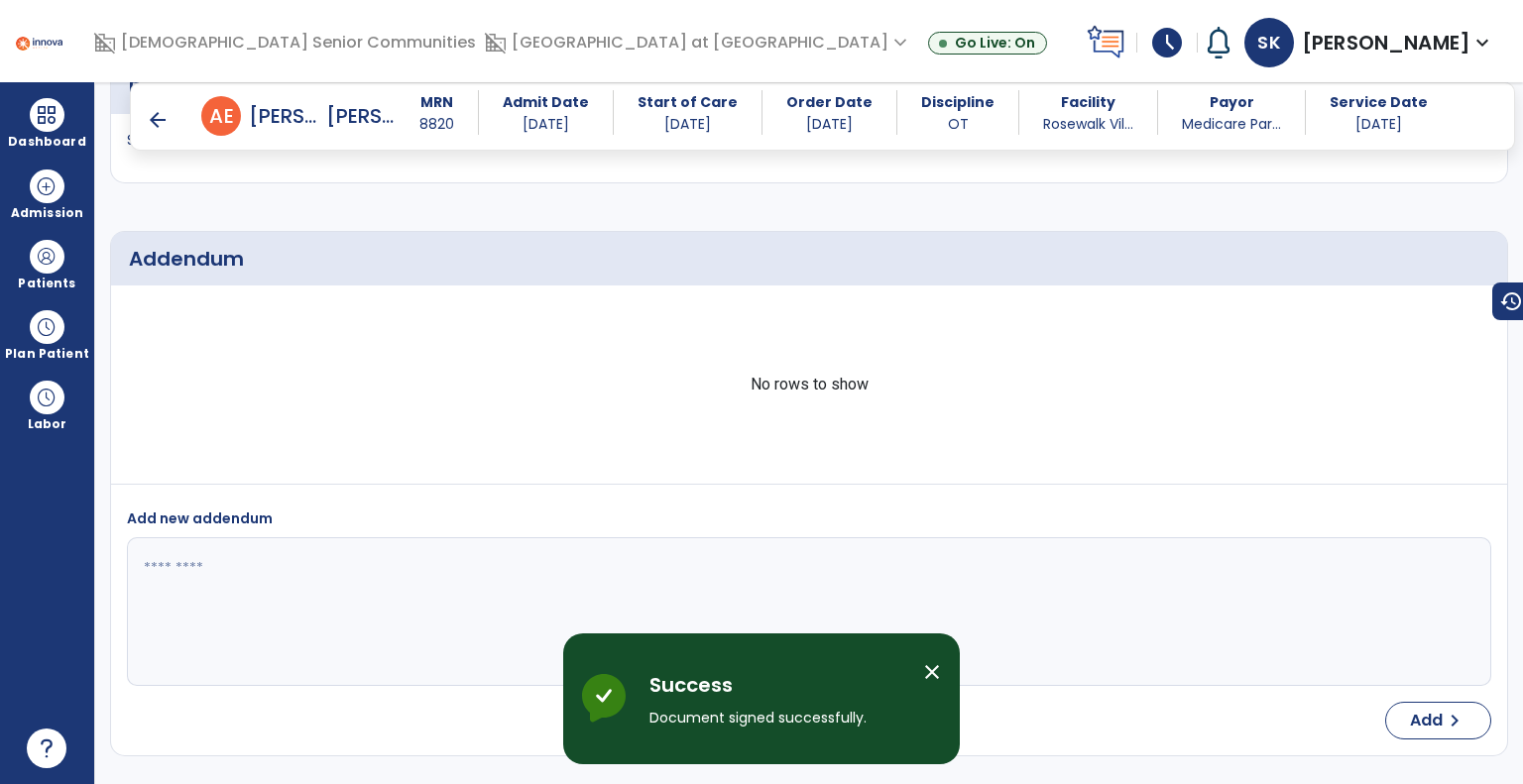 click on "arrow_back" at bounding box center [158, 120] 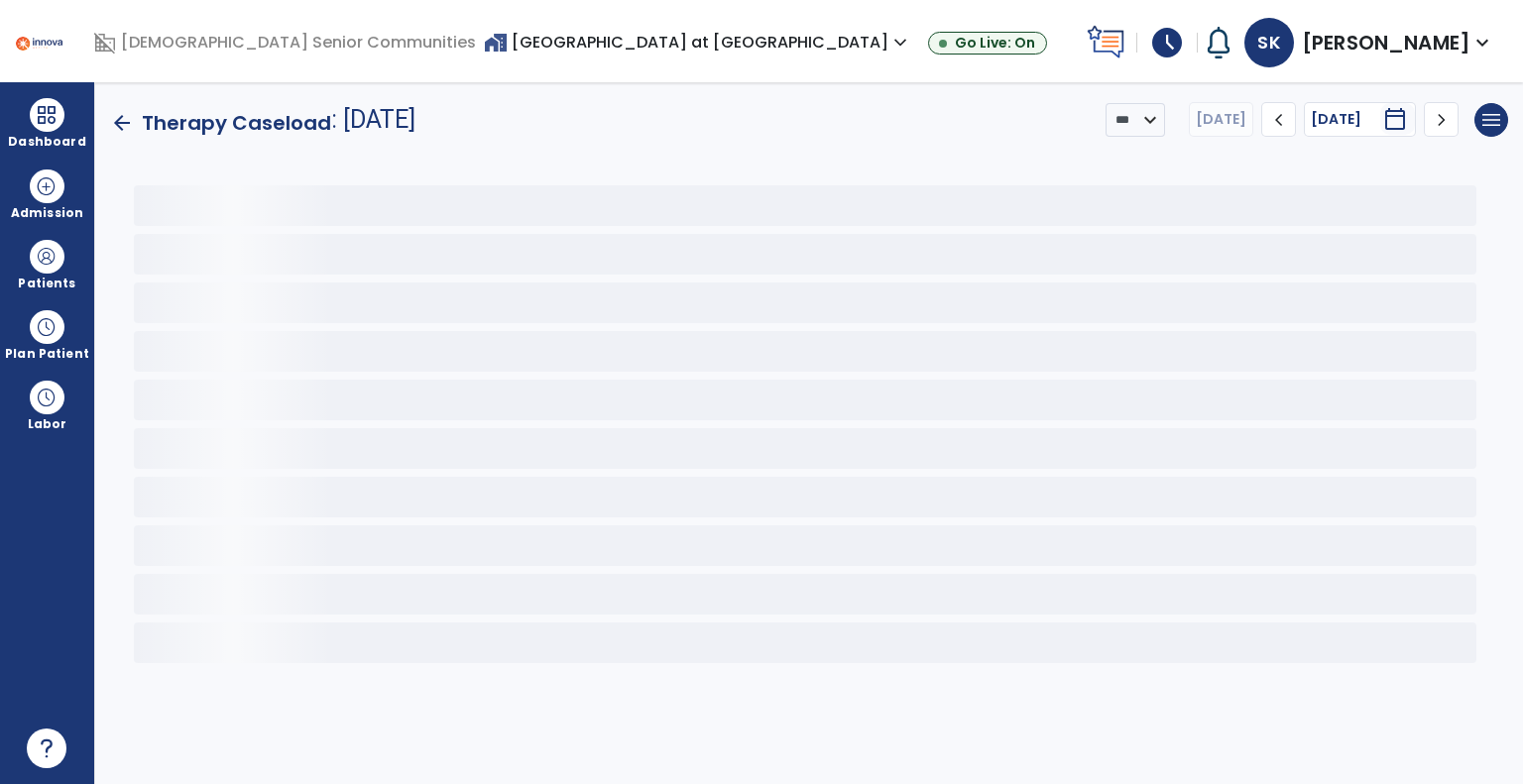 scroll, scrollTop: 0, scrollLeft: 0, axis: both 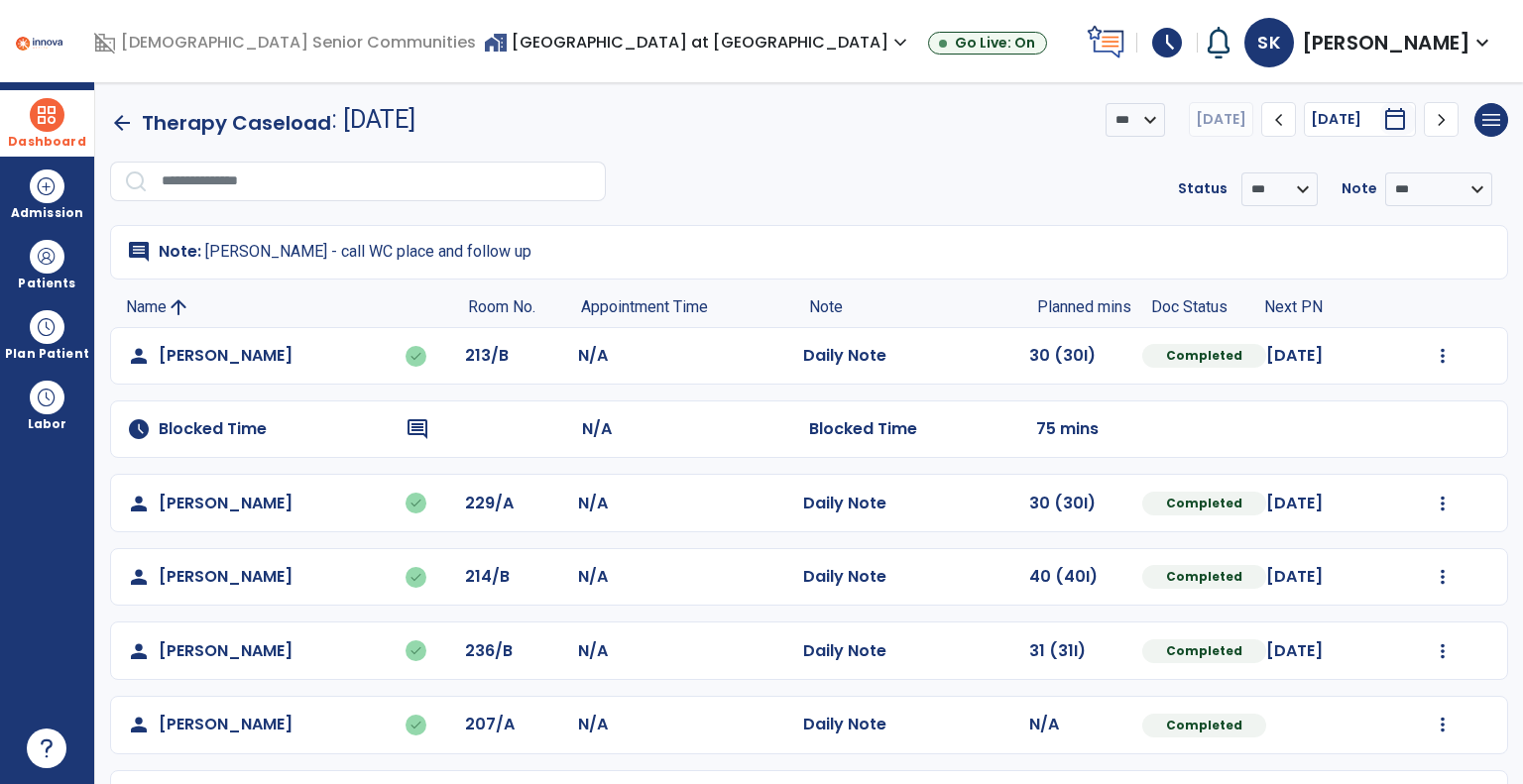 click at bounding box center [47, 115] 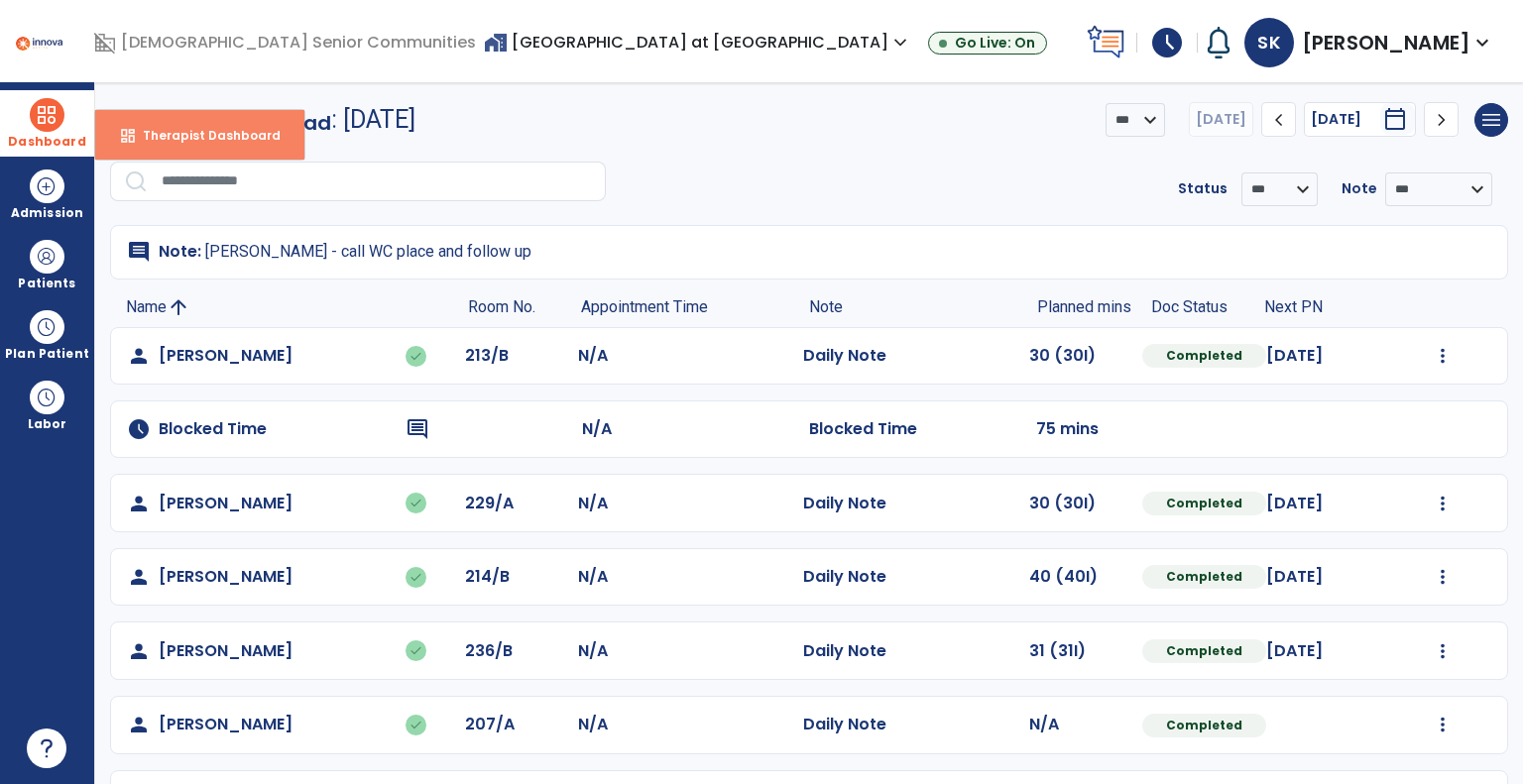 click on "dashboard" at bounding box center [128, 136] 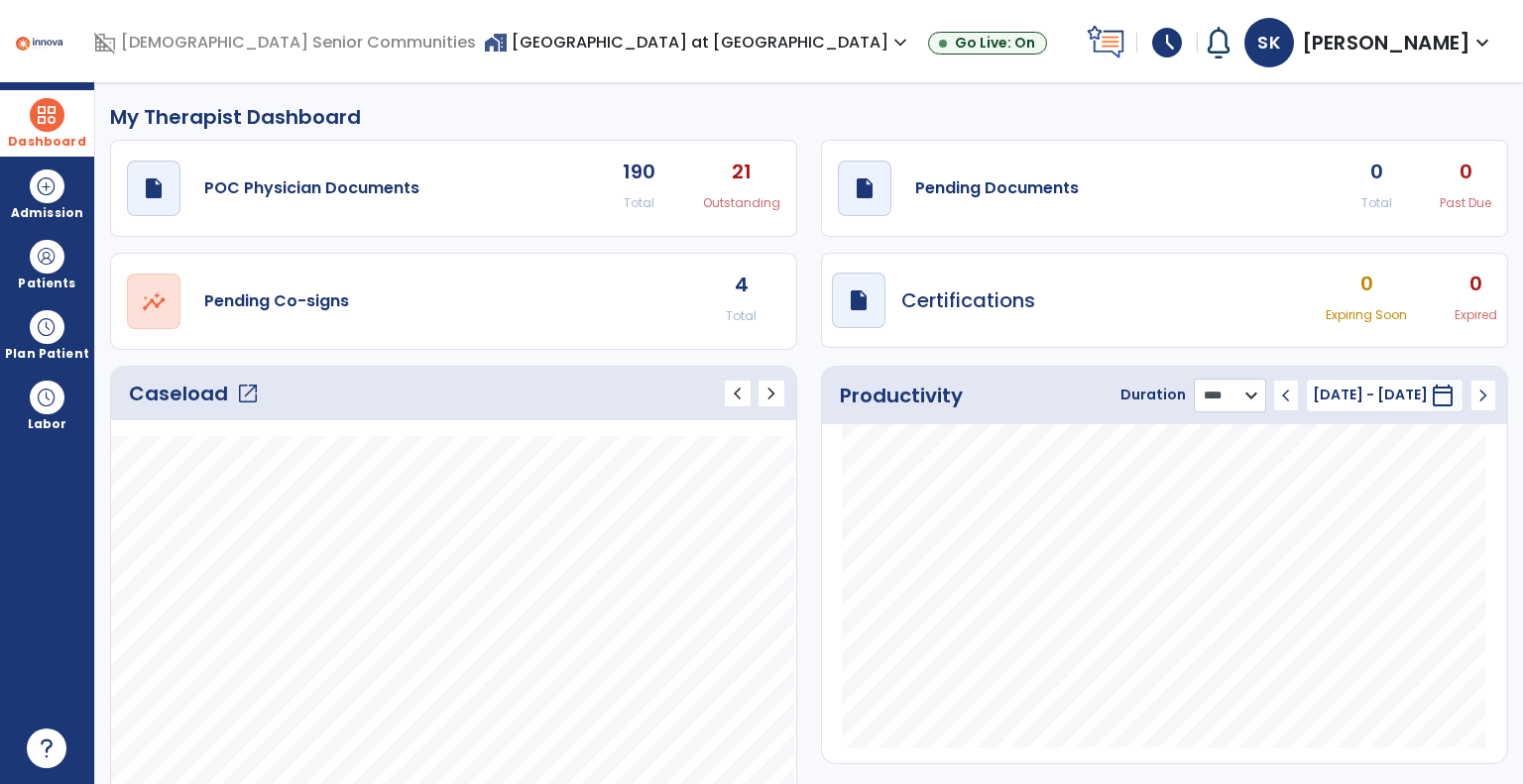 click on "******** **** ***" 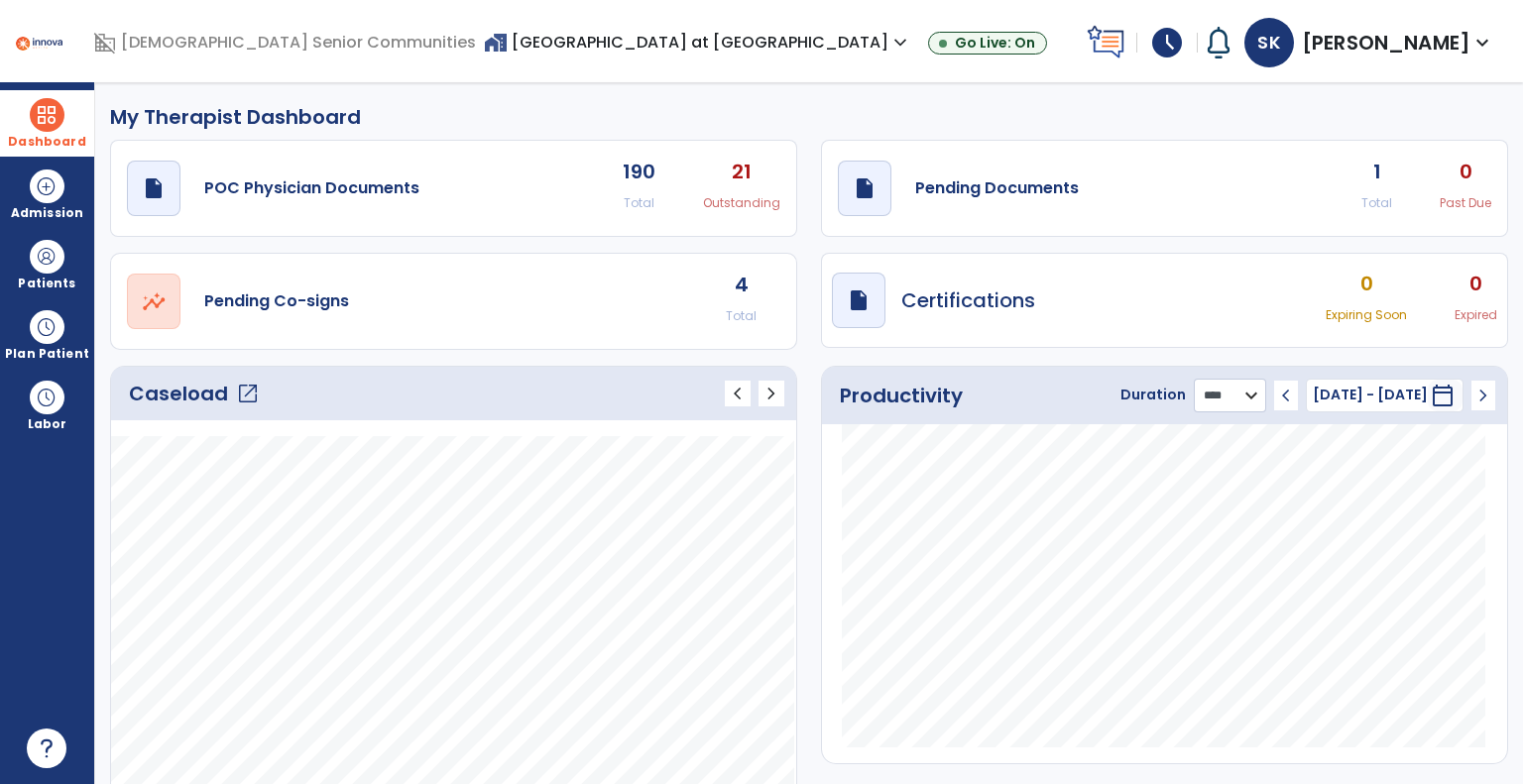 select on "***" 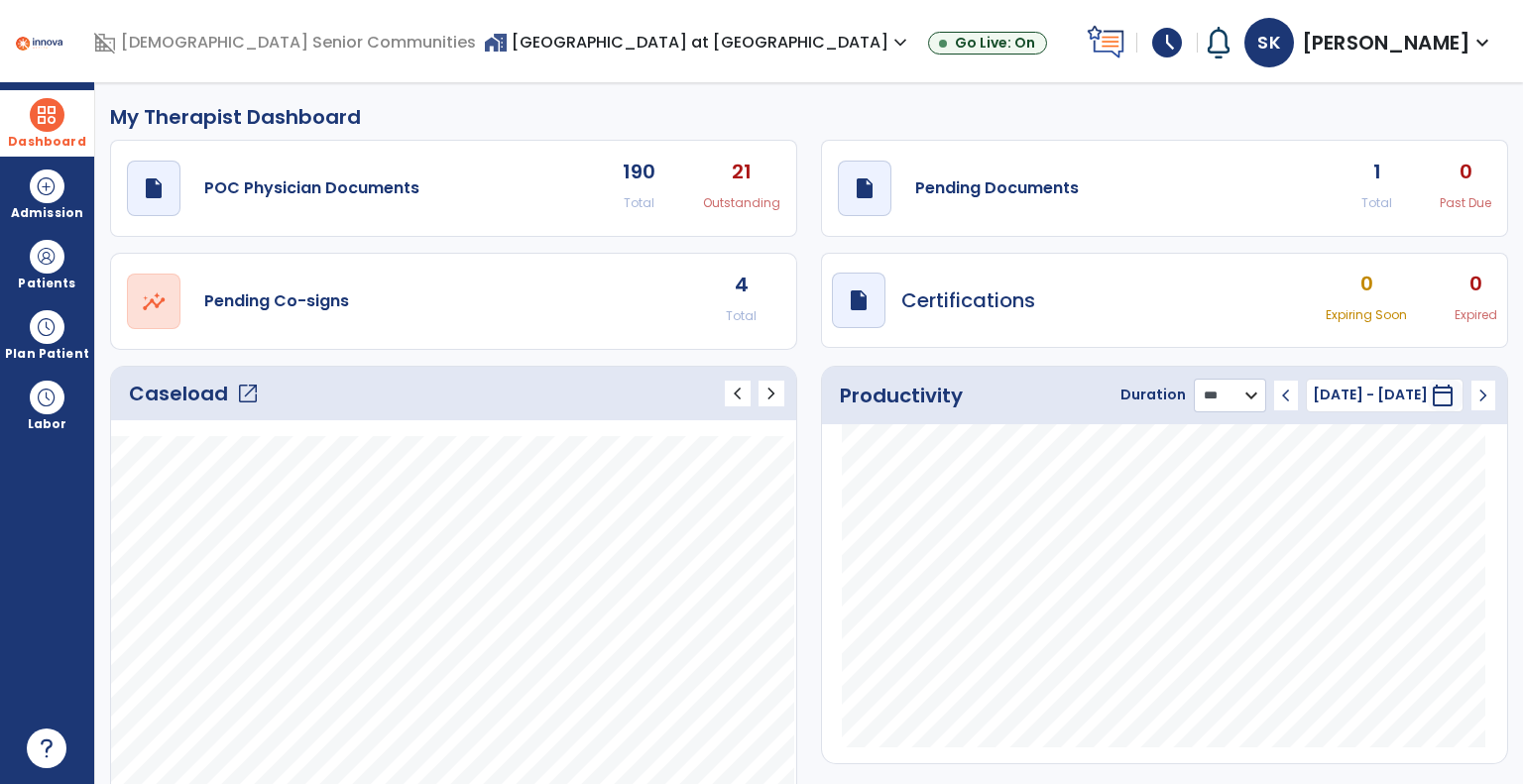 click on "******** **** ***" 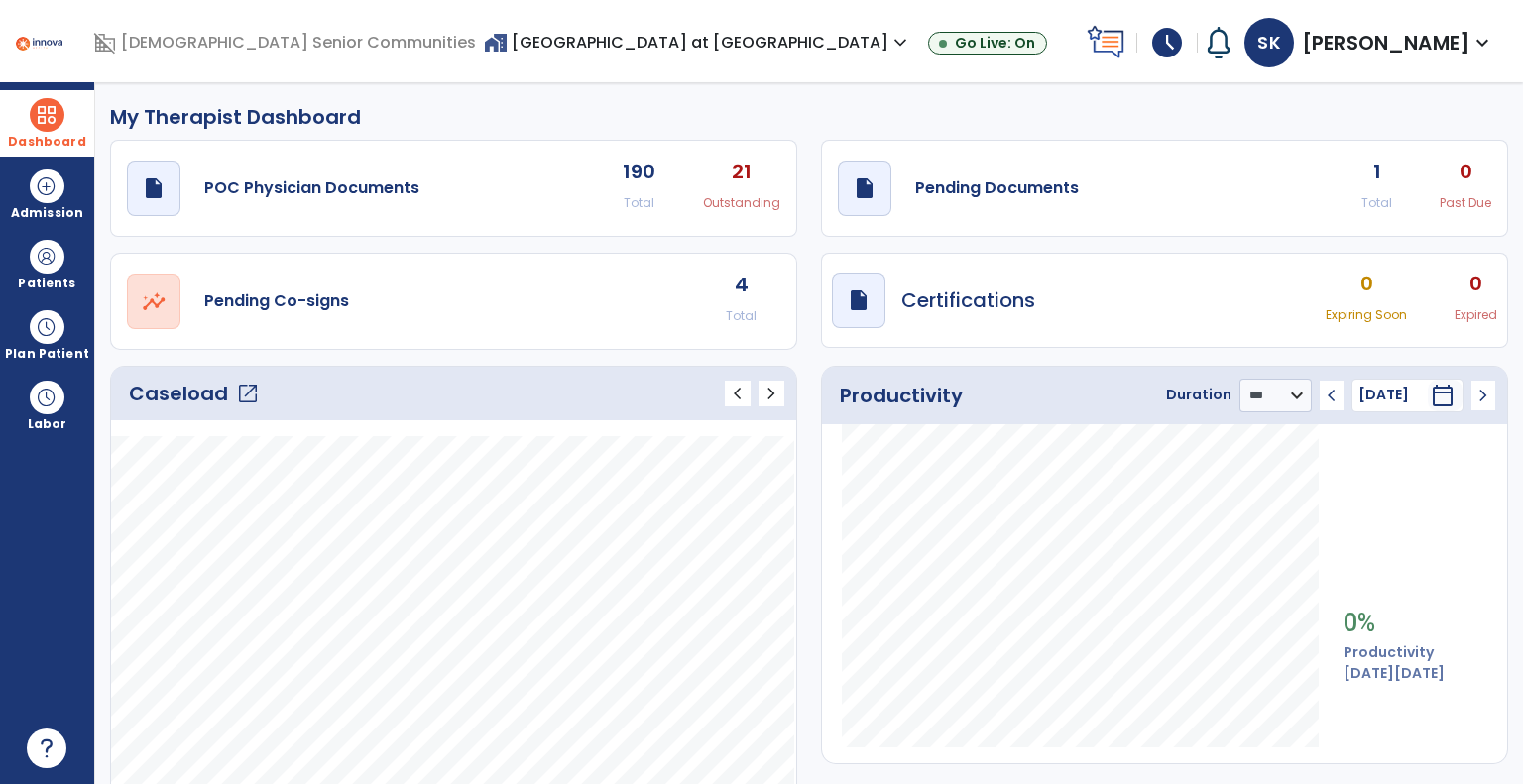 click on "open_in_new" 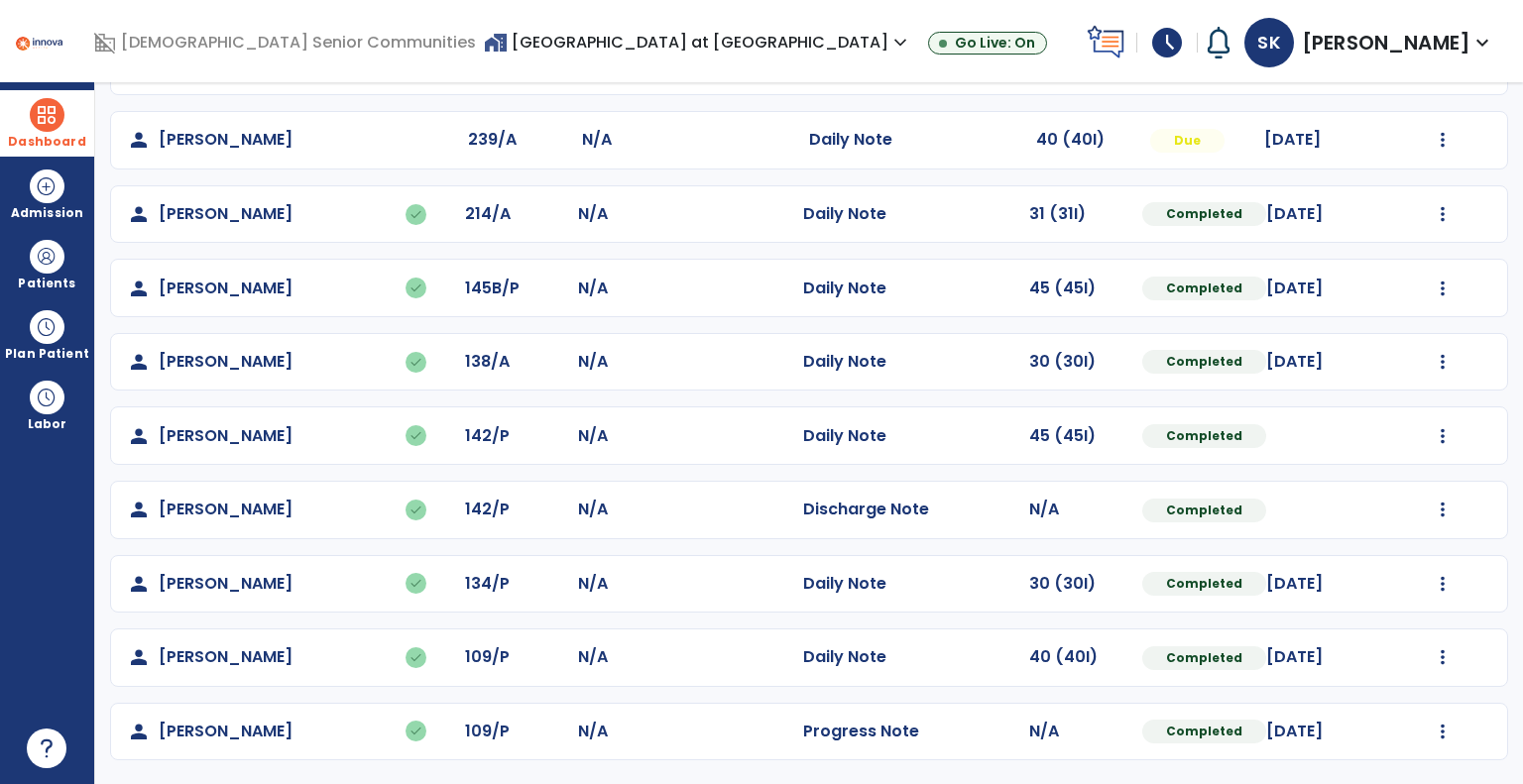 scroll, scrollTop: 437, scrollLeft: 0, axis: vertical 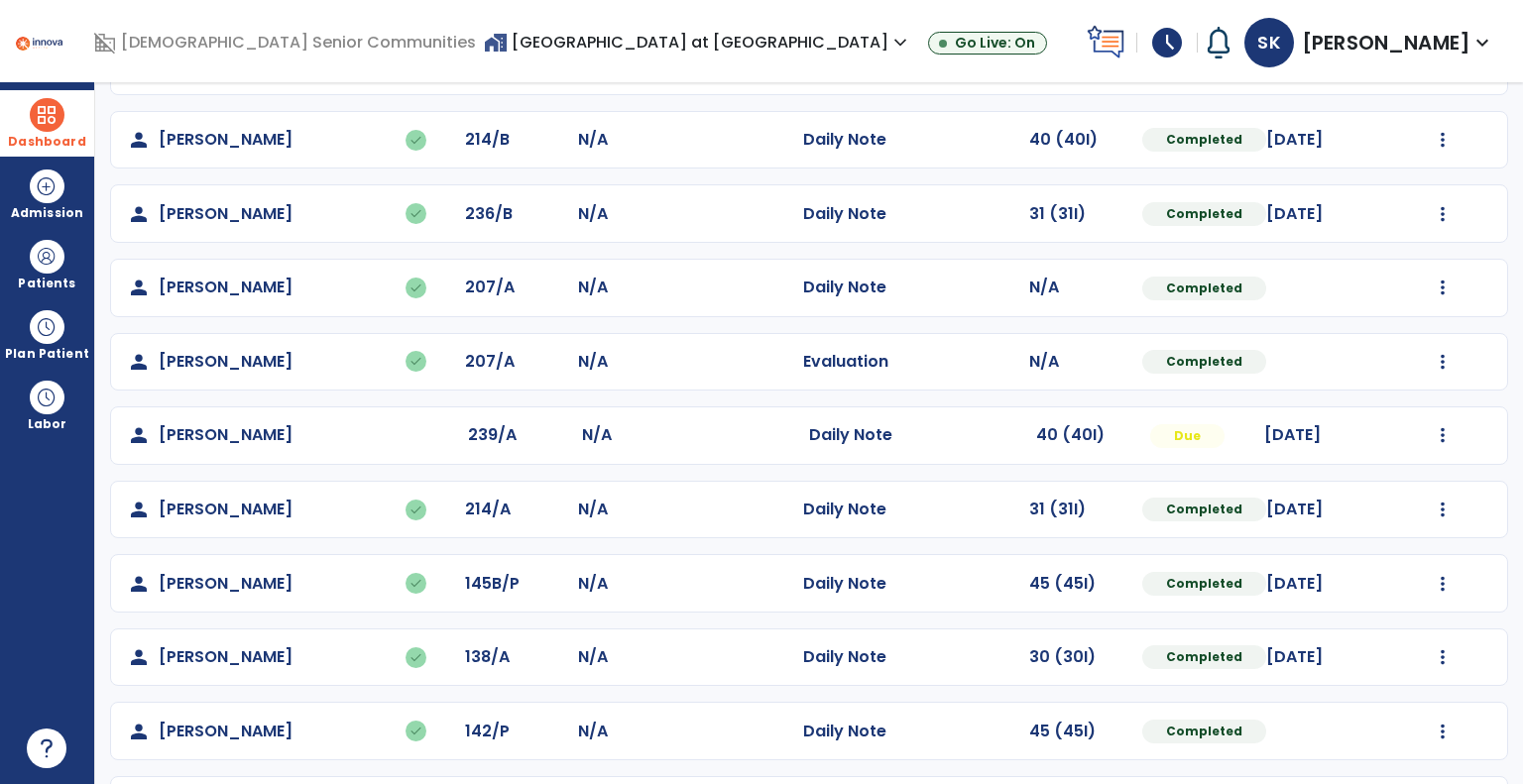 click at bounding box center (47, 115) 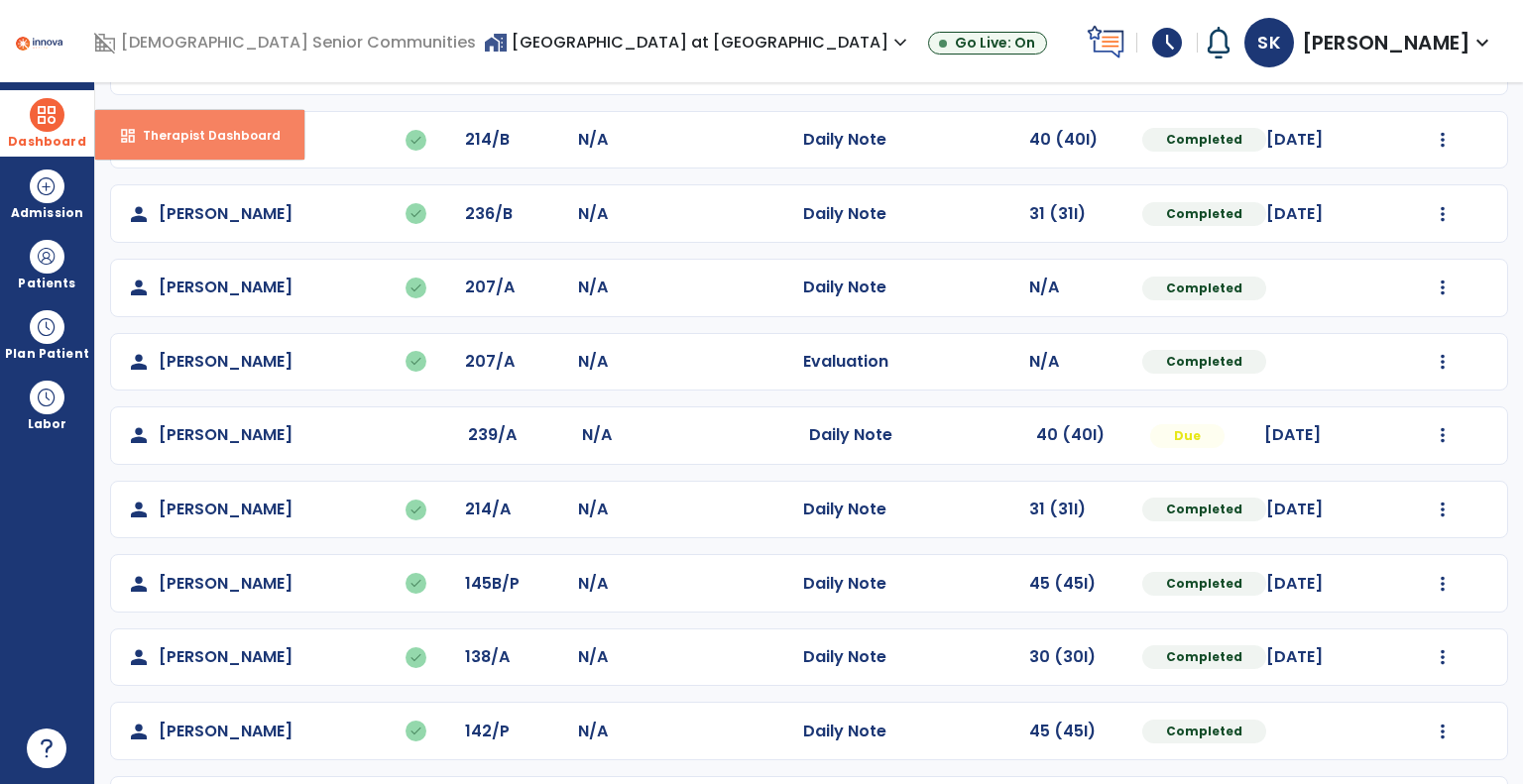 drag, startPoint x: 123, startPoint y: 138, endPoint x: 248, endPoint y: 138, distance: 125 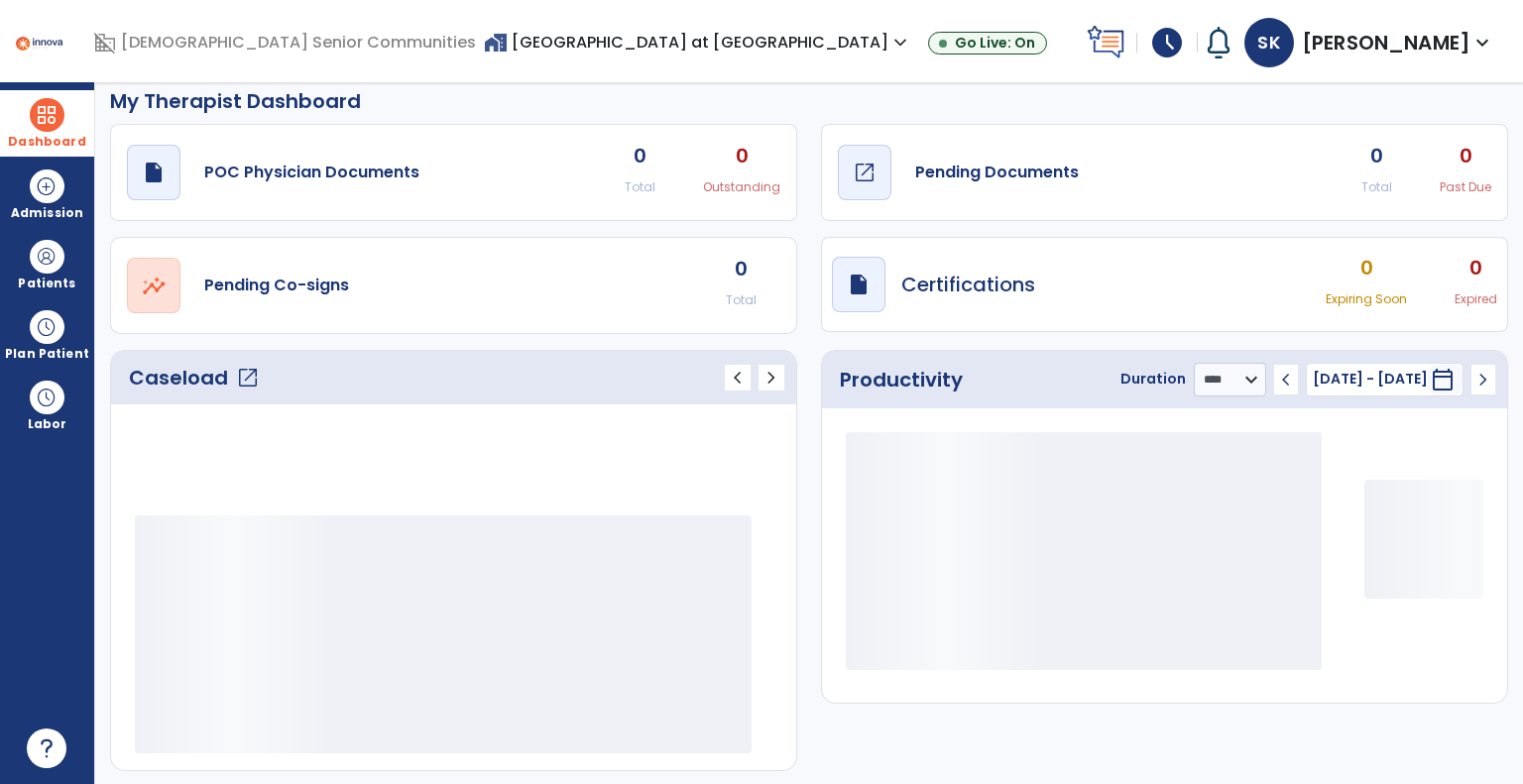scroll, scrollTop: 0, scrollLeft: 0, axis: both 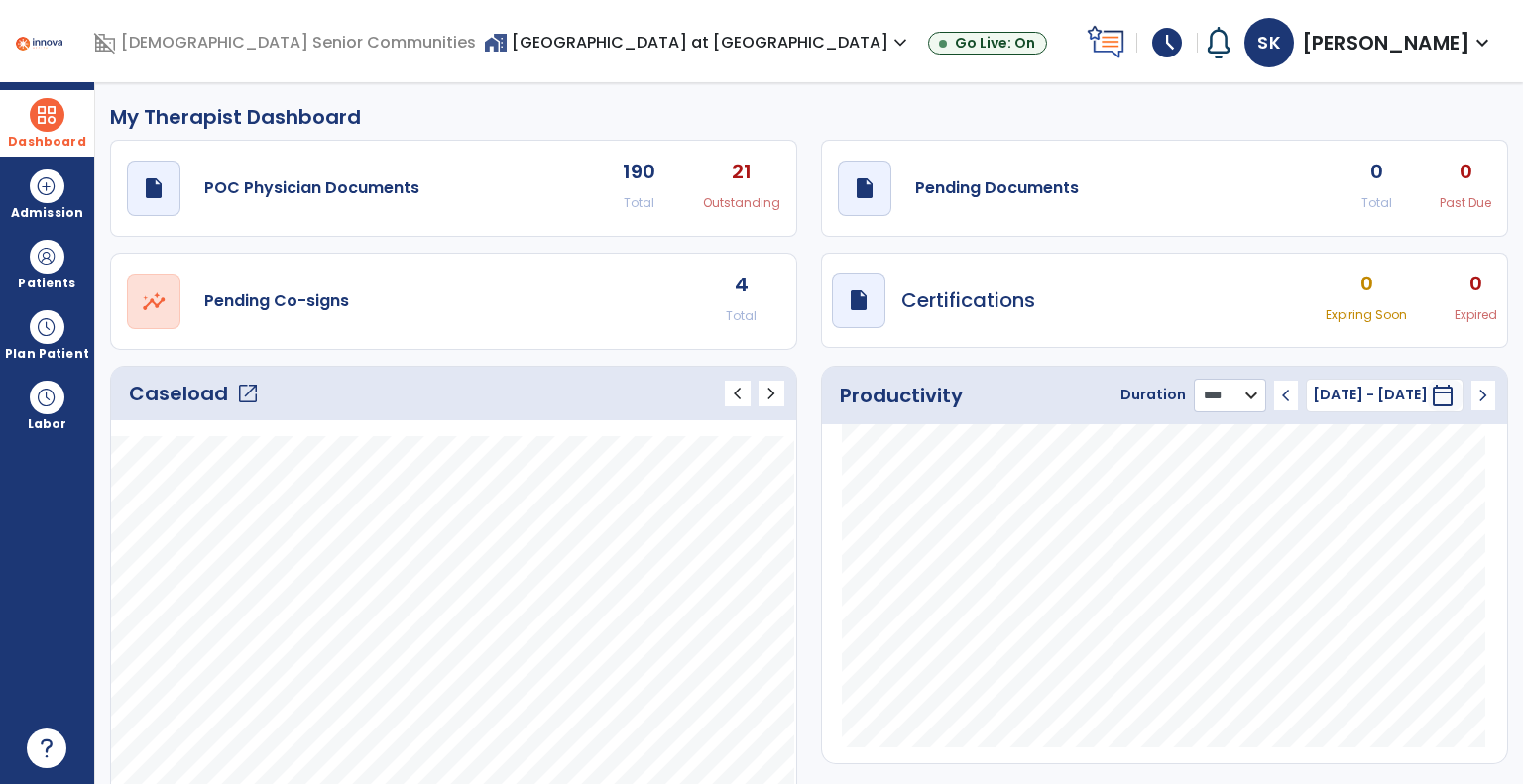 click on "******** **** ***" 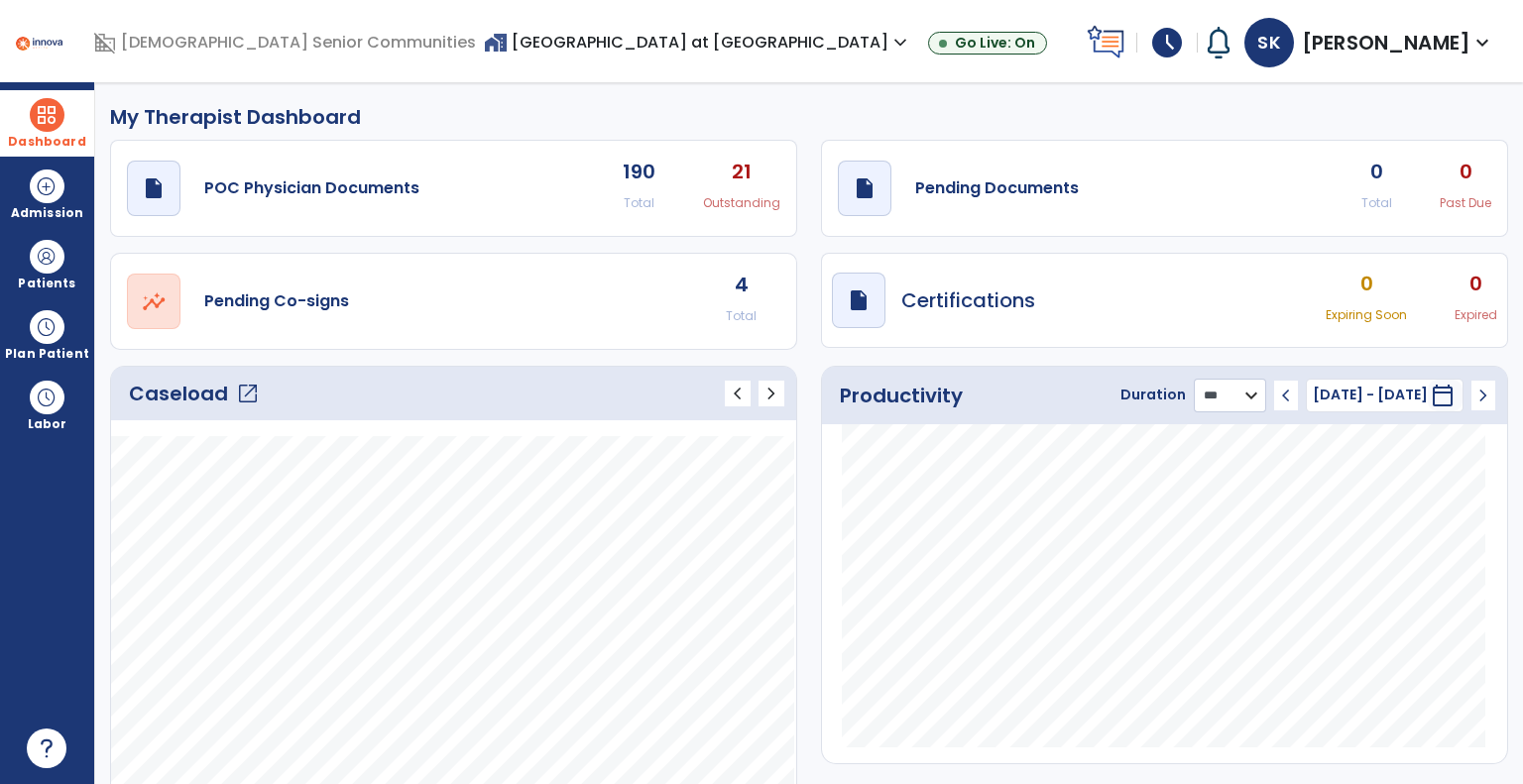 click on "******** **** ***" 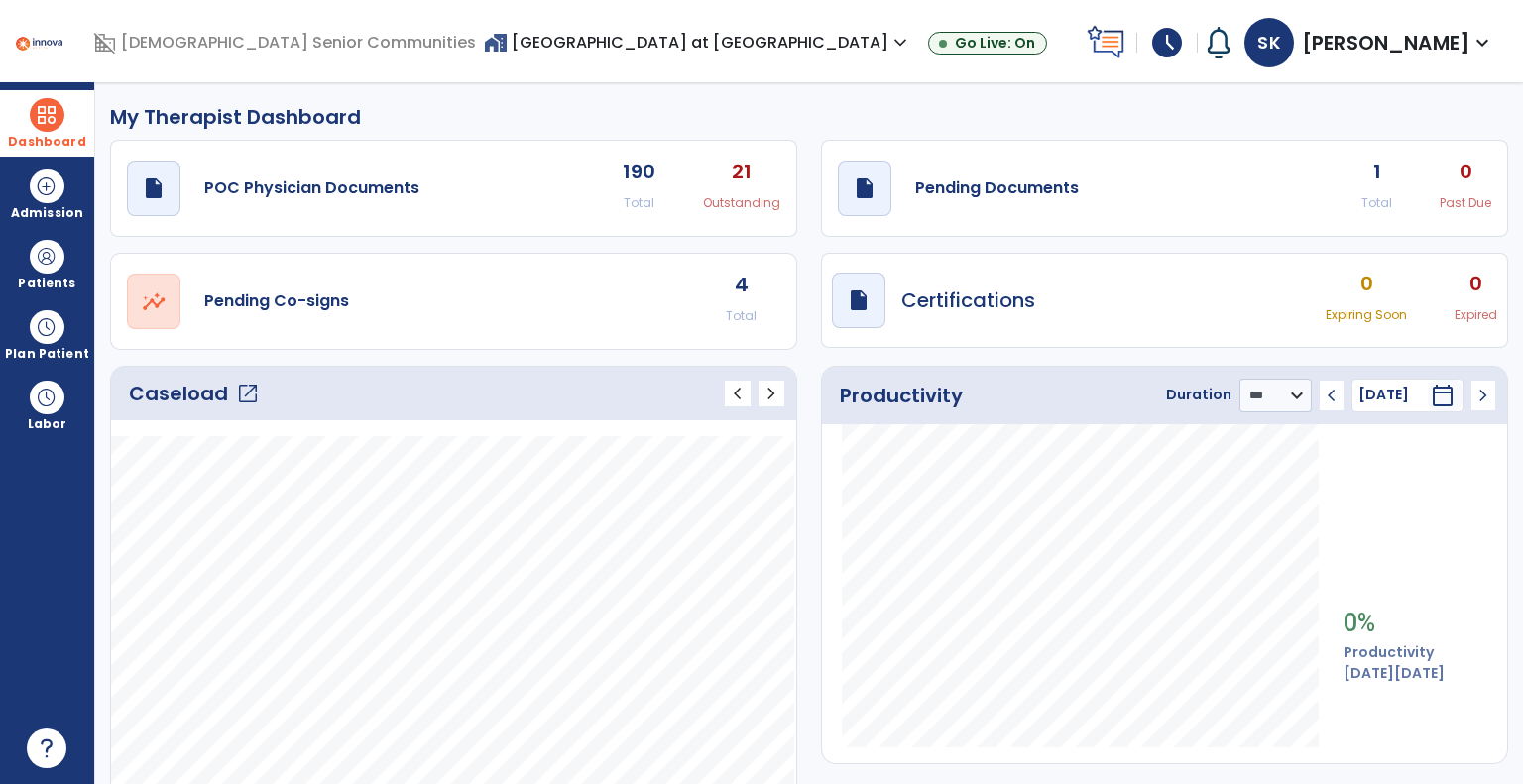 click on "open_in_new" 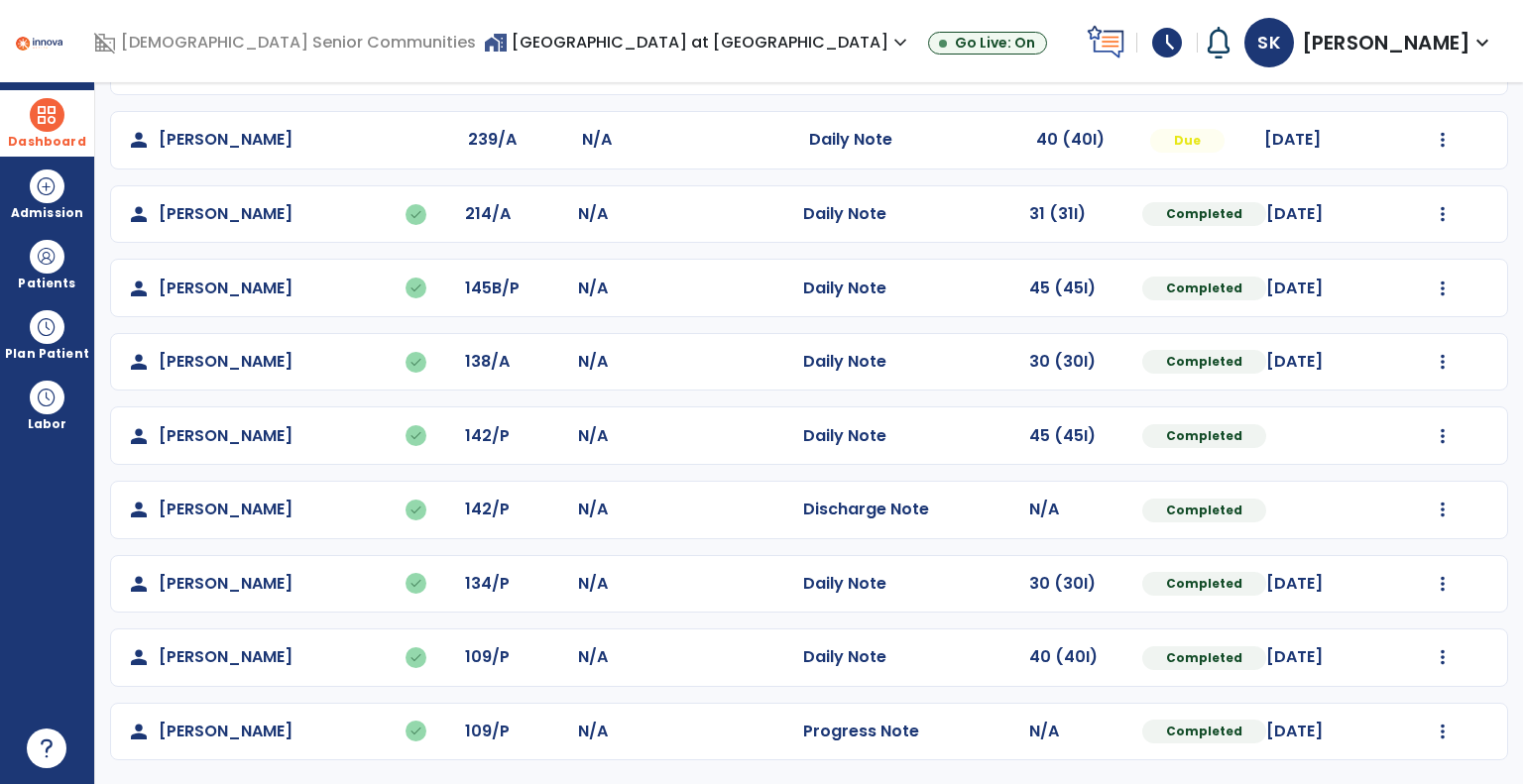 scroll, scrollTop: 635, scrollLeft: 0, axis: vertical 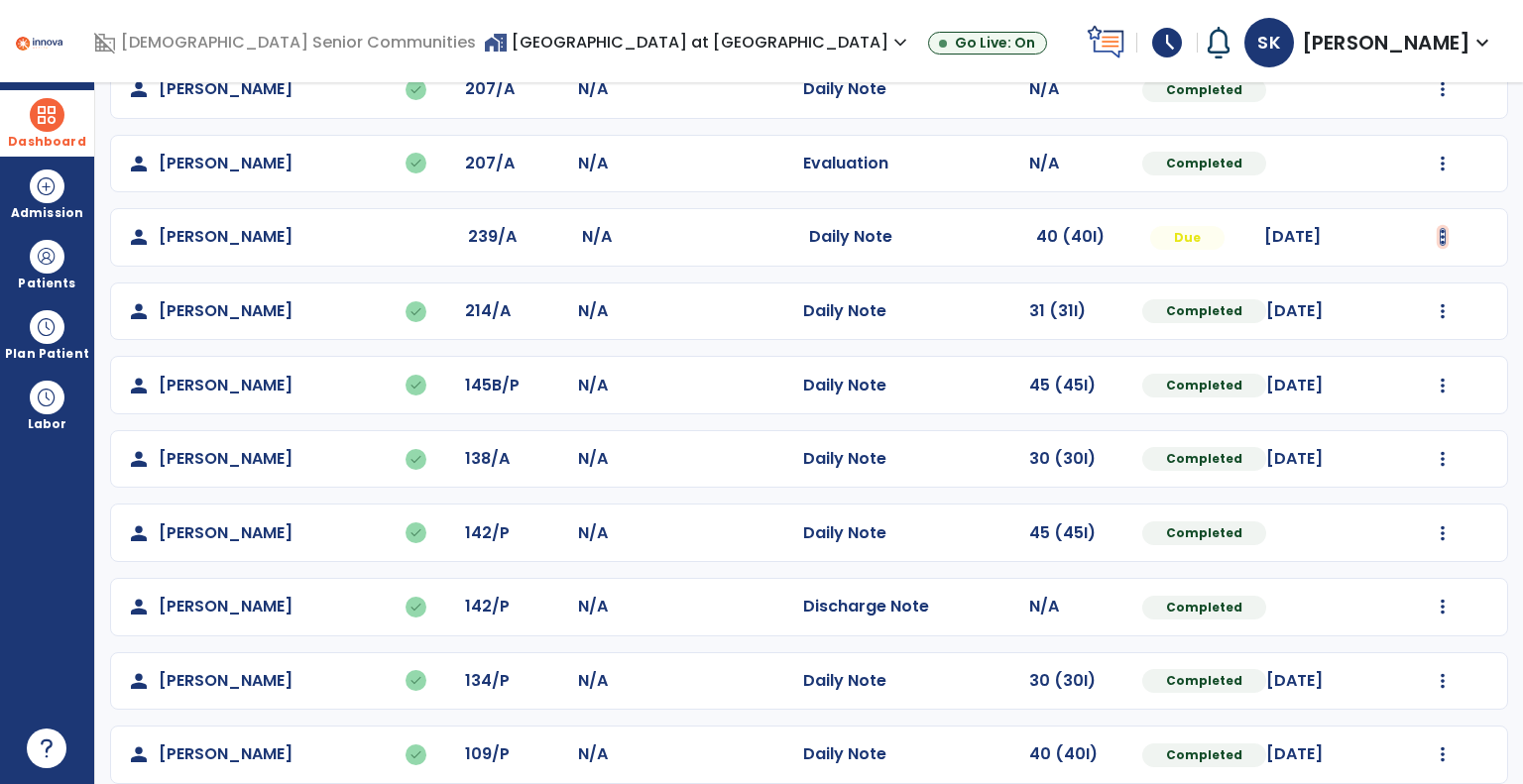 click at bounding box center (1443, -280) 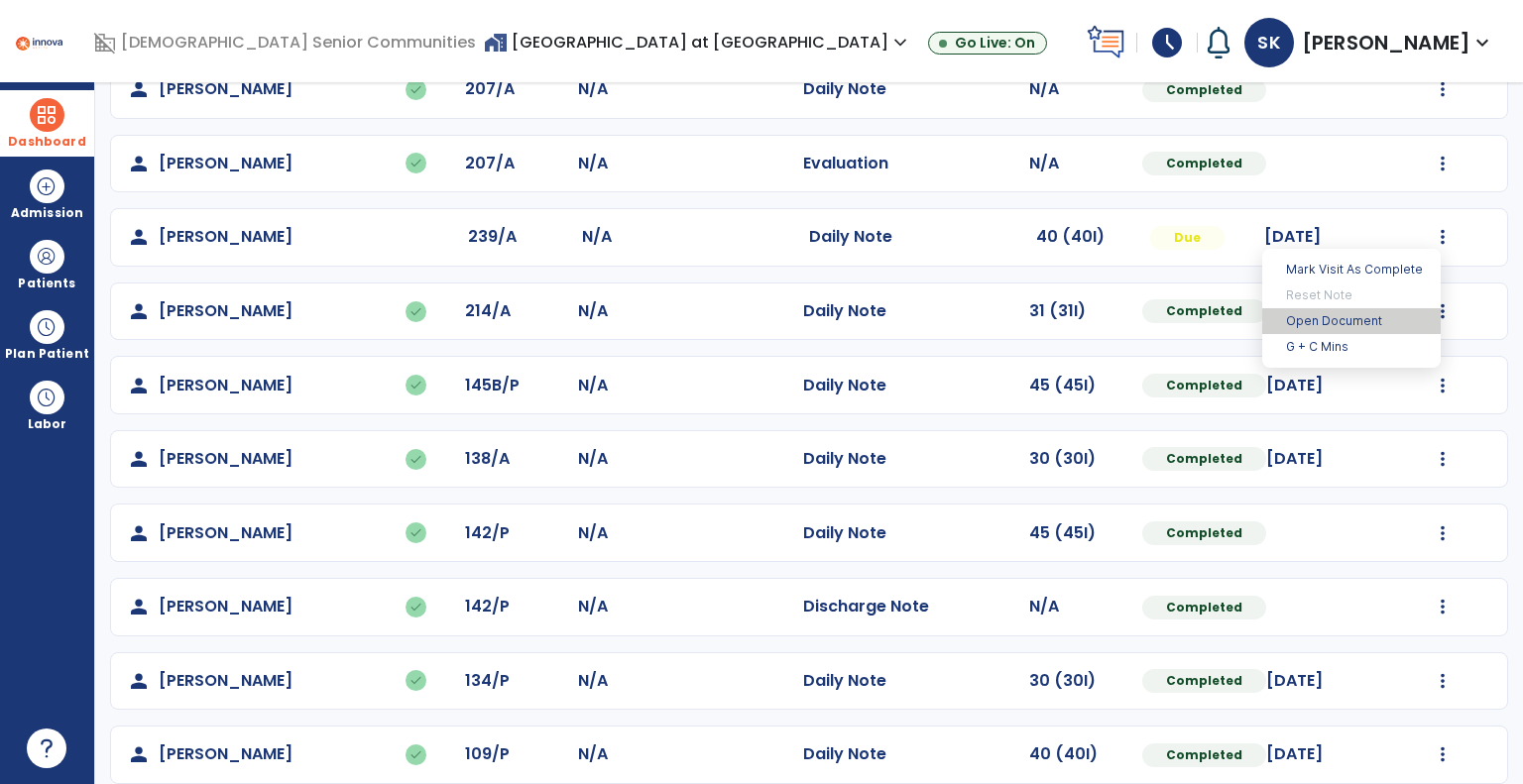click on "Open Document" at bounding box center (1351, 321) 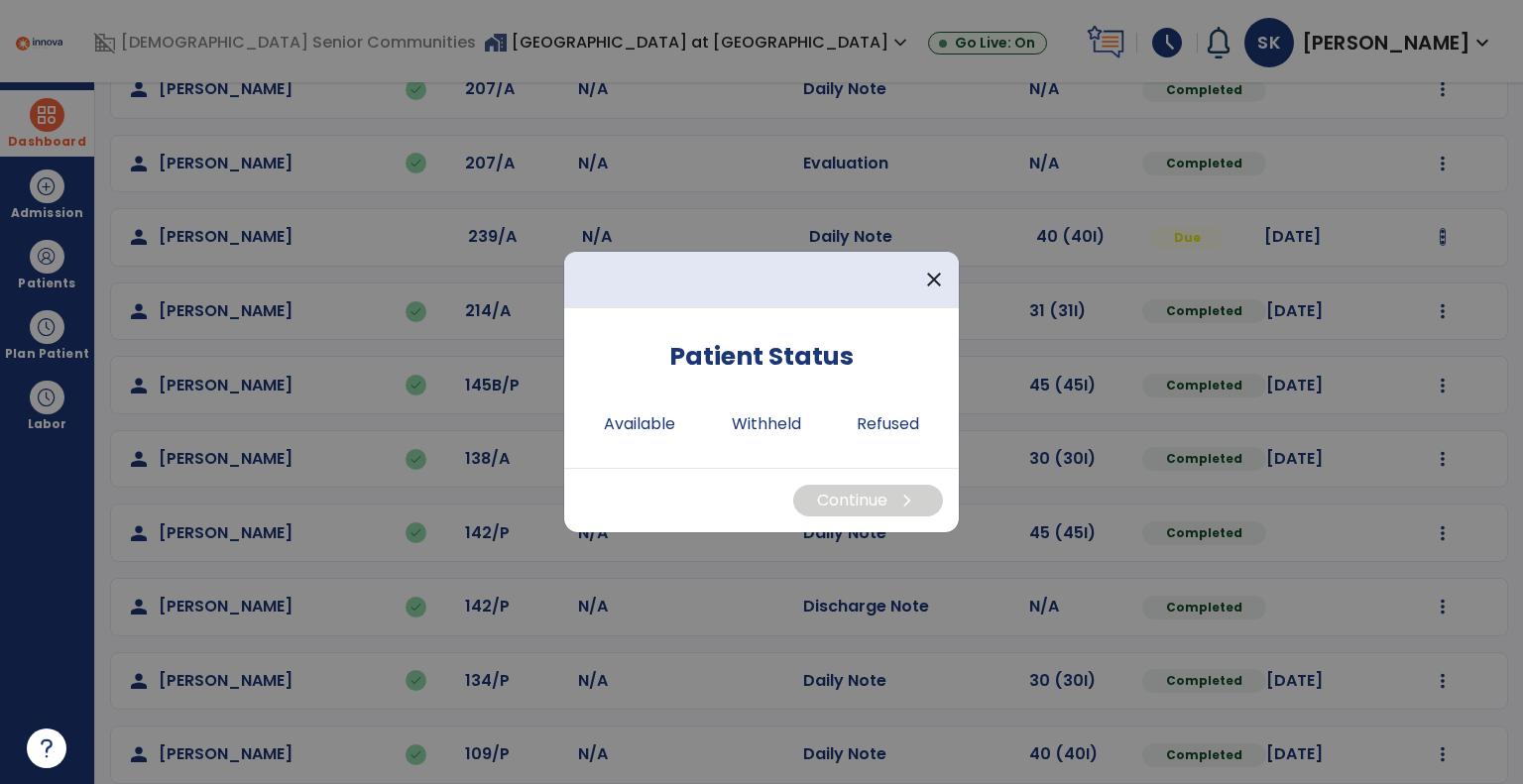 click at bounding box center [762, 392] 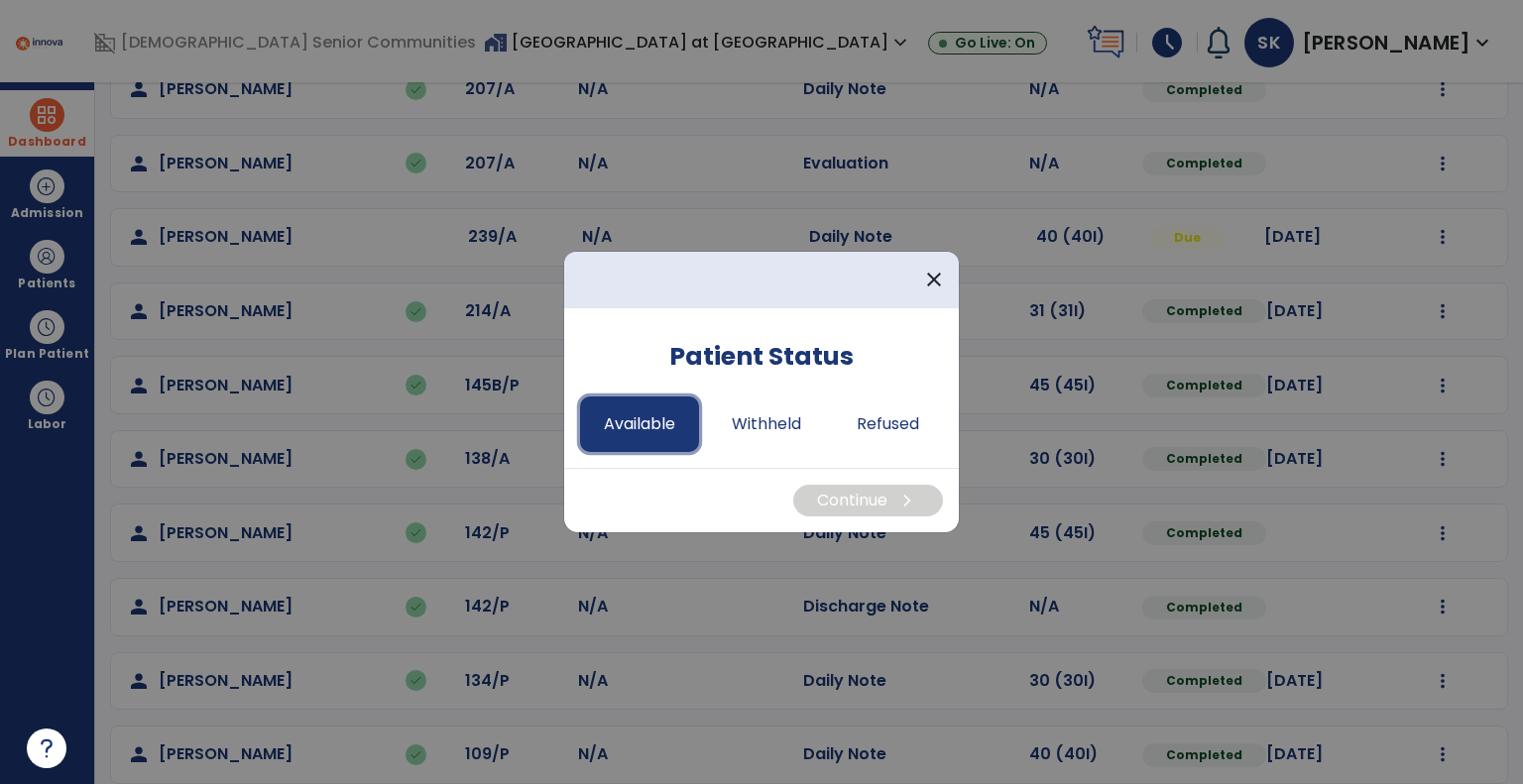 click on "Available" at bounding box center [640, 424] 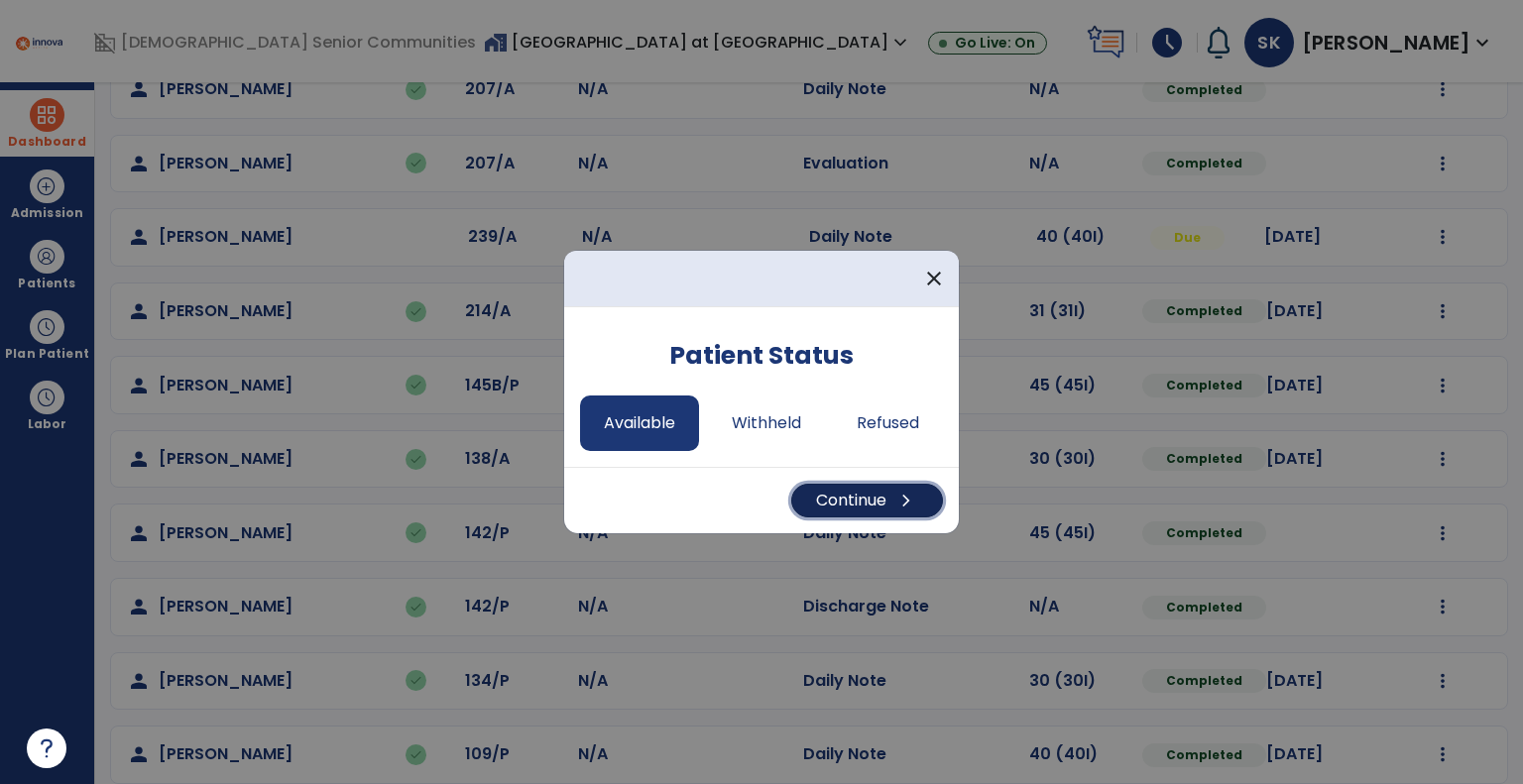click on "Continue   chevron_right" at bounding box center [867, 501] 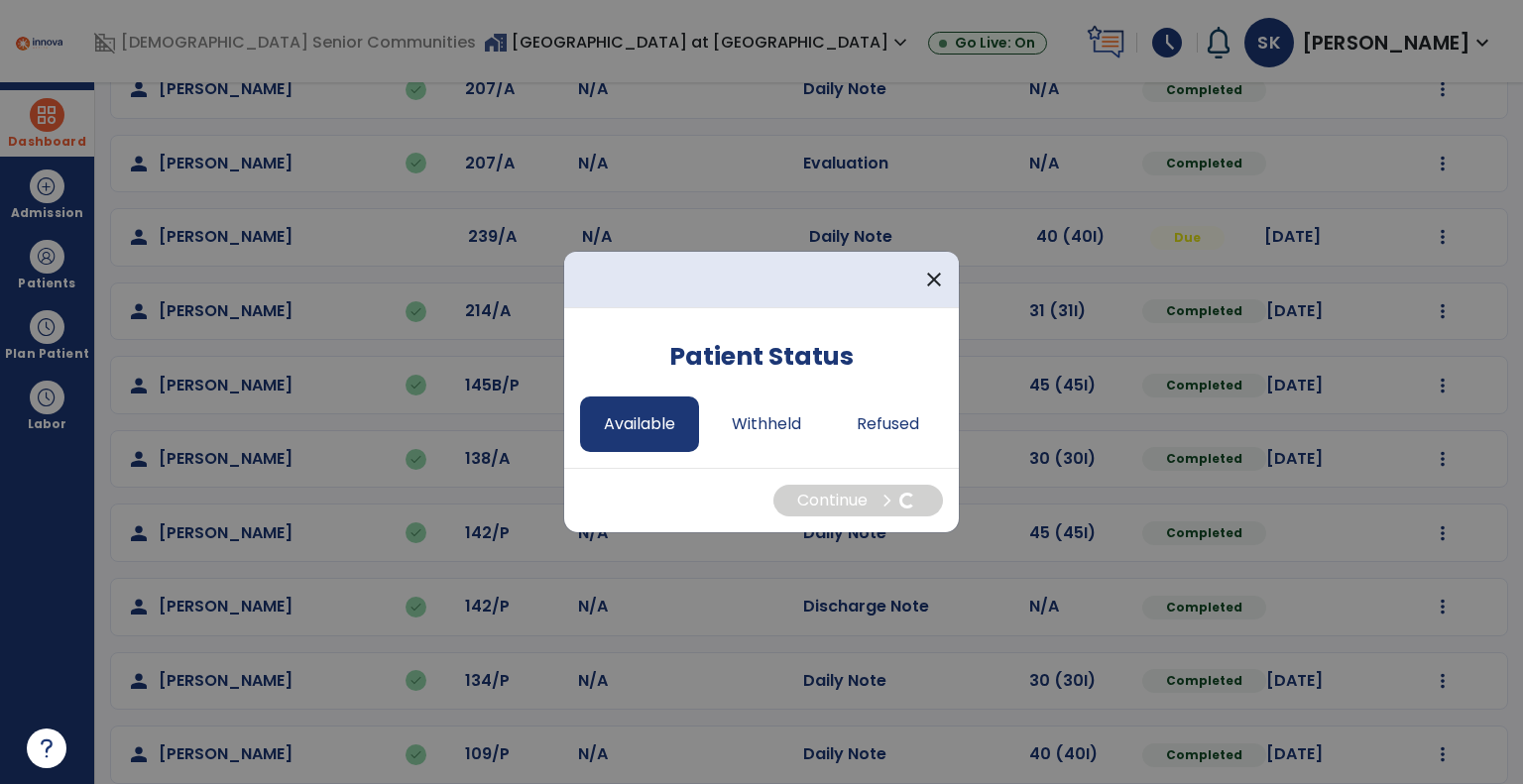 select on "*" 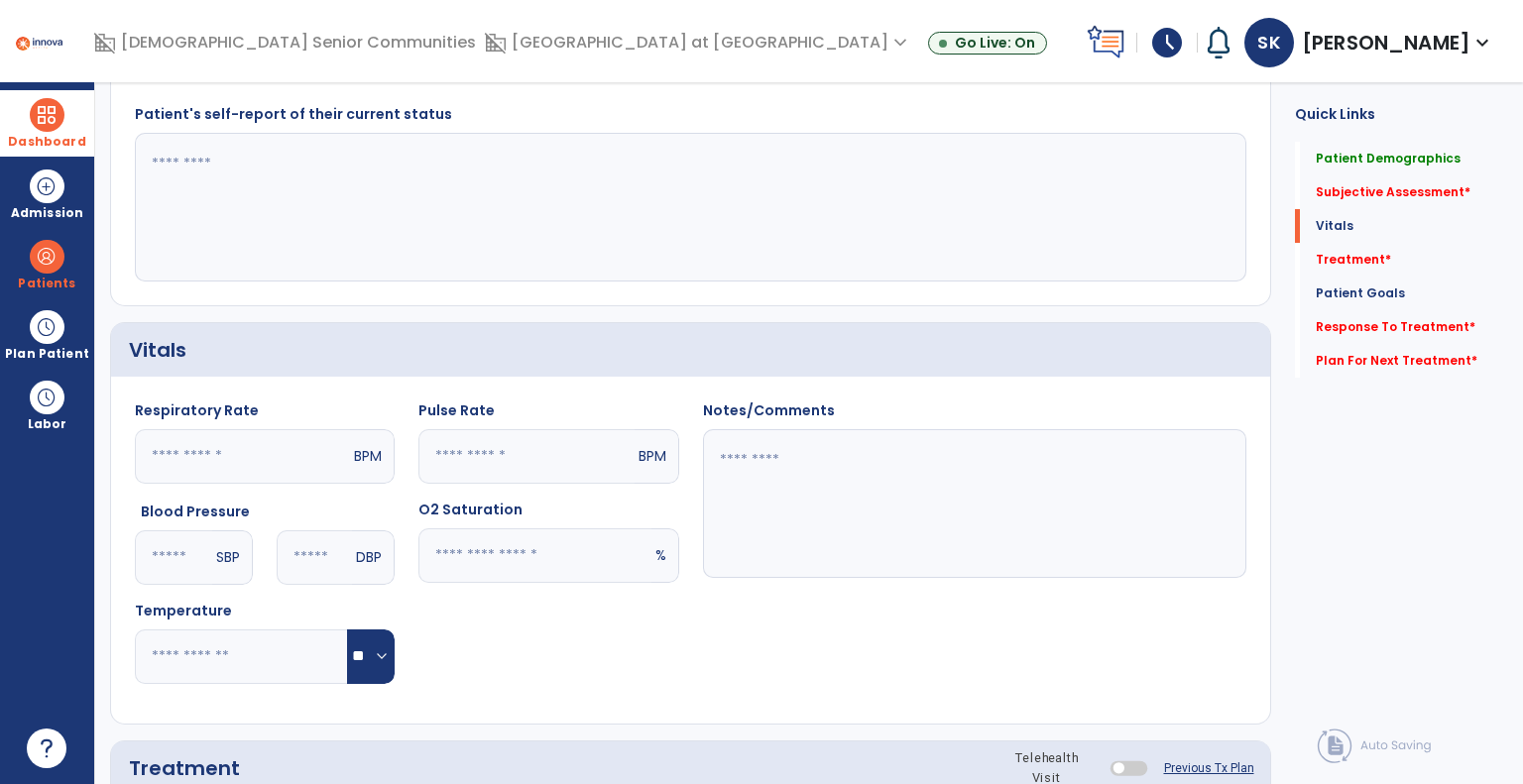click 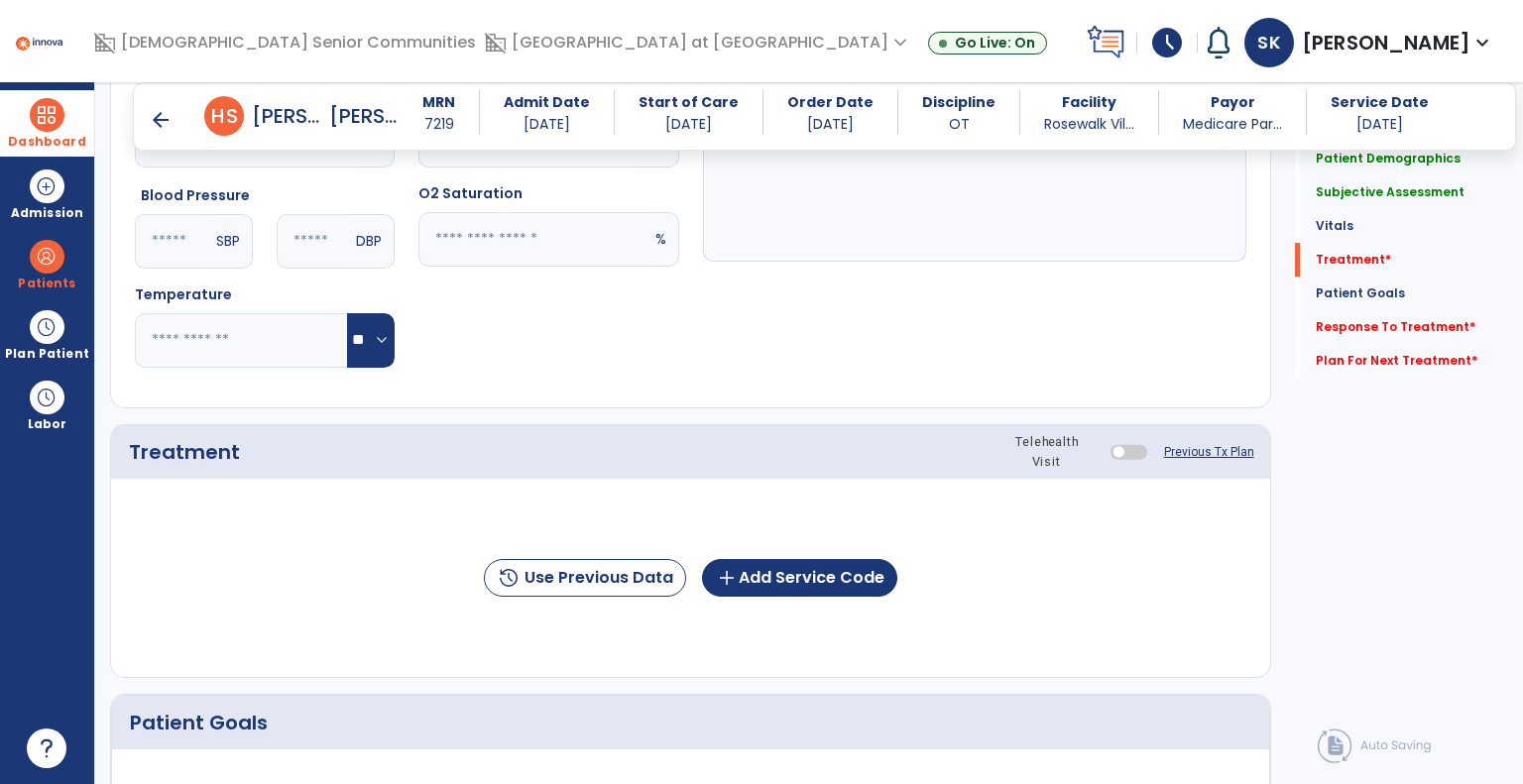 scroll, scrollTop: 1230, scrollLeft: 0, axis: vertical 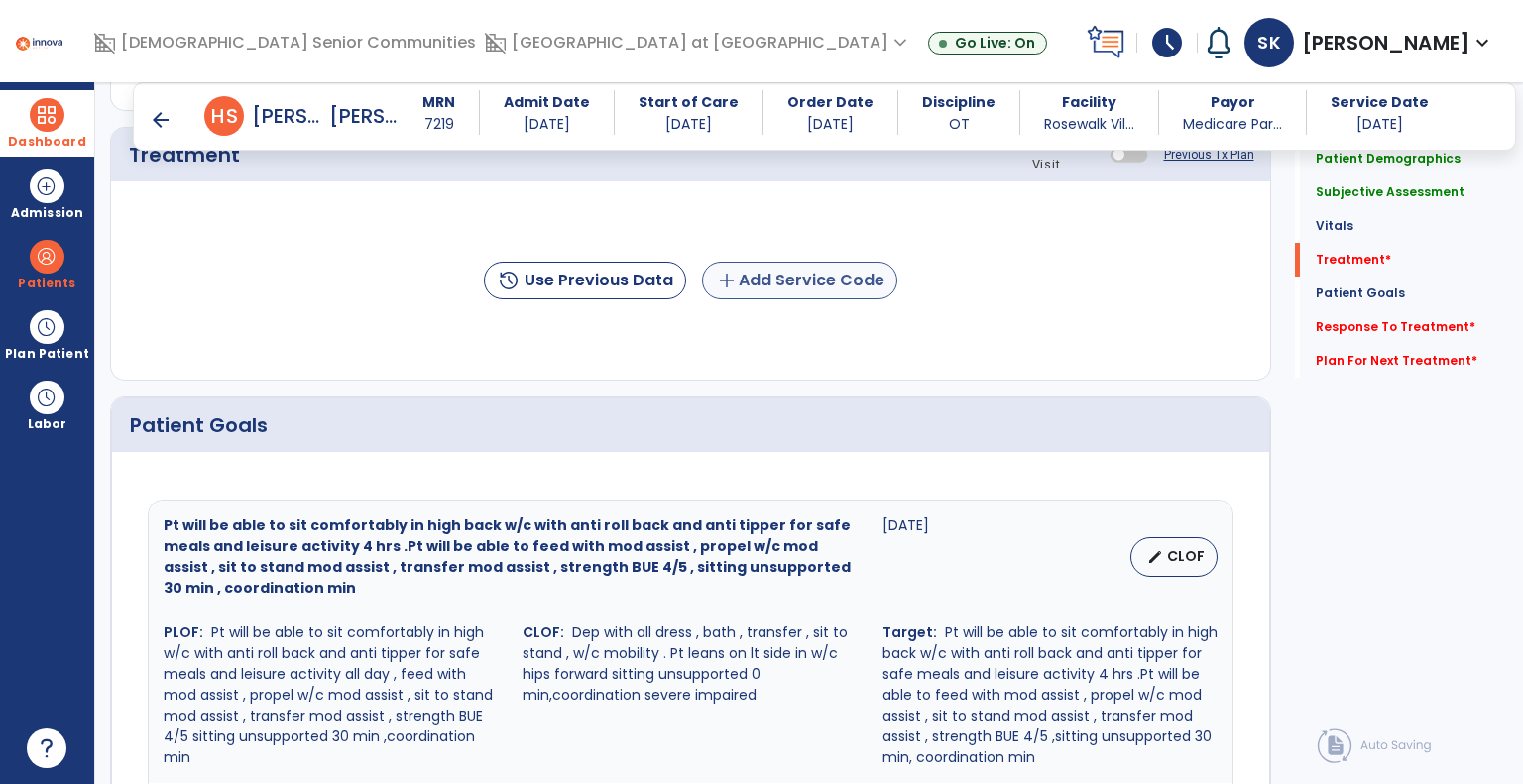 type on "*********" 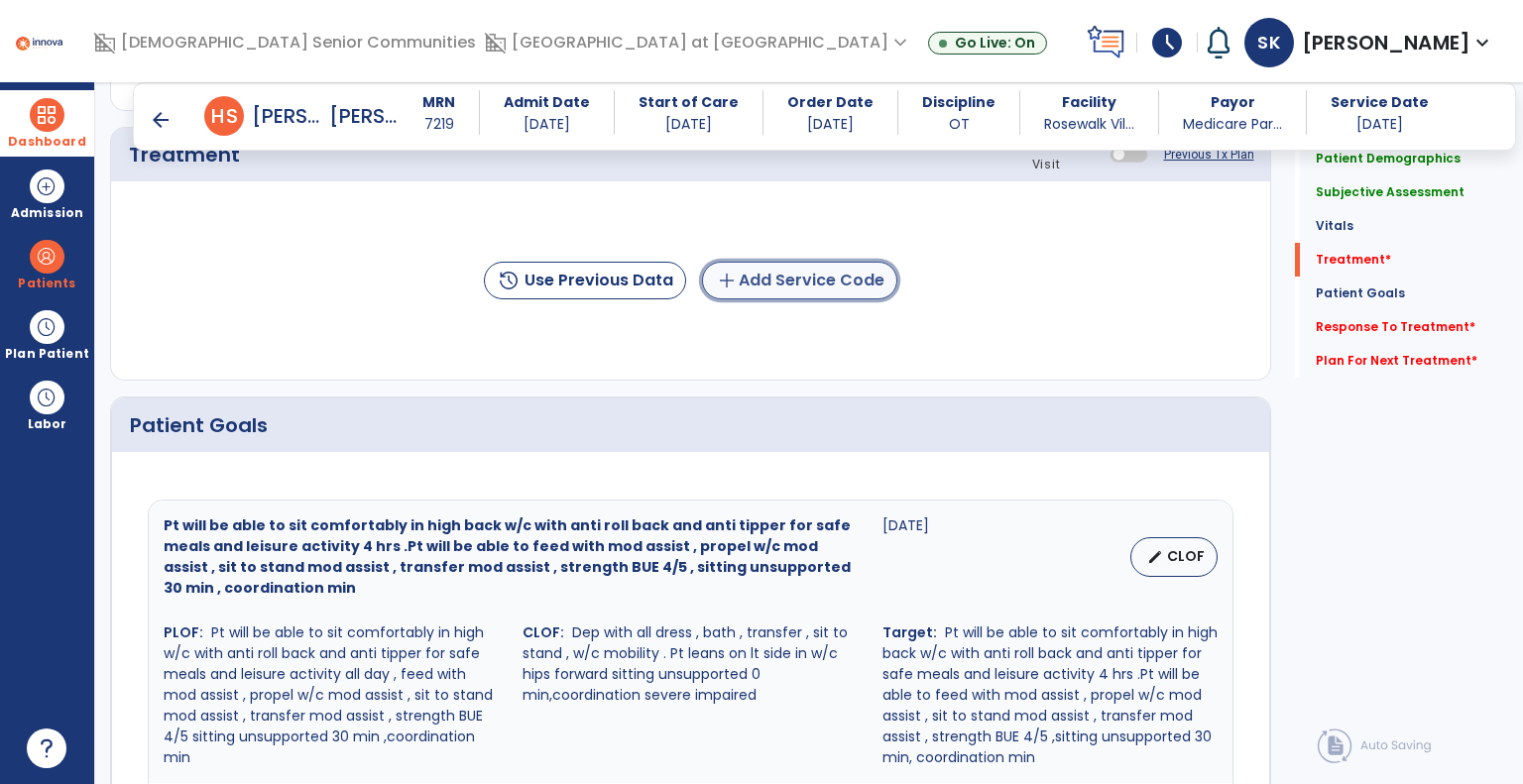 click on "add" 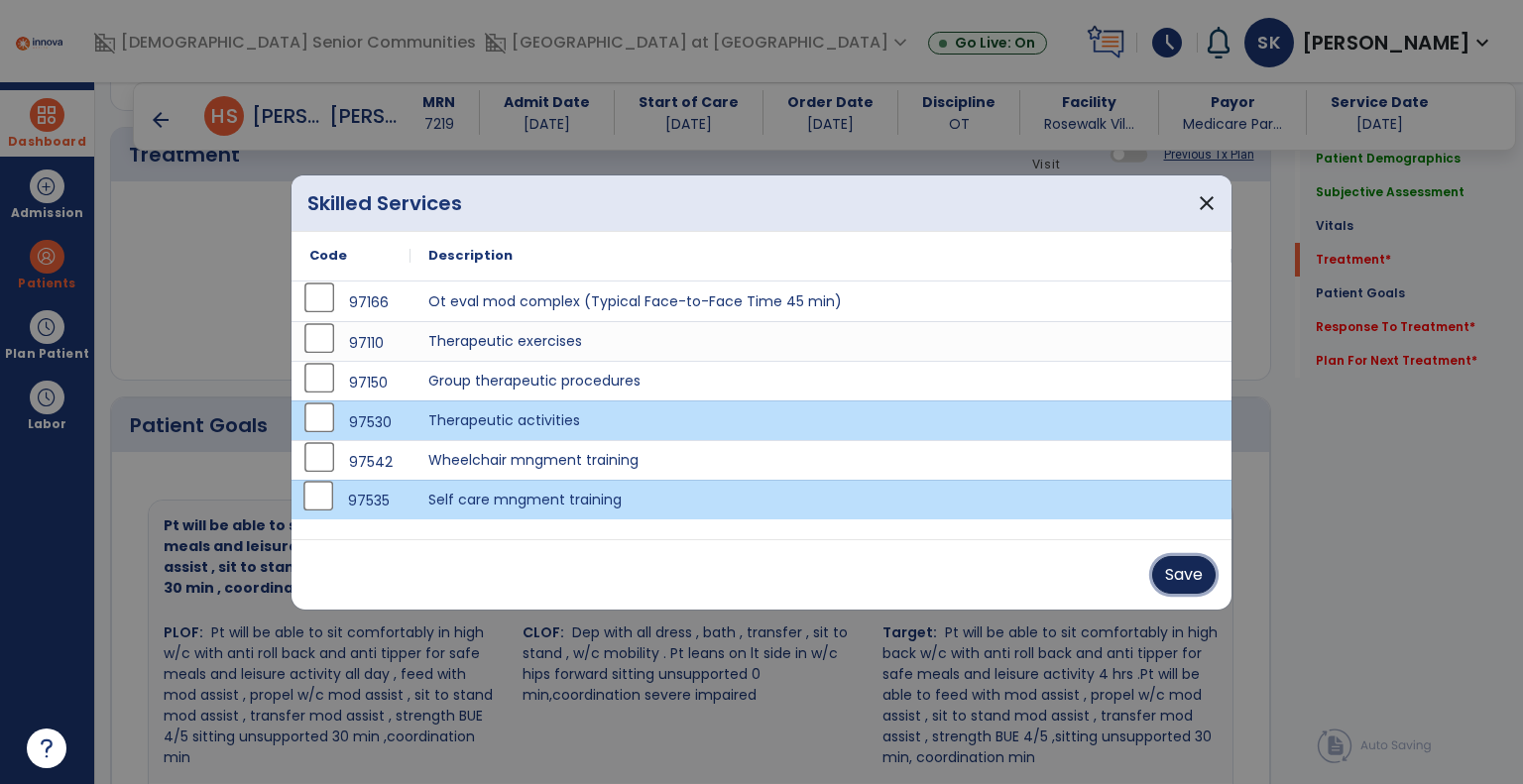 click on "Save" at bounding box center [1184, 575] 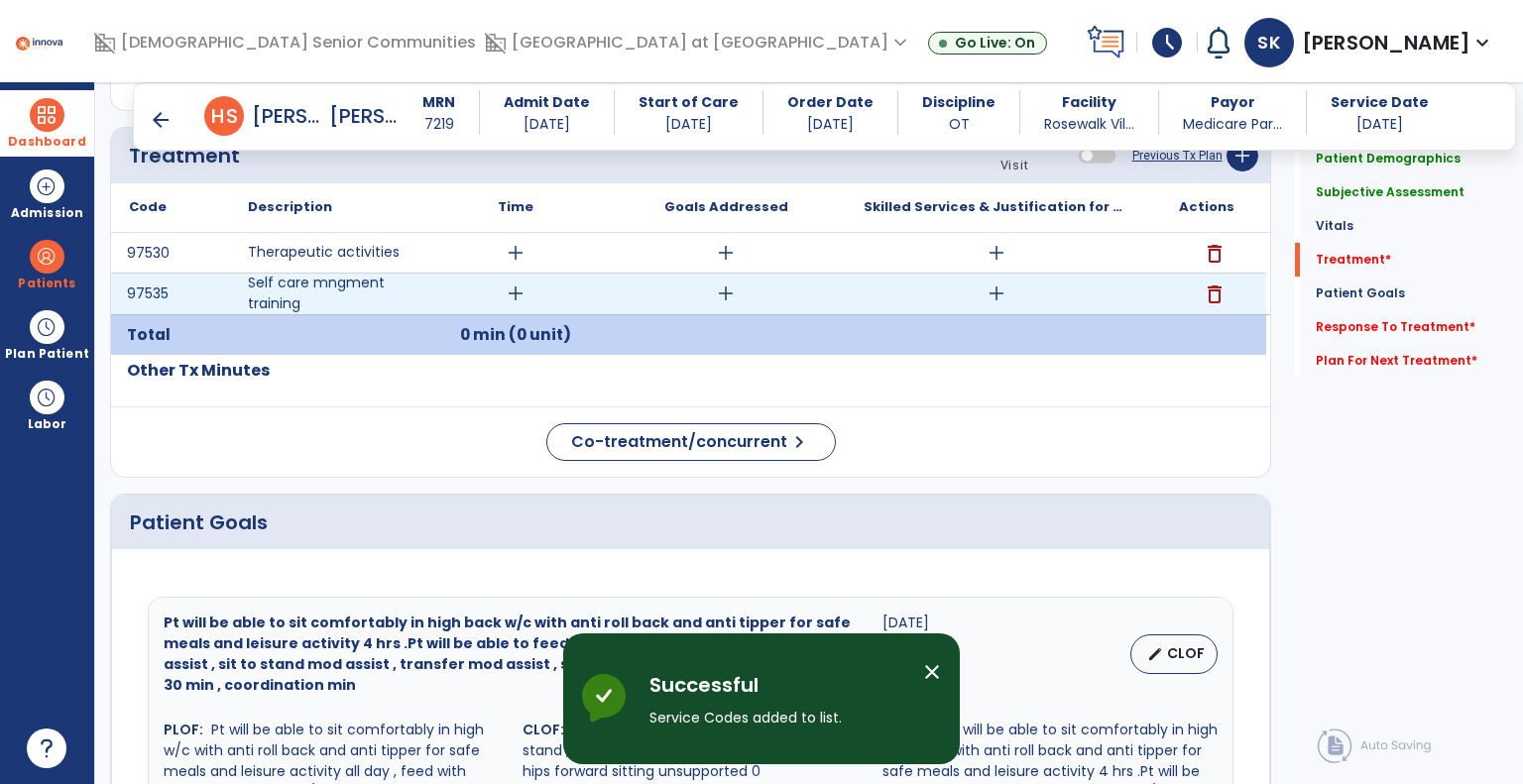 click on "add" at bounding box center (516, 293) 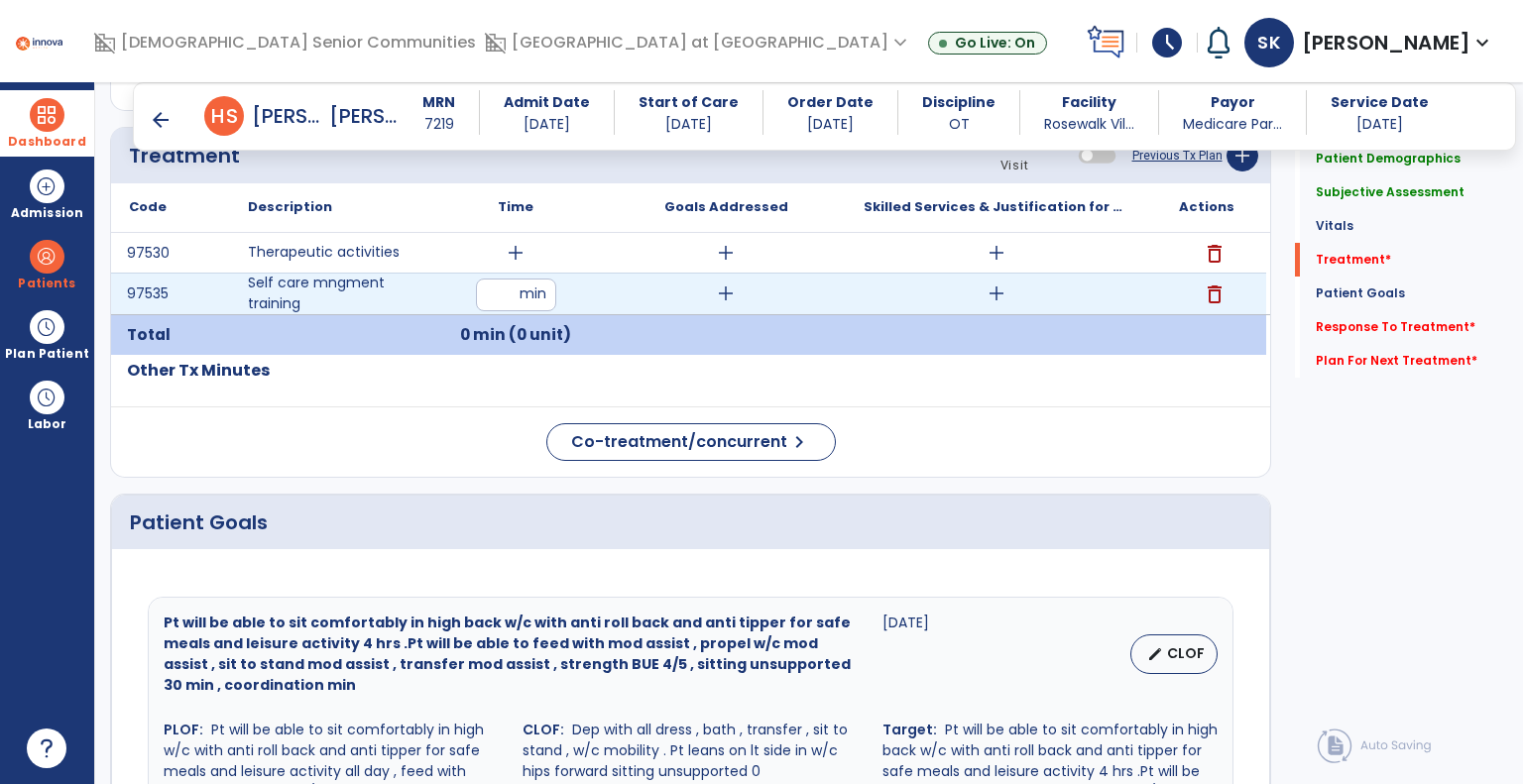 type on "**" 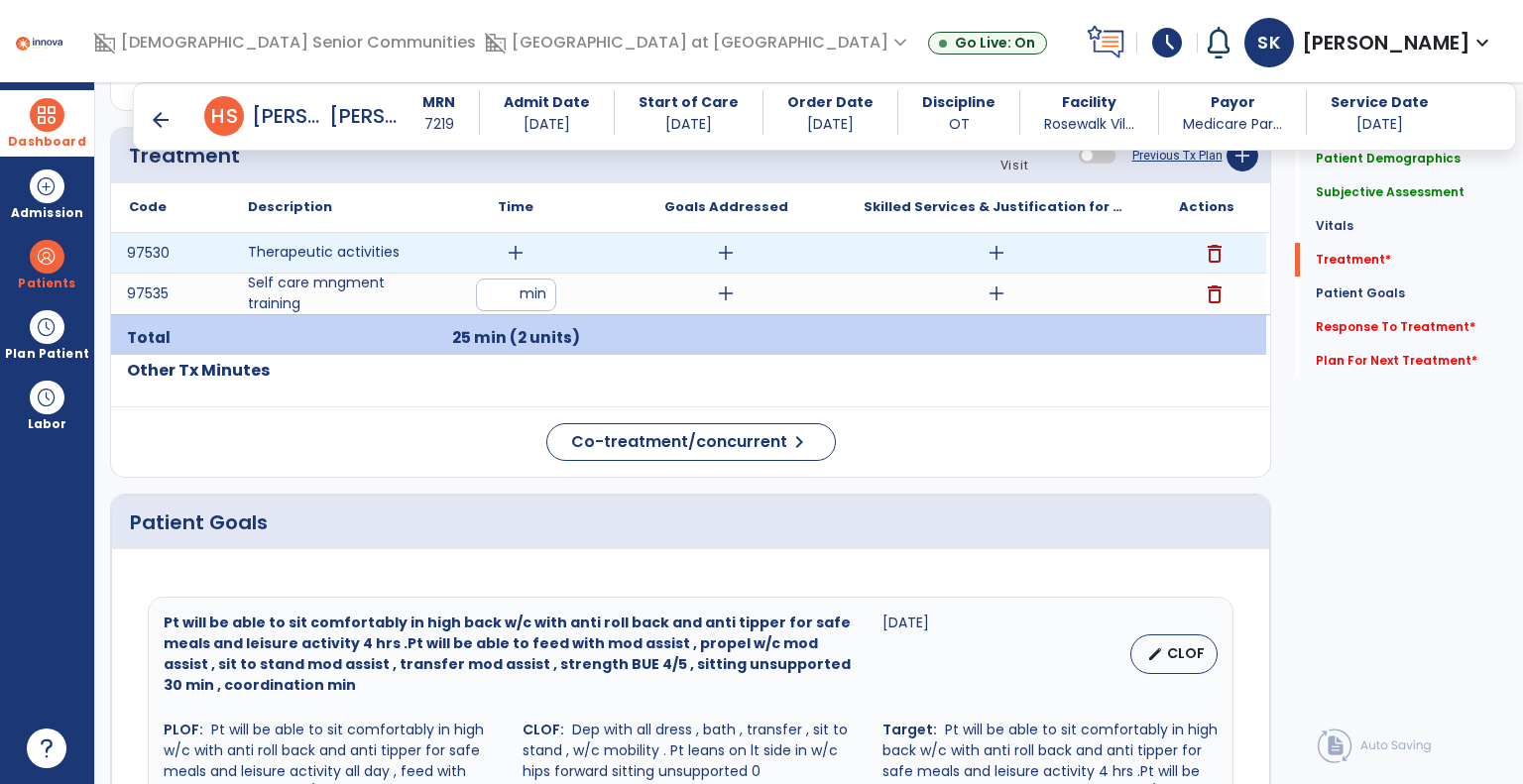 click on "add" at bounding box center (516, 253) 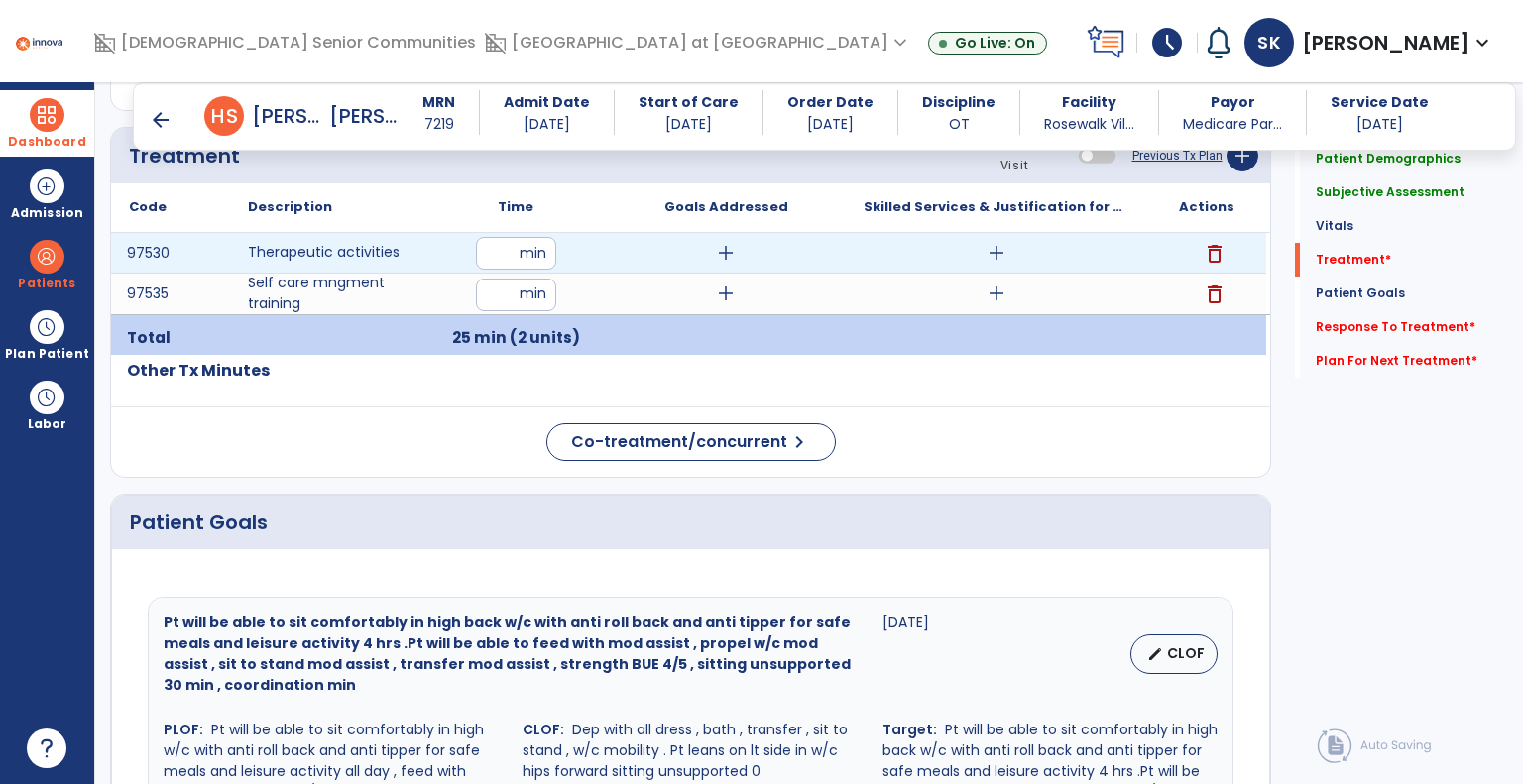 type on "**" 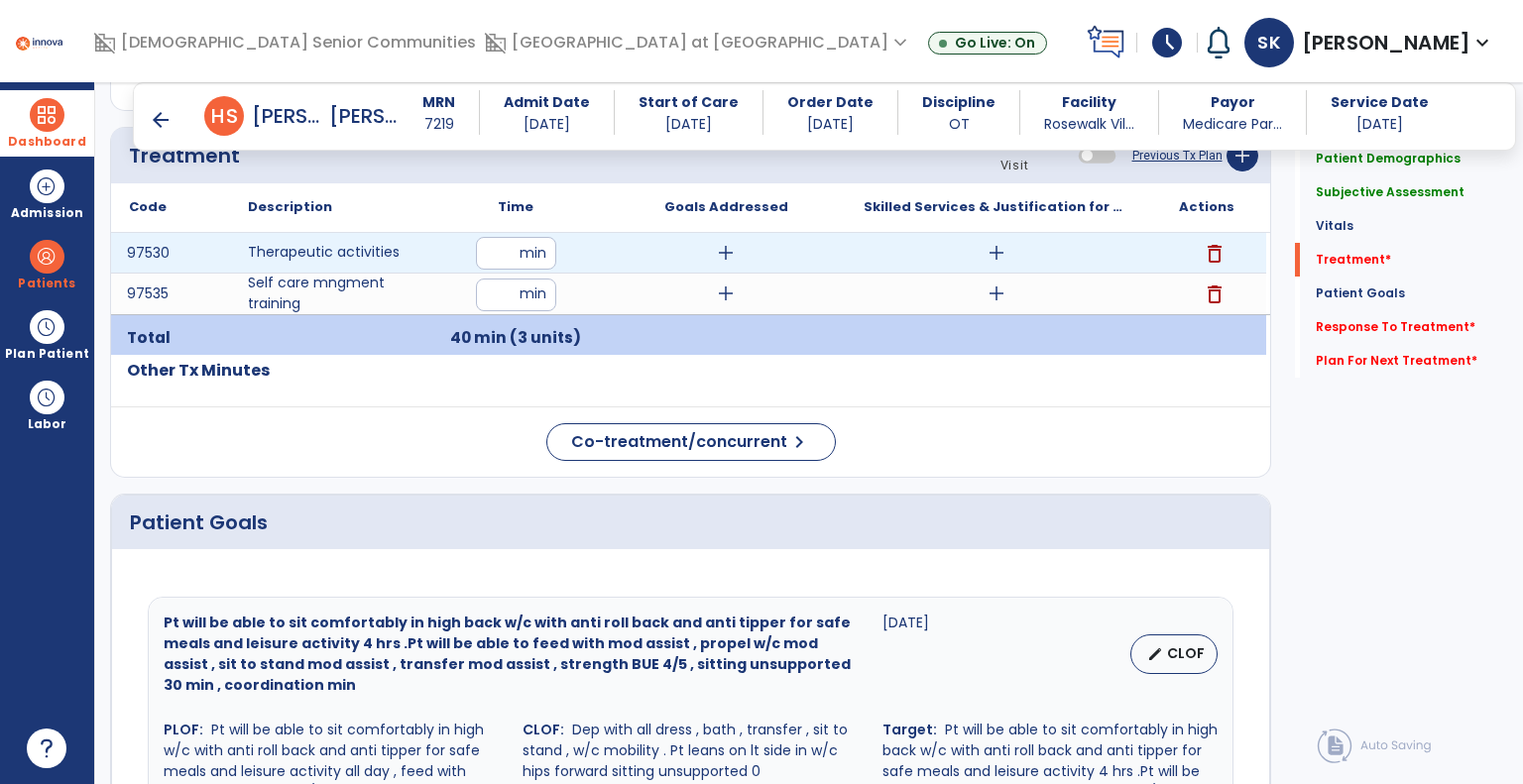 click on "add" at bounding box center [996, 253] 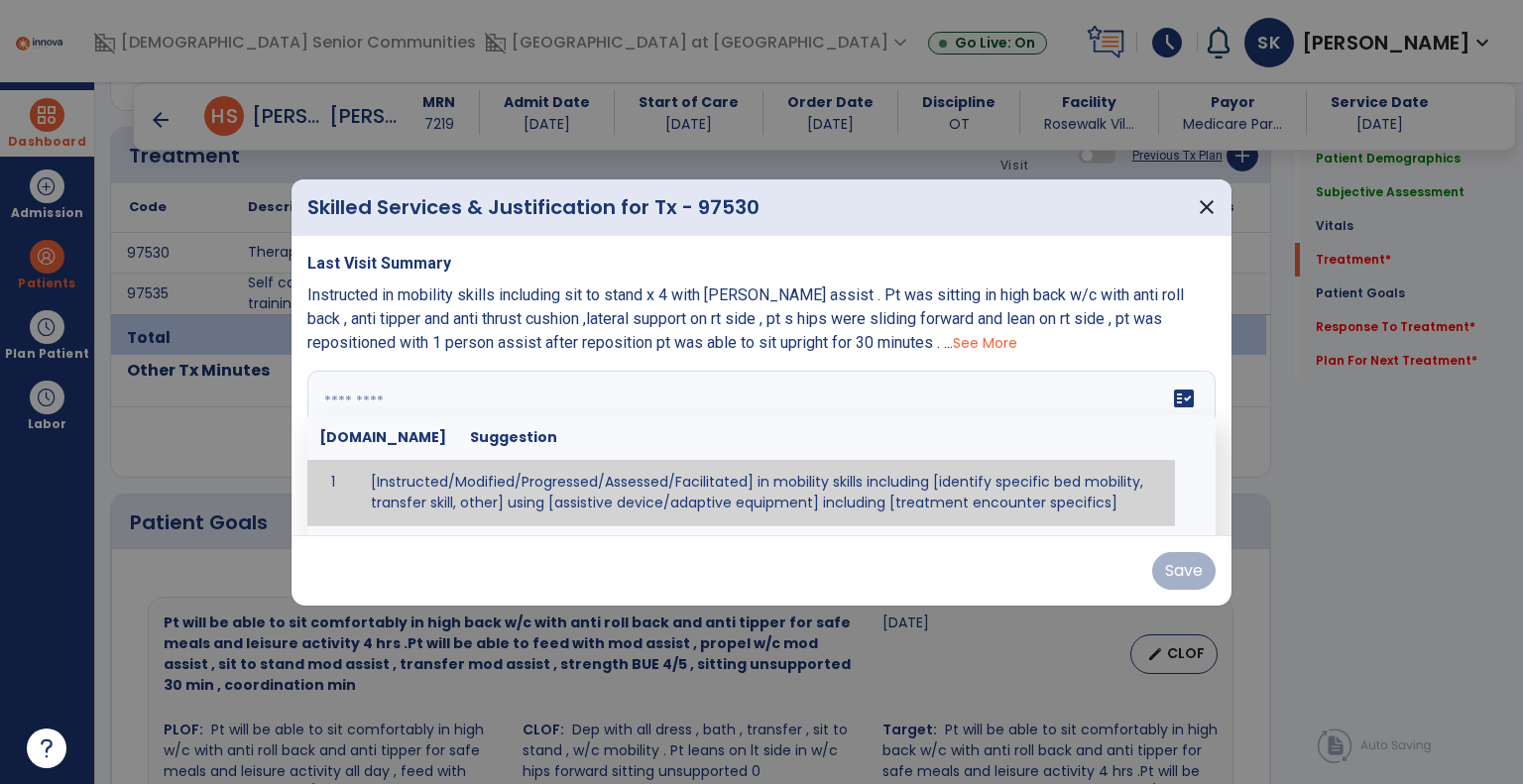 click at bounding box center [760, 445] 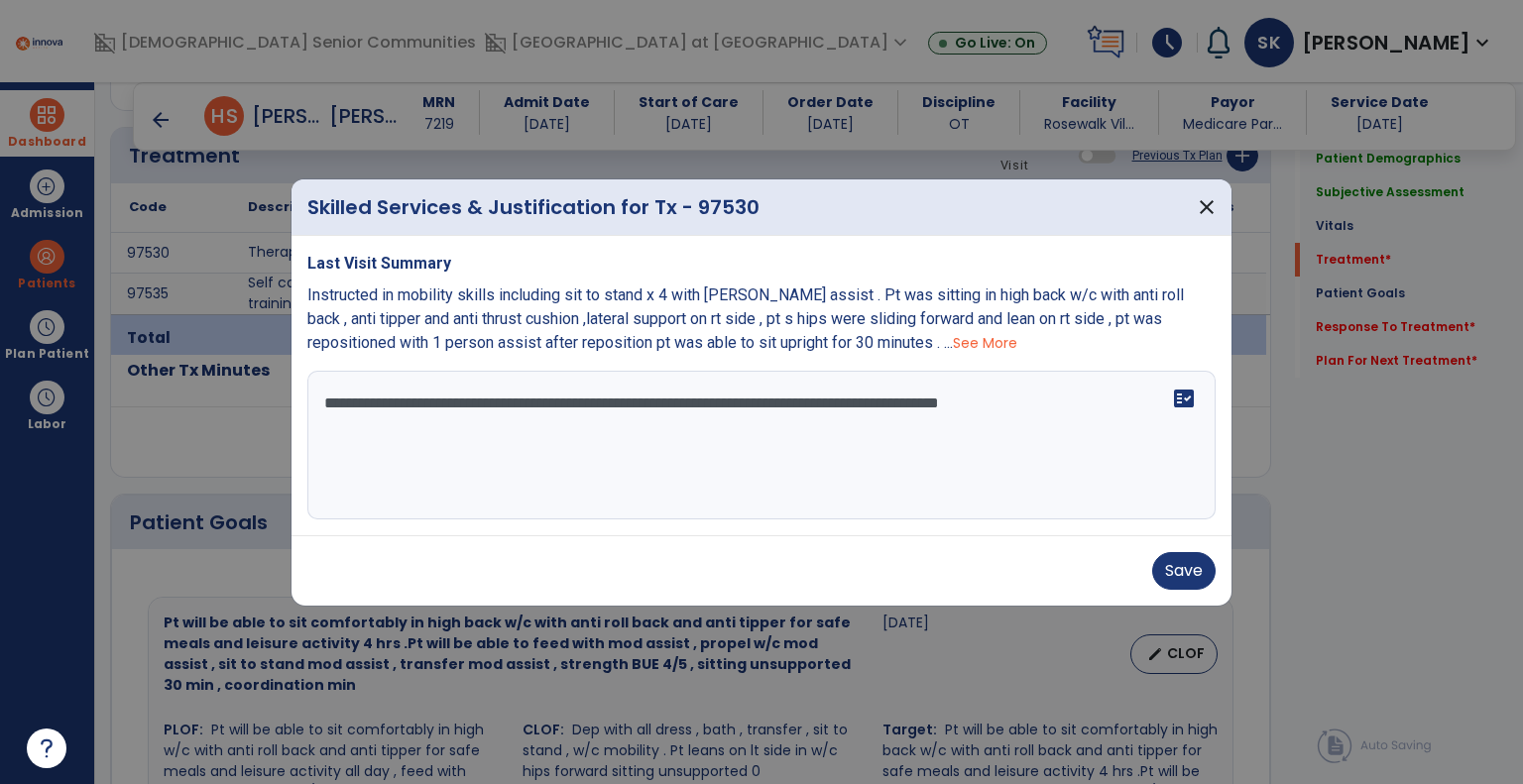 click on "**********" at bounding box center (762, 445) 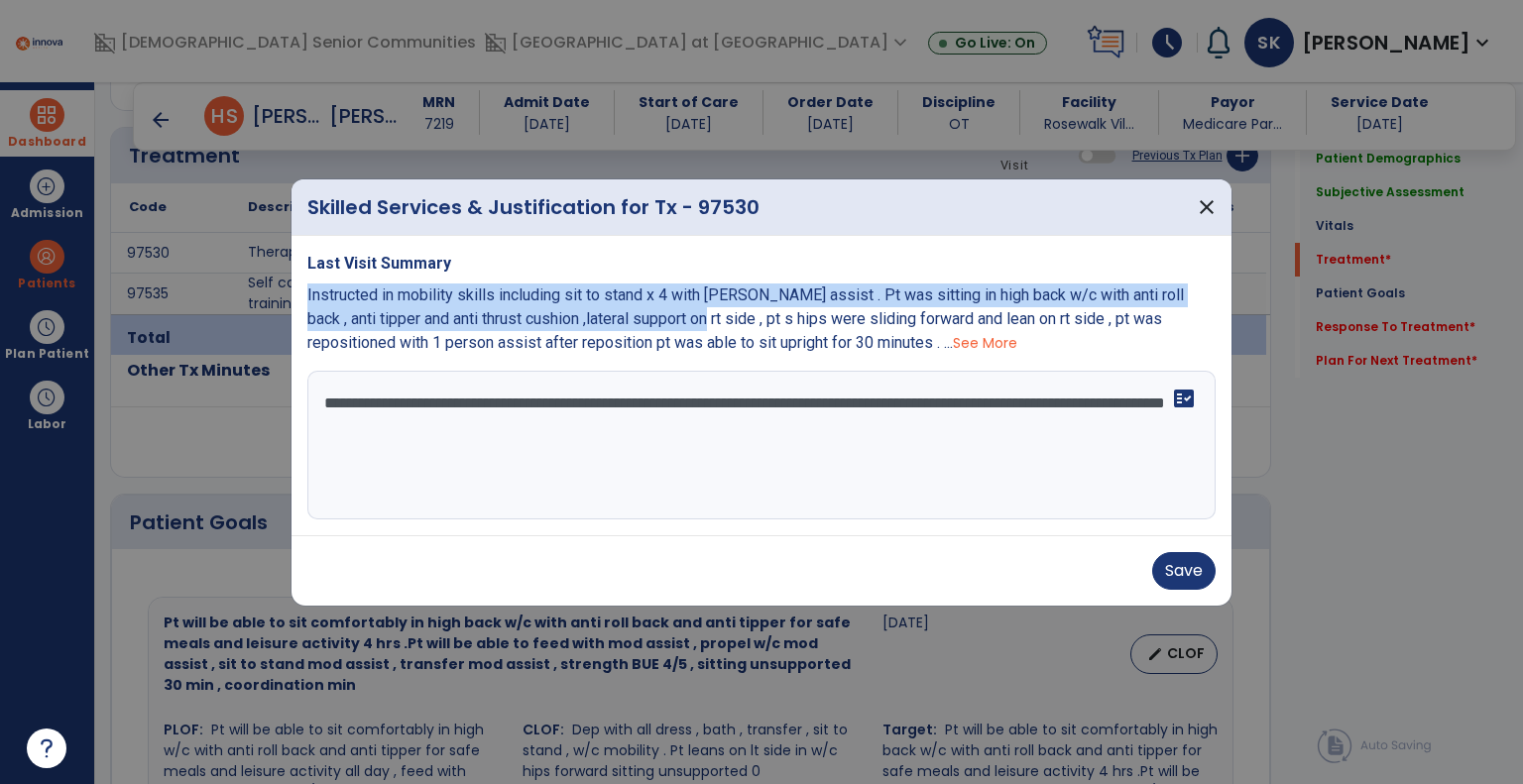 drag, startPoint x: 304, startPoint y: 292, endPoint x: 654, endPoint y: 308, distance: 350.36552 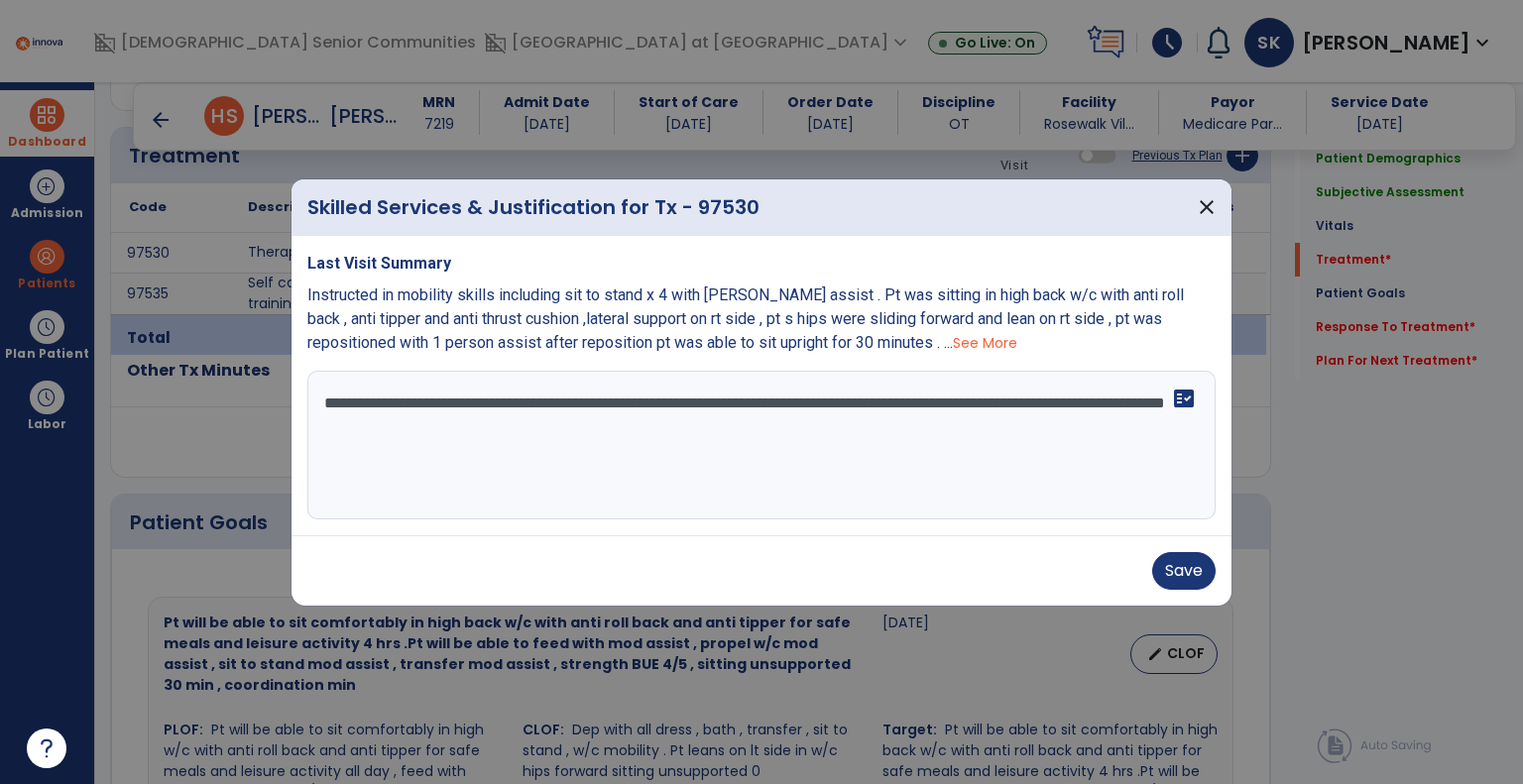 click on "**********" at bounding box center [762, 445] 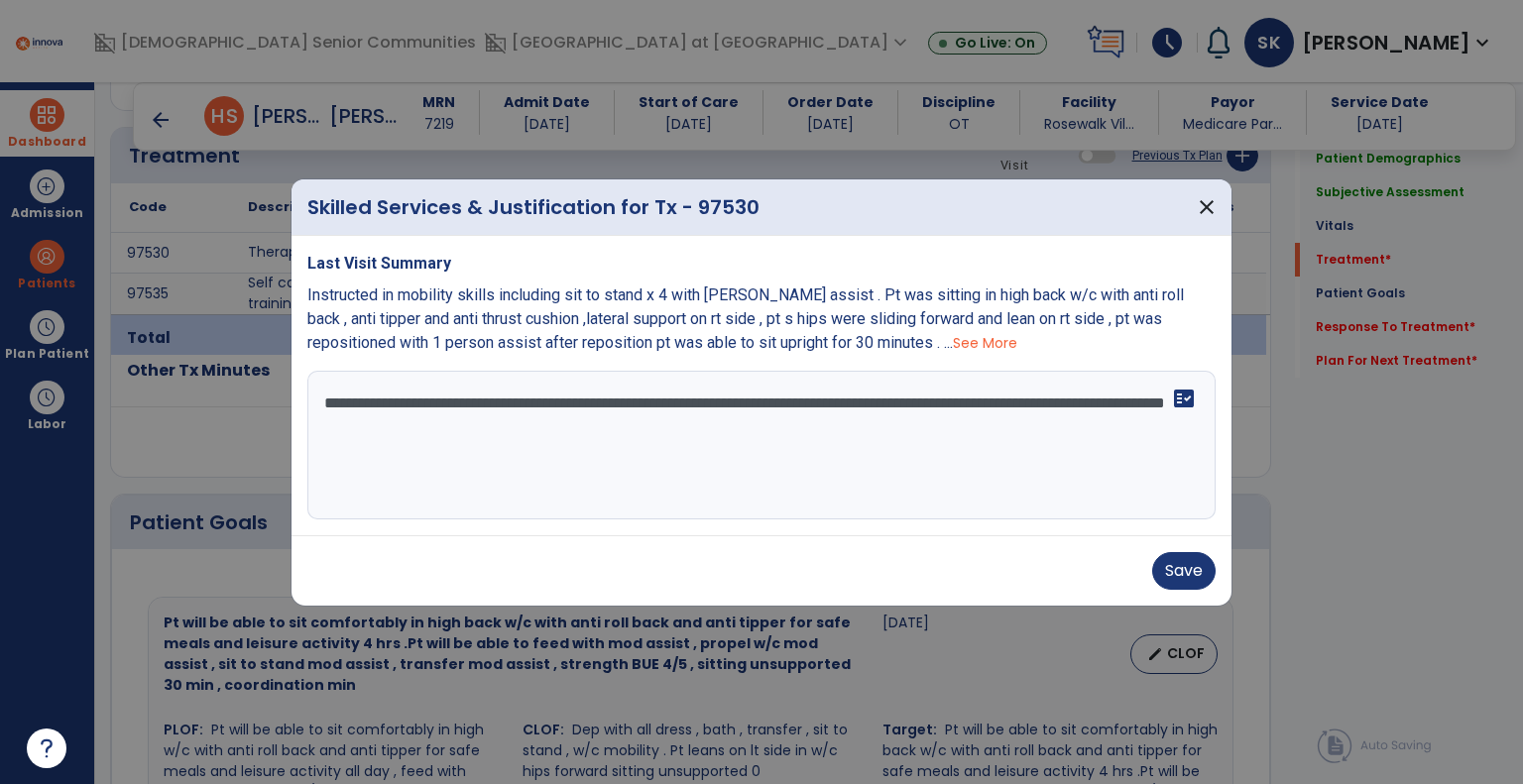paste on "**********" 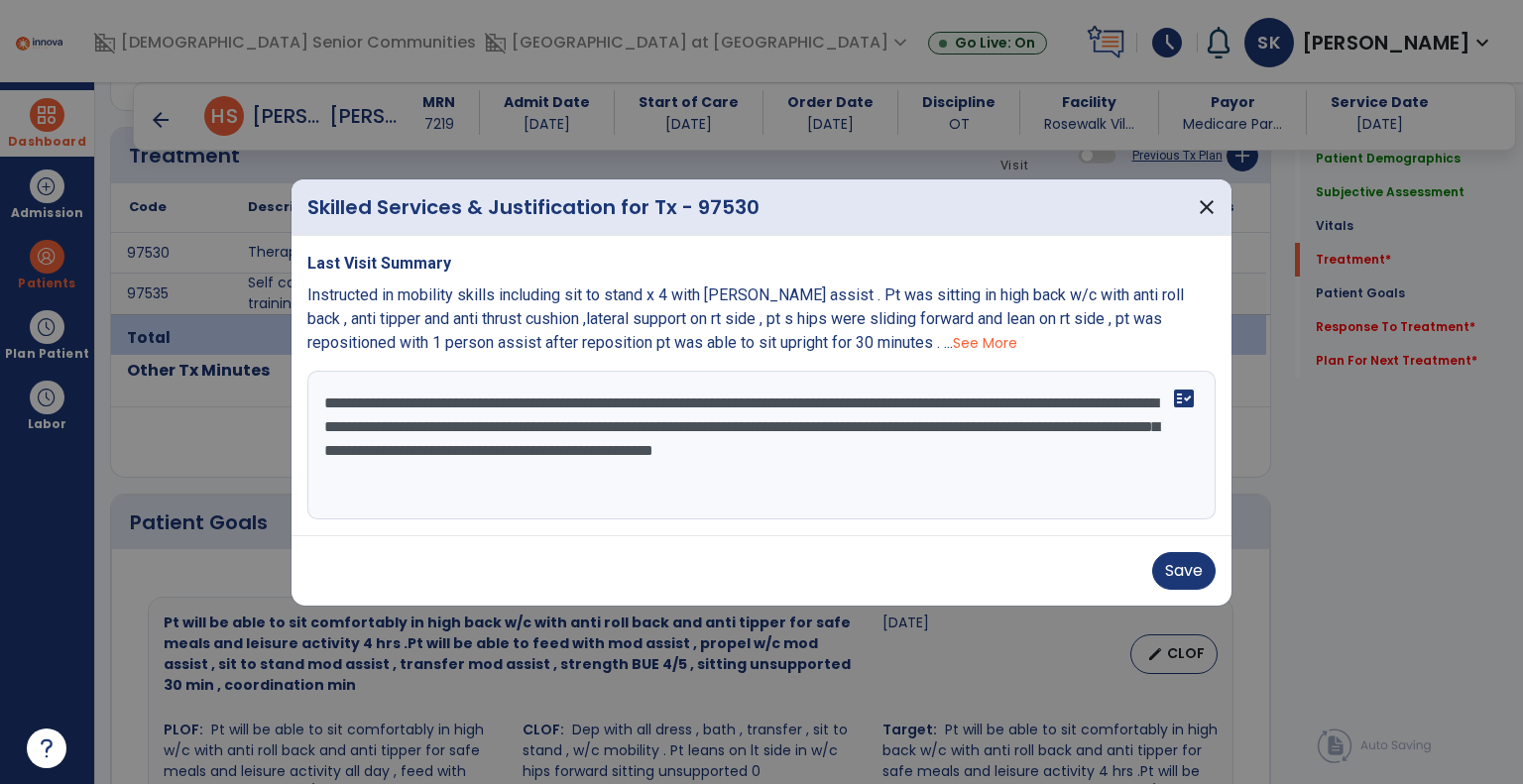 click on "**********" at bounding box center (762, 445) 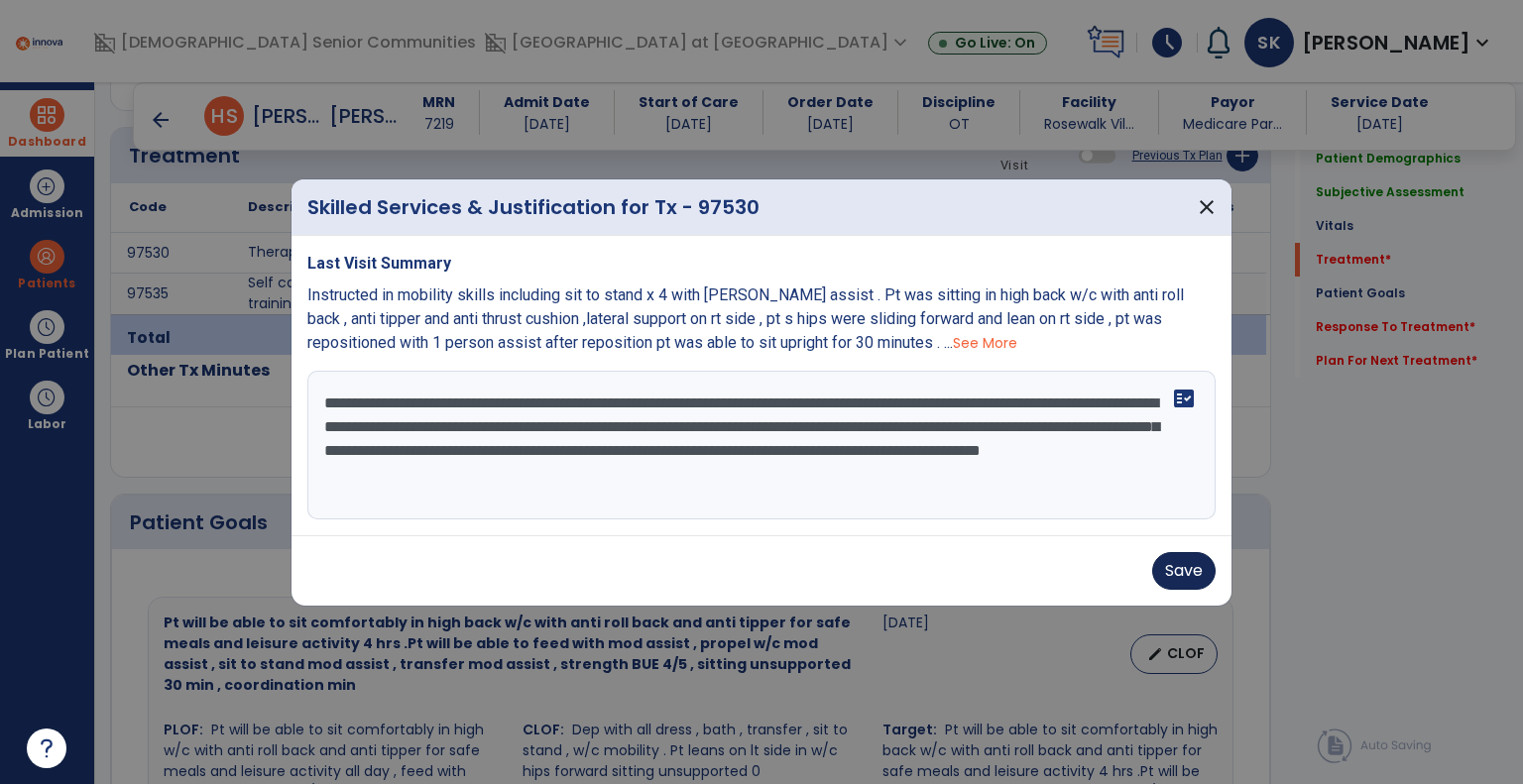 type on "**********" 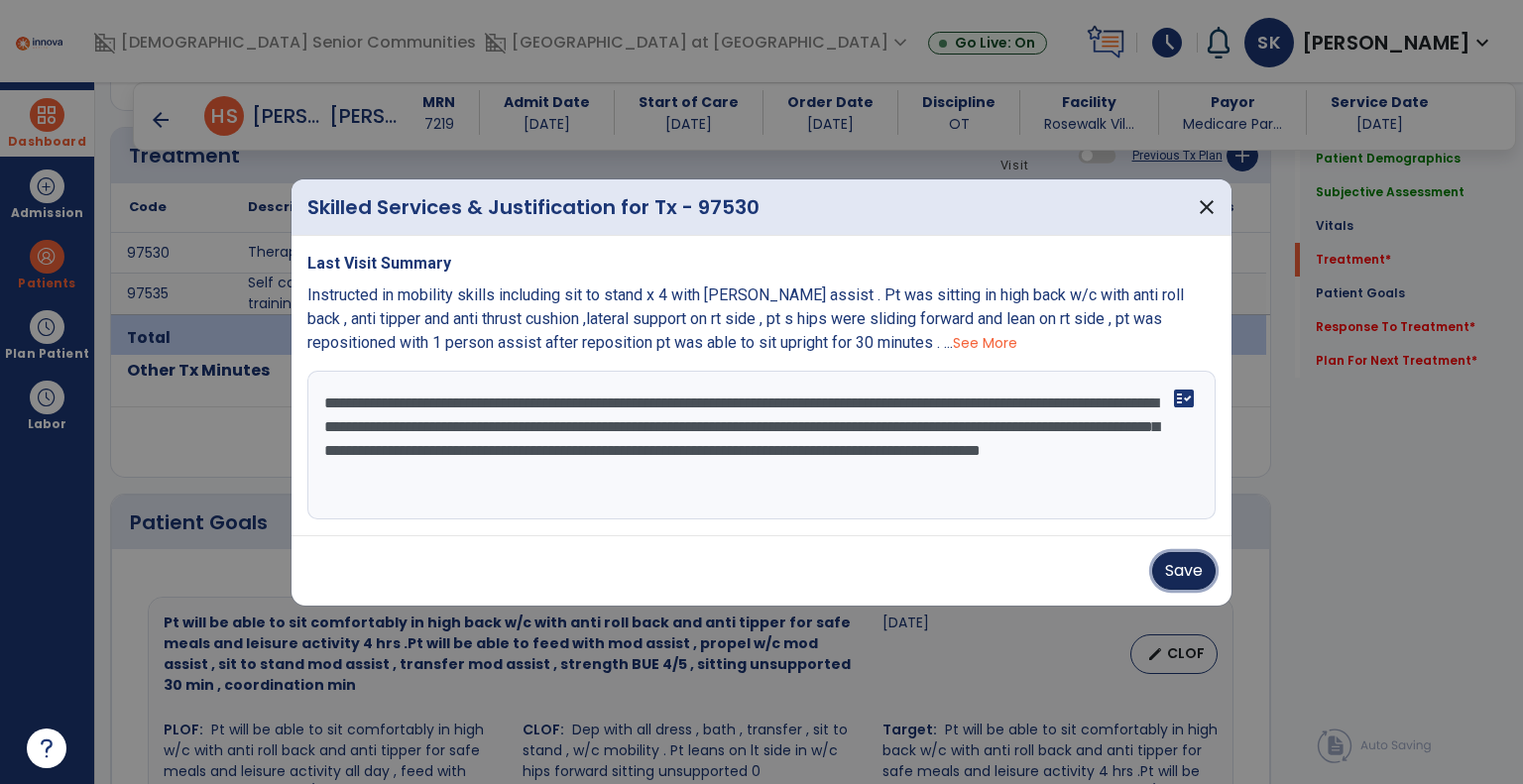 click on "Save" at bounding box center (1184, 571) 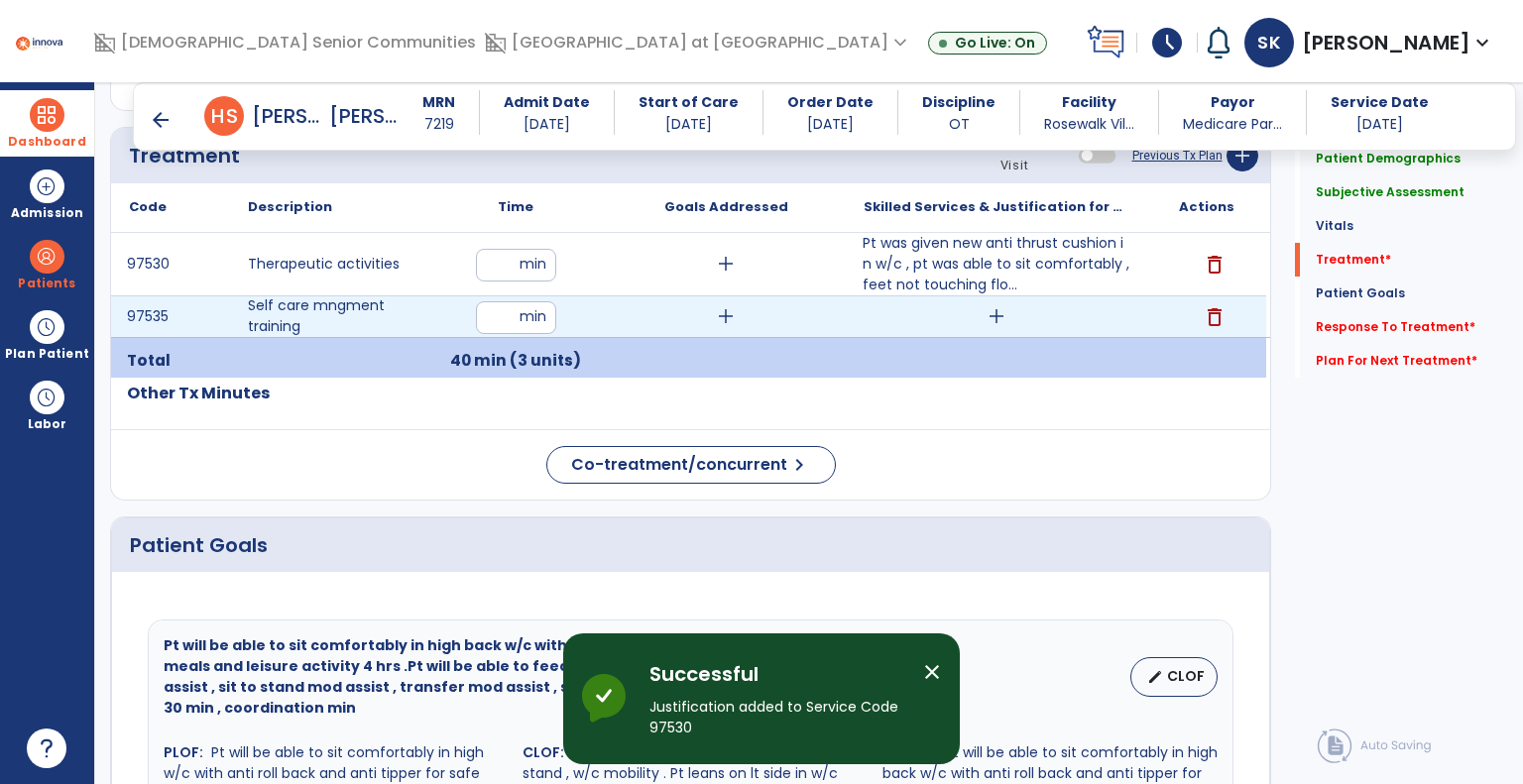 click on "add" at bounding box center [996, 316] 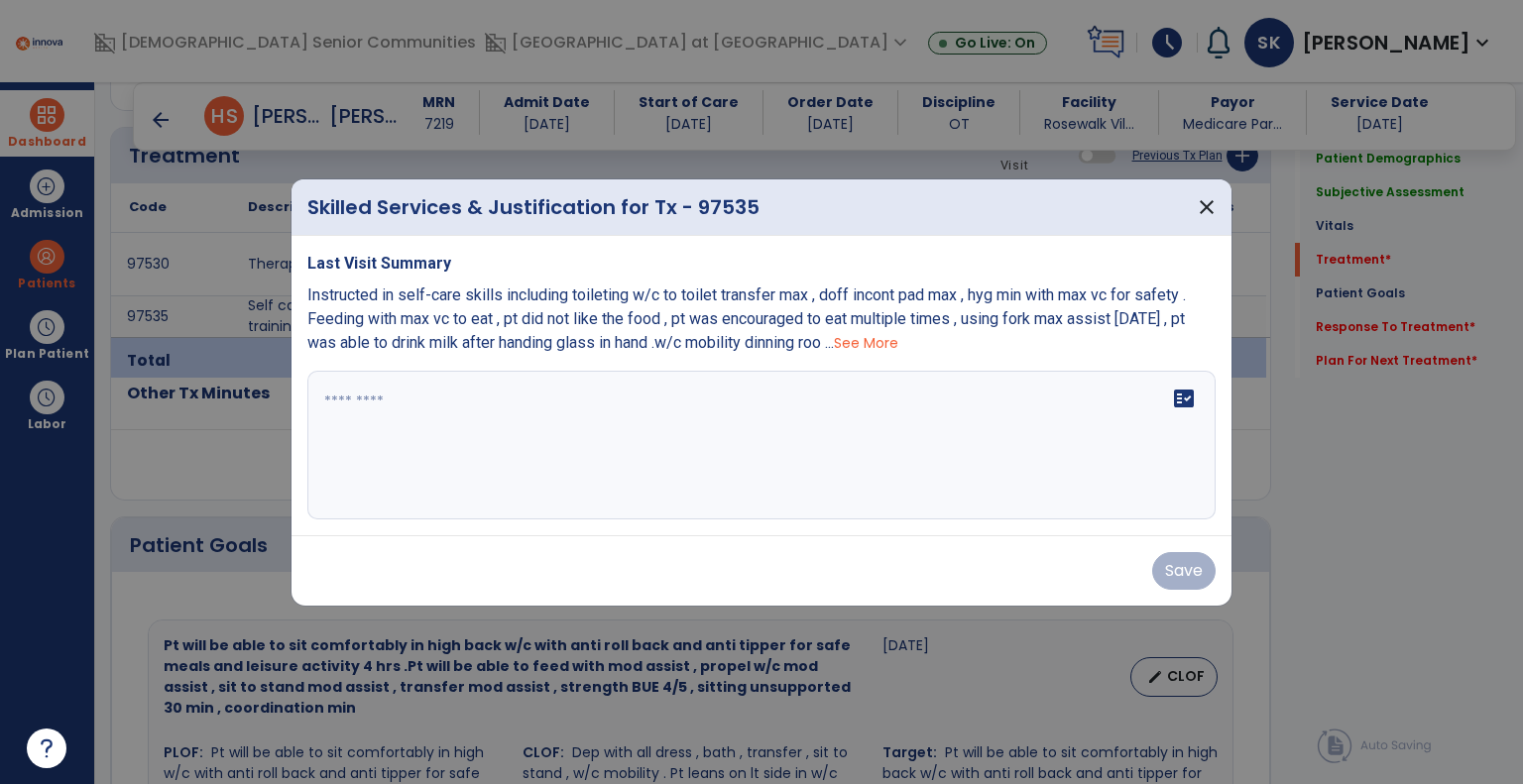 click on "See More" at bounding box center (866, 343) 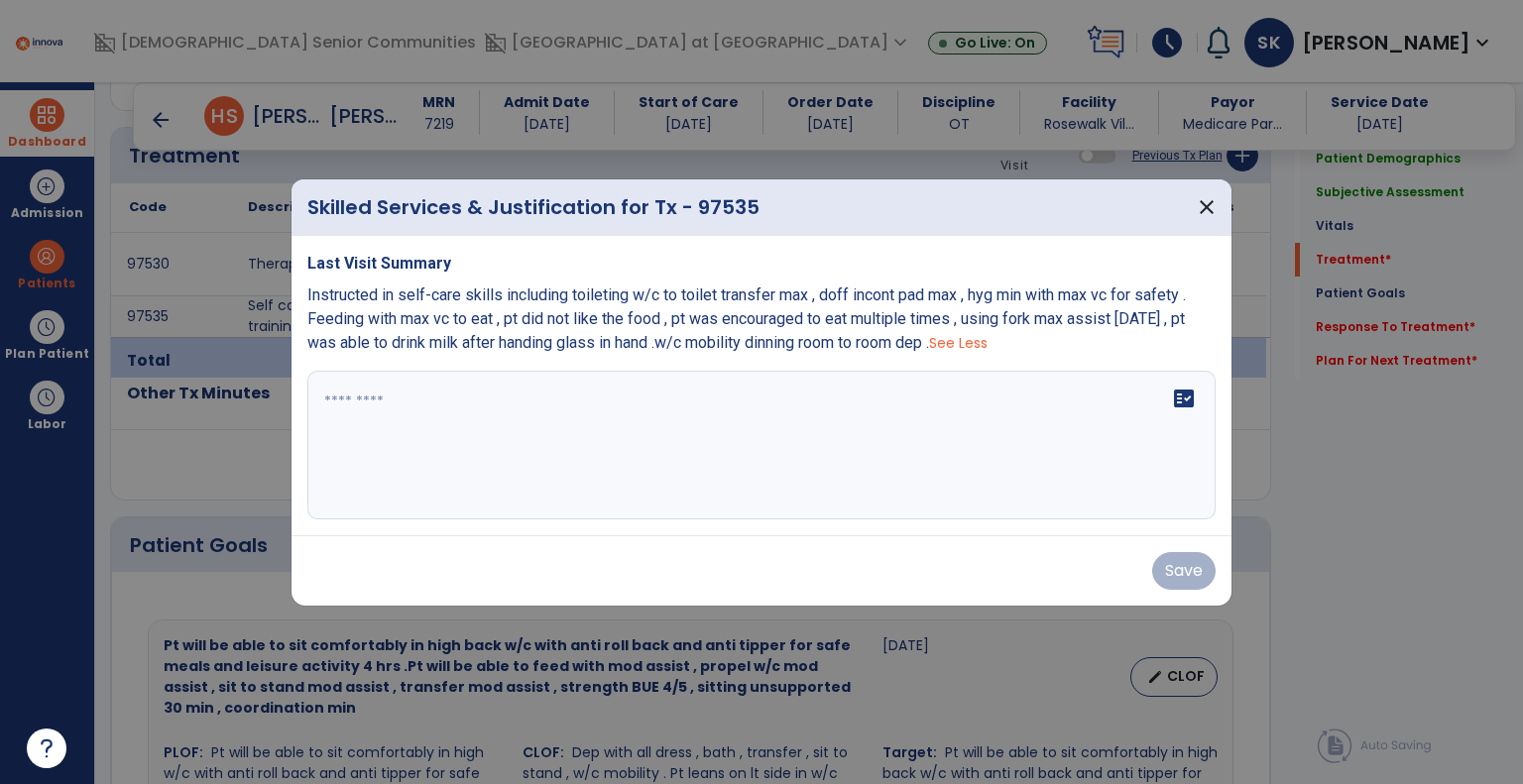 click at bounding box center [762, 445] 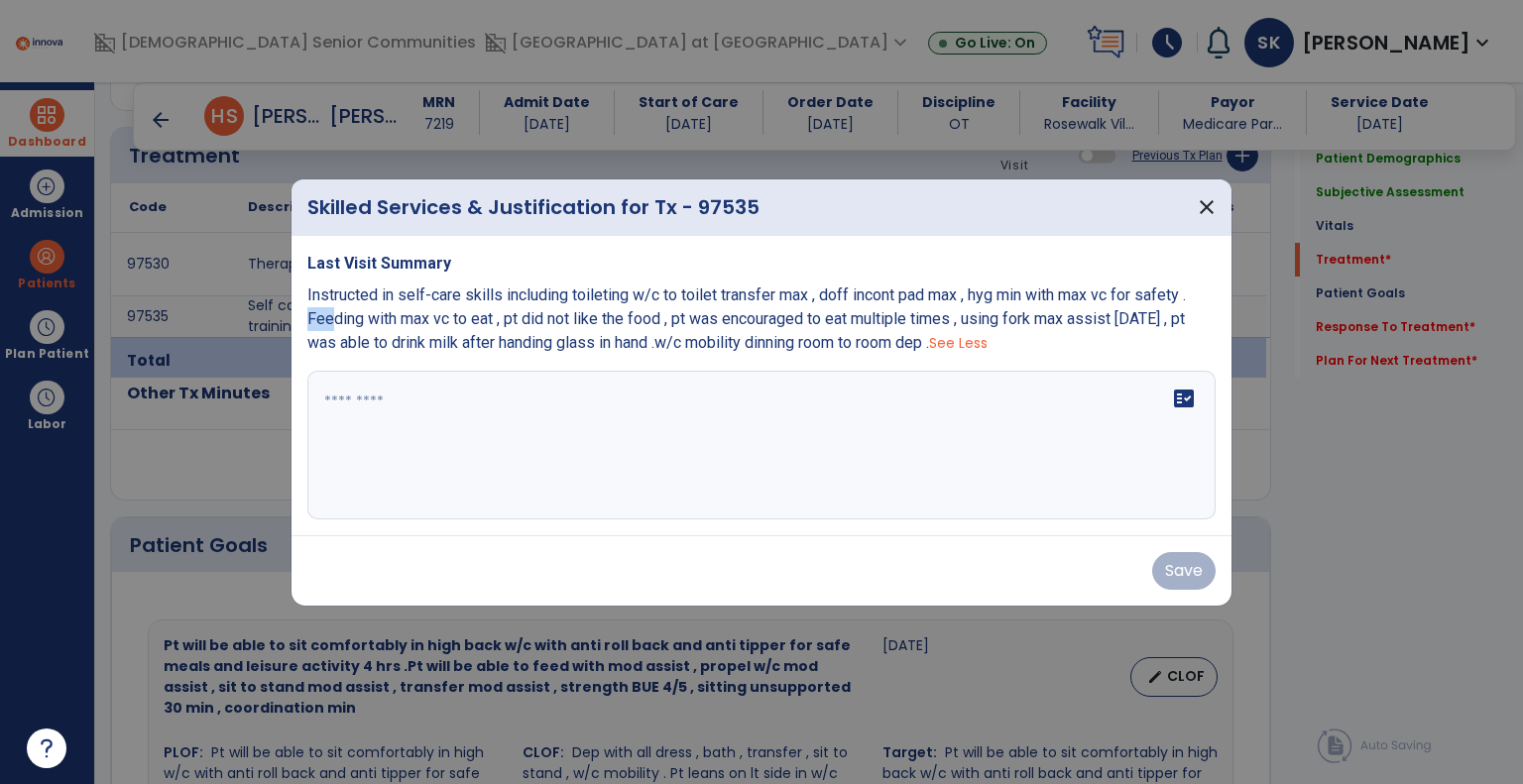 drag, startPoint x: 304, startPoint y: 314, endPoint x: 400, endPoint y: 416, distance: 140.07141 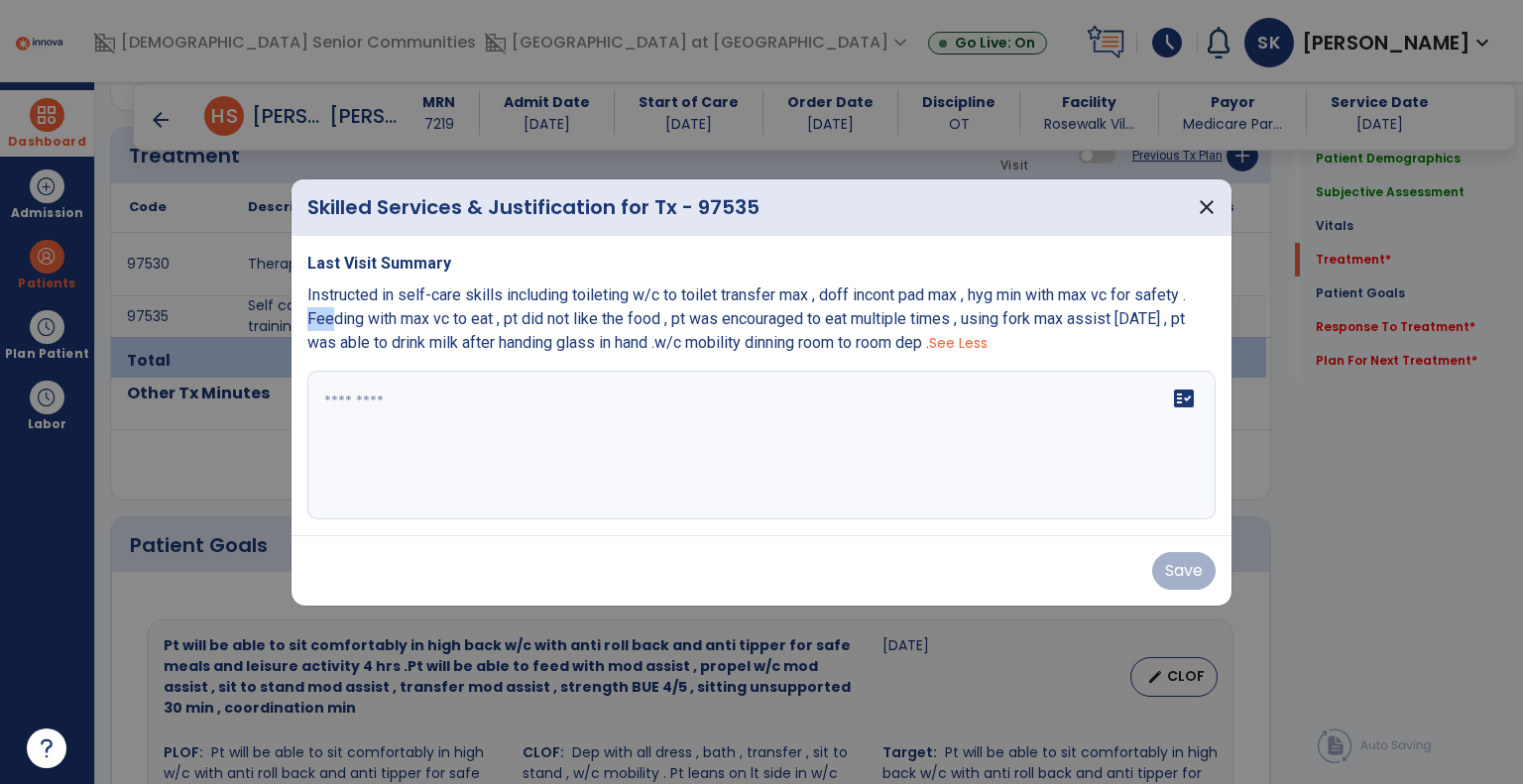 click on "Last Visit Summary Instructed in self-care skills including toileting  w/c to toilet transfer max , doff incont pad max , hyg min  with max vc for safety . Feeding  with  max vc to eat  , pt did not like the food  , pt was encouraged to eat multiple times  , using fork max assist [DATE] , pt was able to drink milk after  handing glass in hand .w/c mobility dinning room to room dep .  See Less   fact_check" at bounding box center (762, 386) 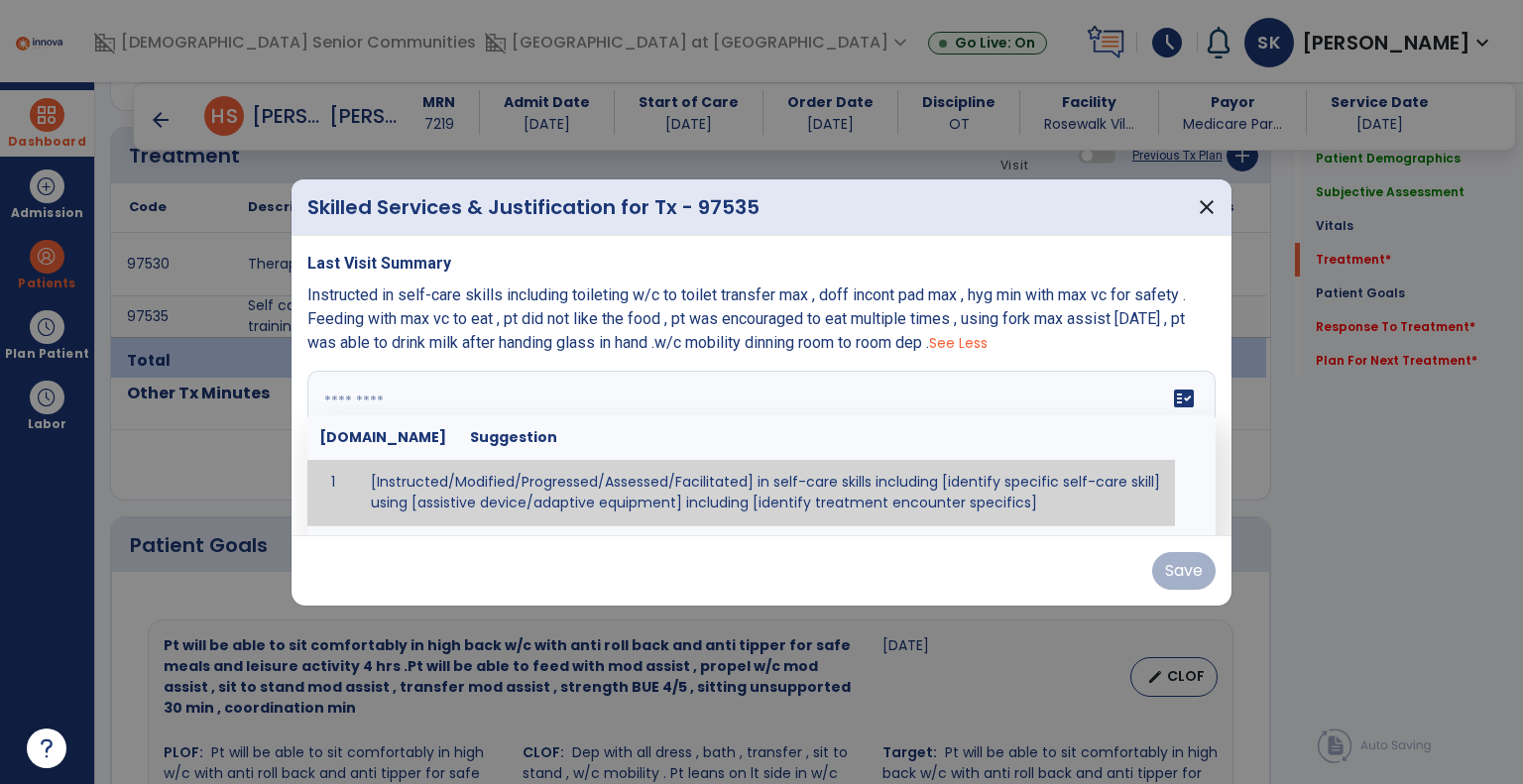click on "fact_check  [DOMAIN_NAME] Suggestion 1 [Instructed/Modified/Progressed/Assessed/Facilitated] in self-care skills including [identify specific self-care skill] using [assistive device/adaptive equipment] including [identify treatment encounter specifics]" at bounding box center [762, 445] 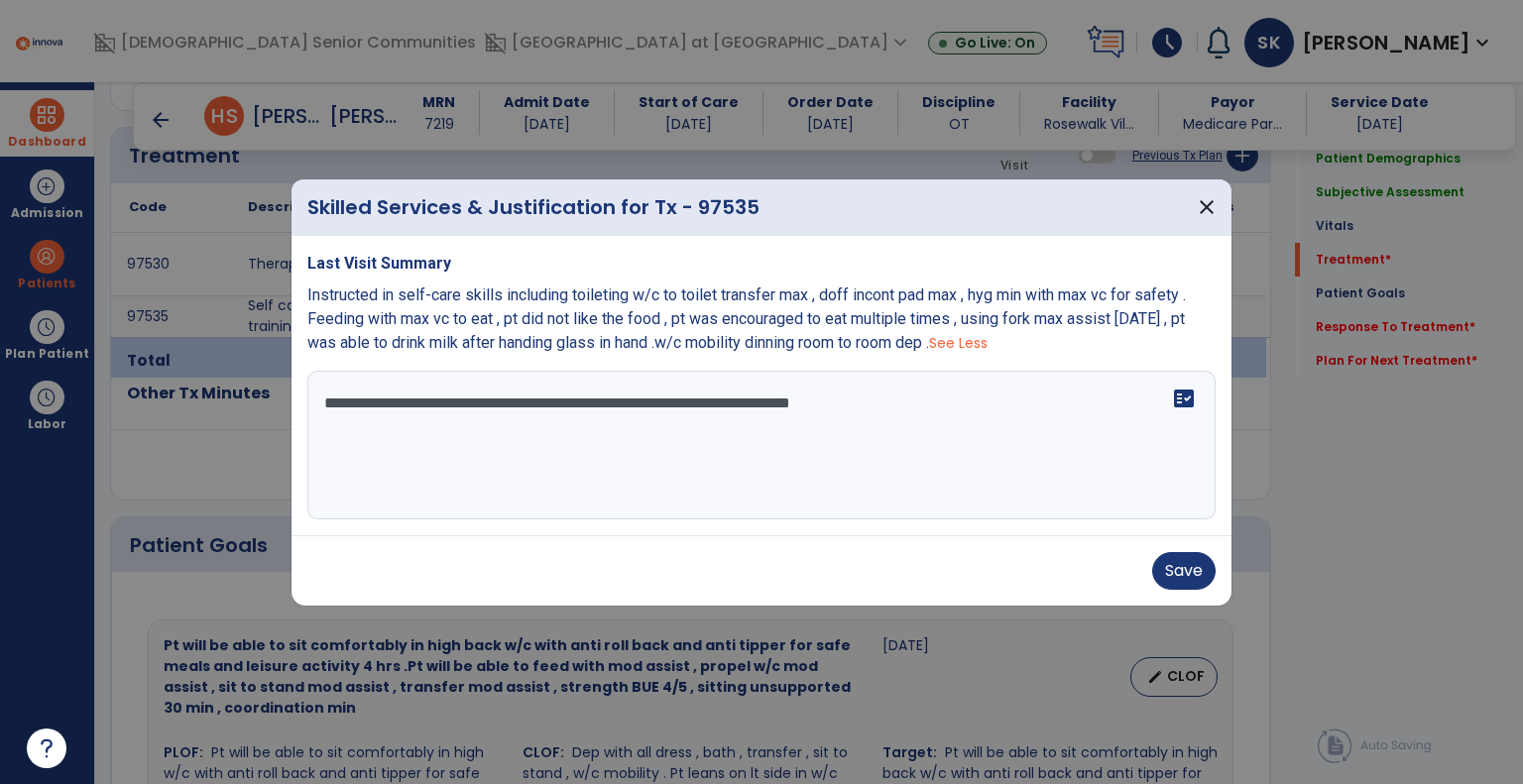 click on "**********" at bounding box center [762, 445] 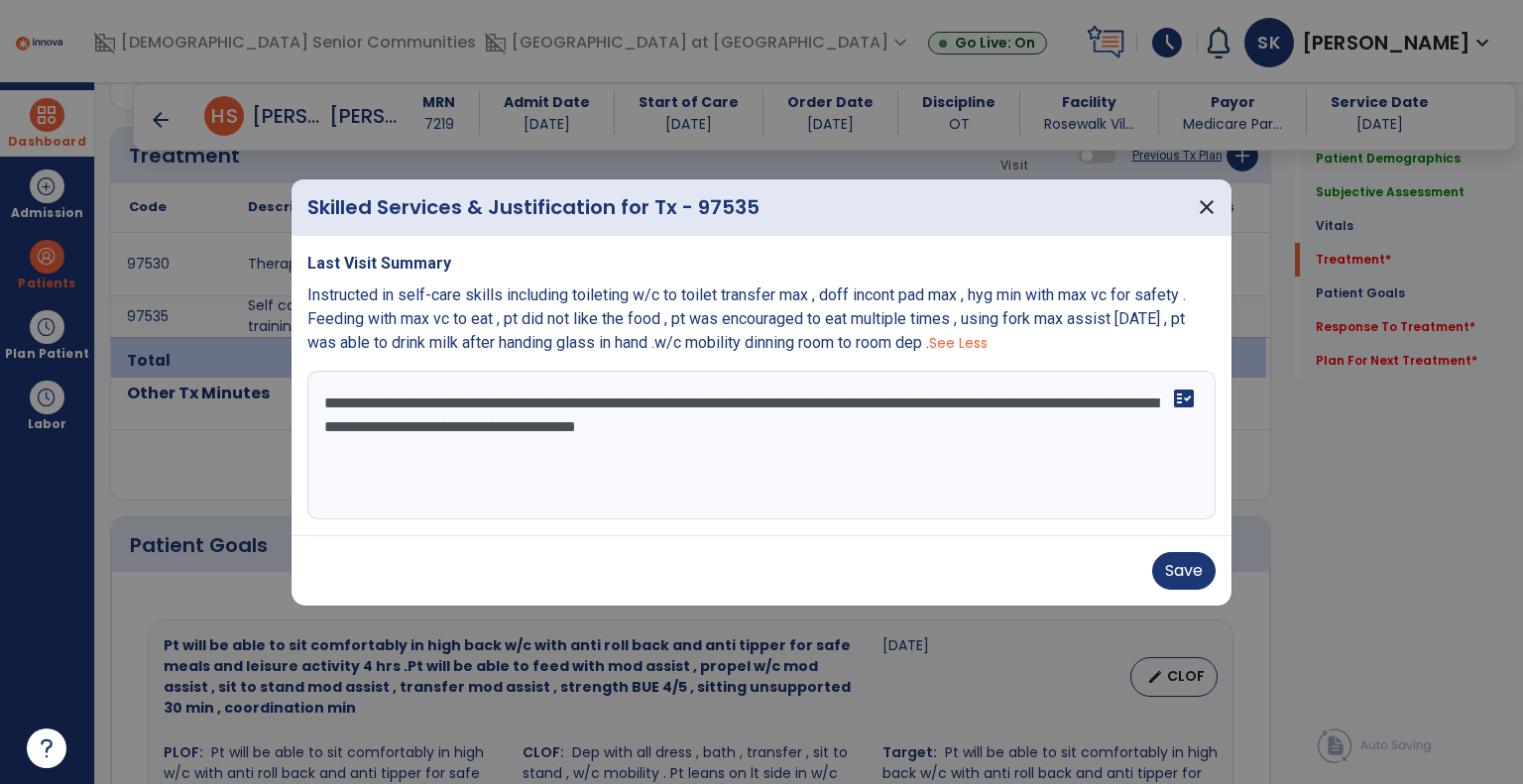 click on "**********" at bounding box center (762, 445) 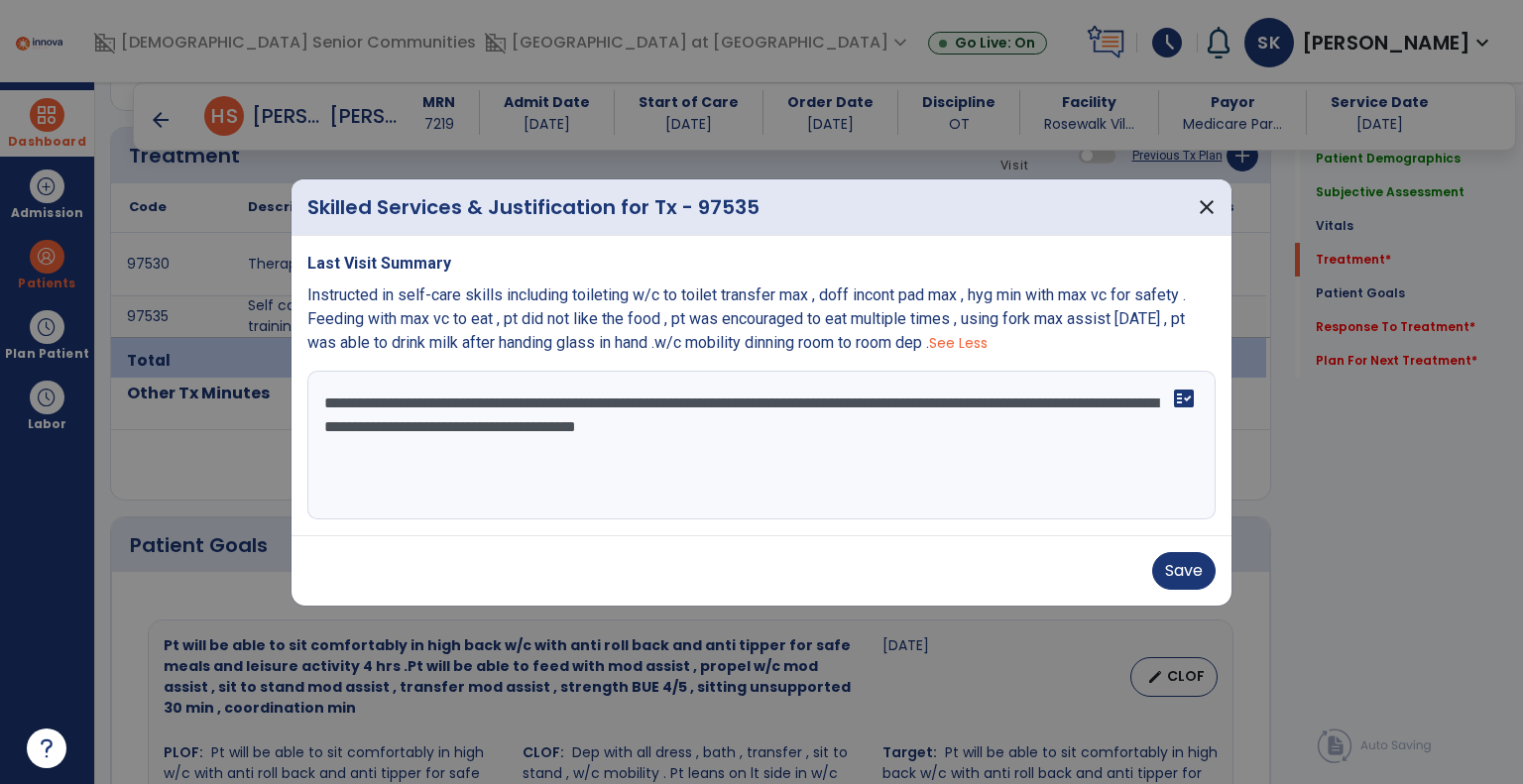 click on "**********" at bounding box center [762, 445] 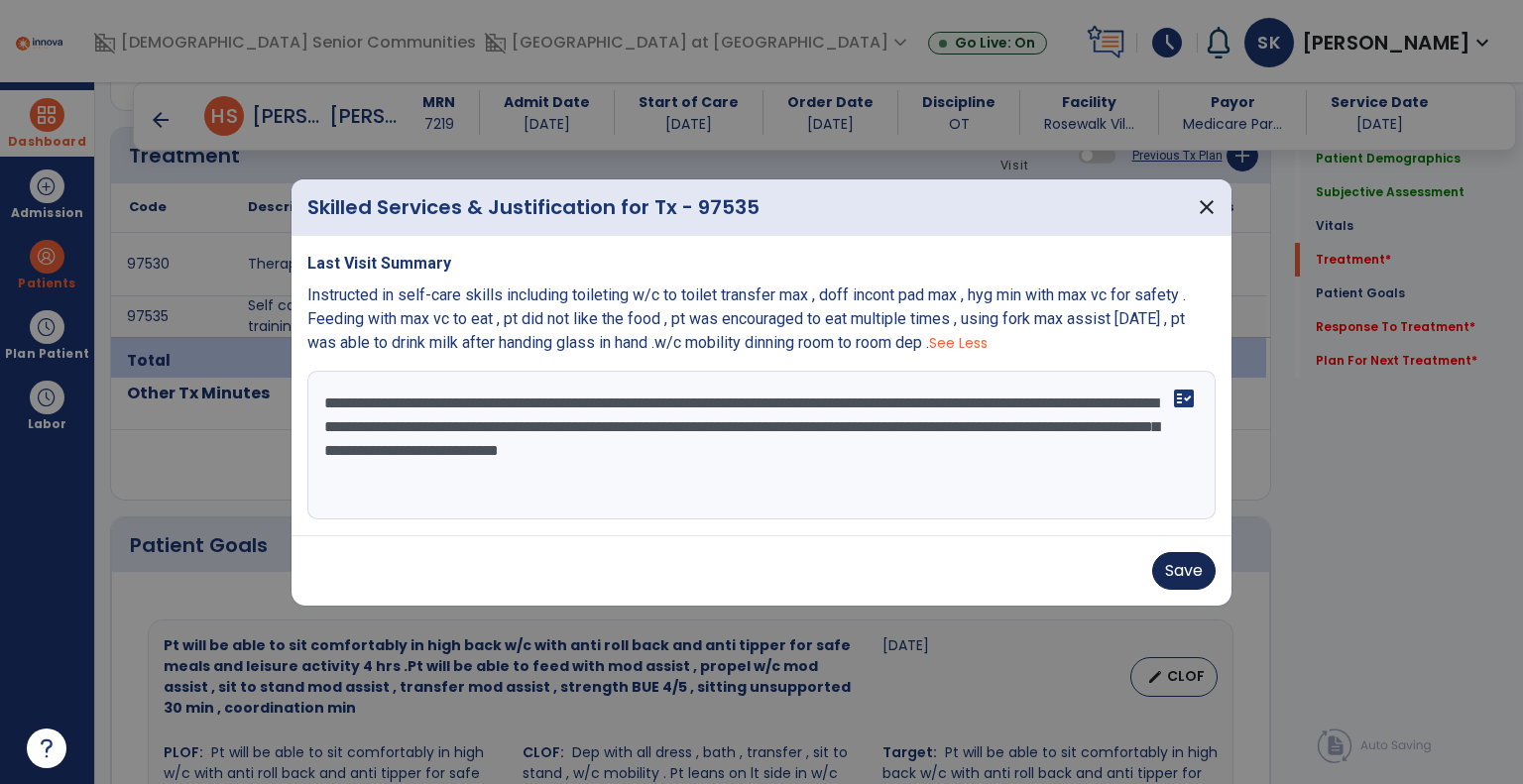 type on "**********" 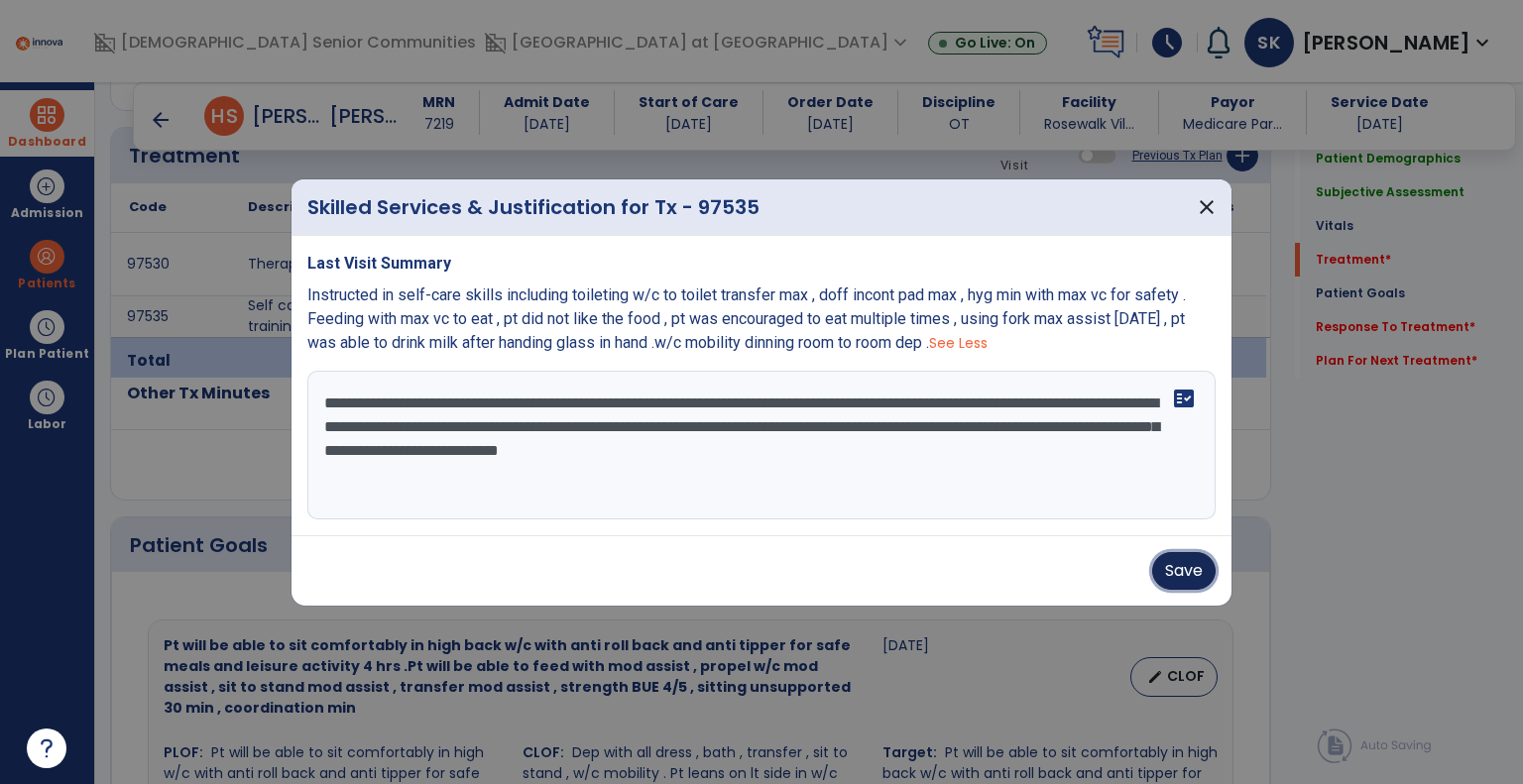click on "Save" at bounding box center (1184, 571) 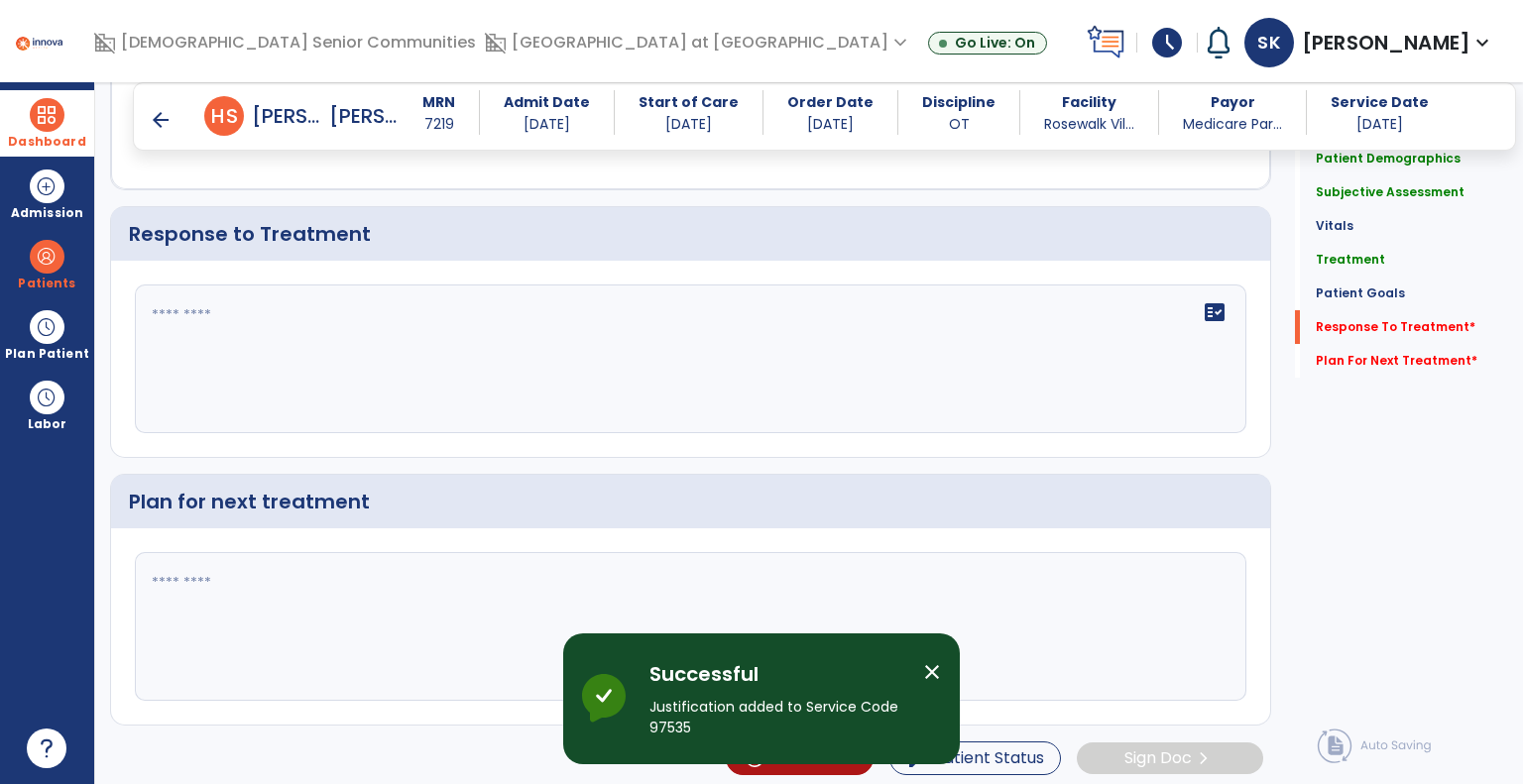 drag, startPoint x: 832, startPoint y: 533, endPoint x: 820, endPoint y: 503, distance: 32.31099 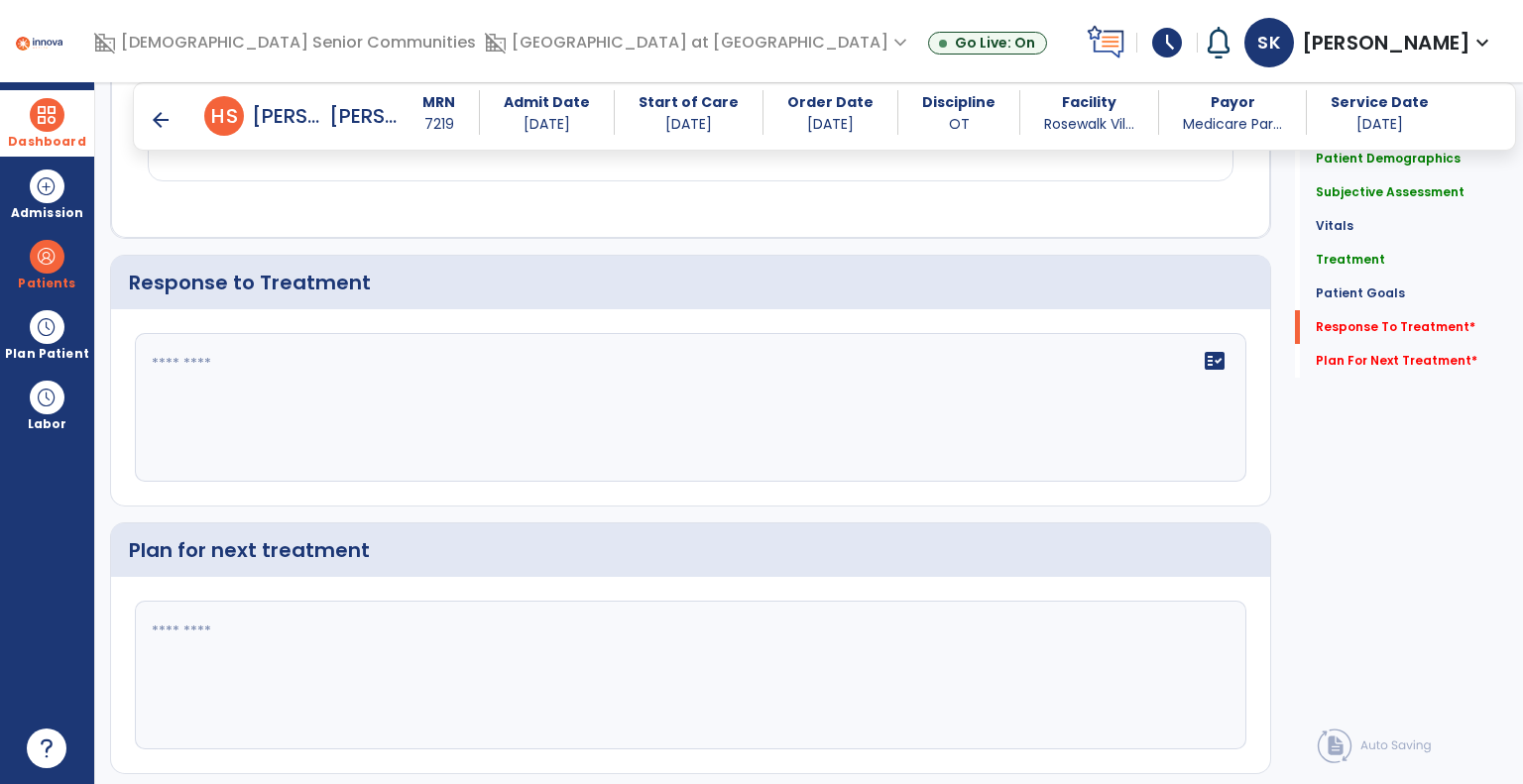 scroll, scrollTop: 2926, scrollLeft: 0, axis: vertical 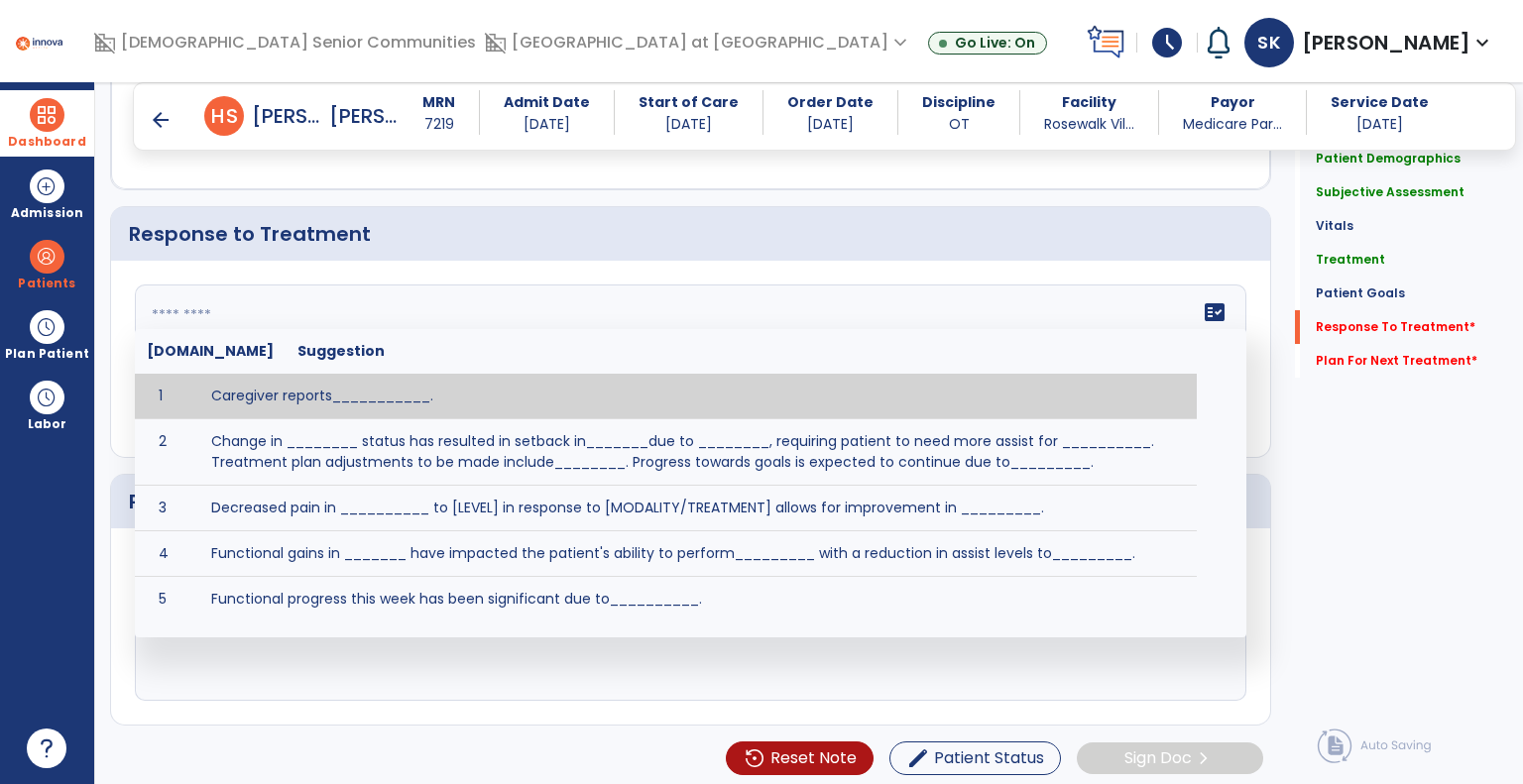click on "fact_check  [DOMAIN_NAME] Suggestion 1 Caregiver reports___________. 2 Change in ________ status has resulted in setback in_______due to ________, requiring patient to need more assist for __________.   Treatment plan adjustments to be made include________.  Progress towards goals is expected to continue due to_________. 3 Decreased pain in __________ to [LEVEL] in response to [MODALITY/TREATMENT] allows for improvement in _________. 4 Functional gains in _______ have impacted the patient's ability to perform_________ with a reduction in assist levels to_________. 5 Functional progress this week has been significant due to__________. 6 Gains in ________ have improved the patient's ability to perform ______with decreased levels of assist to___________. 7 Improvement in ________allows patient to tolerate higher levels of challenges in_________. 8 Pain in [AREA] has decreased to [LEVEL] in response to [TREATMENT/MODALITY], allowing fore ease in completing__________. 9 10 11 12 13 14 15 16 17 18 19 20 21" 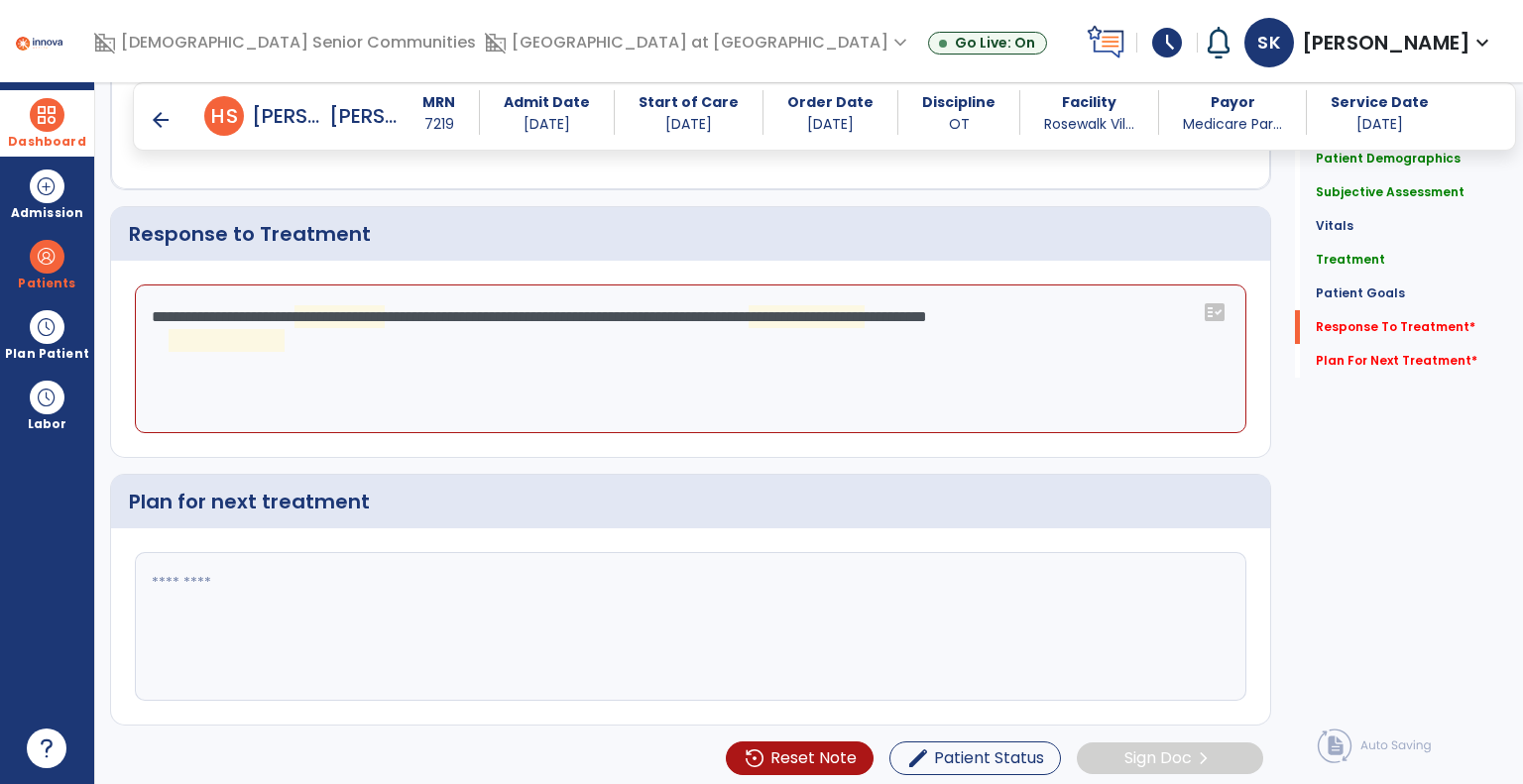 click on "**********" 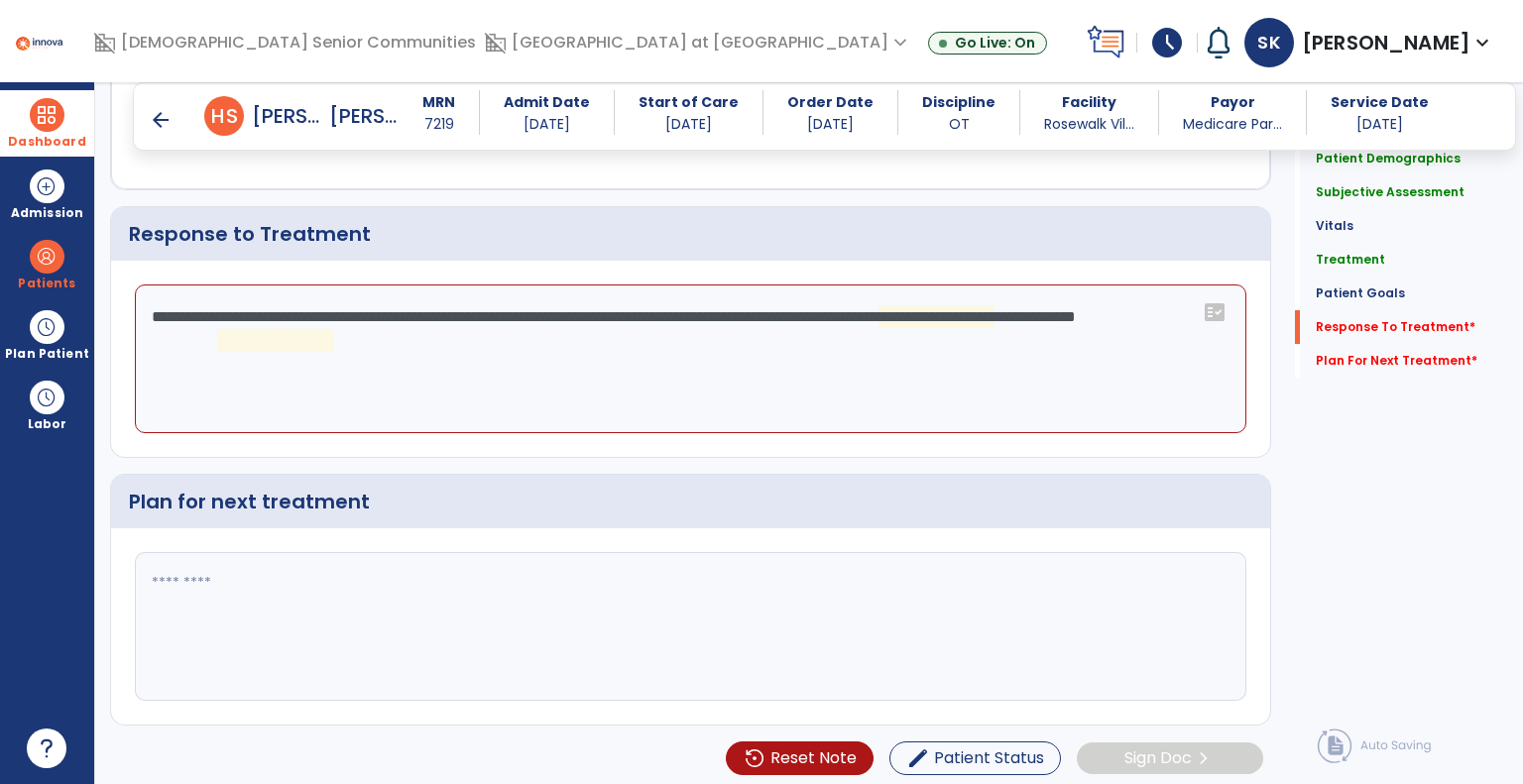 click on "**********" 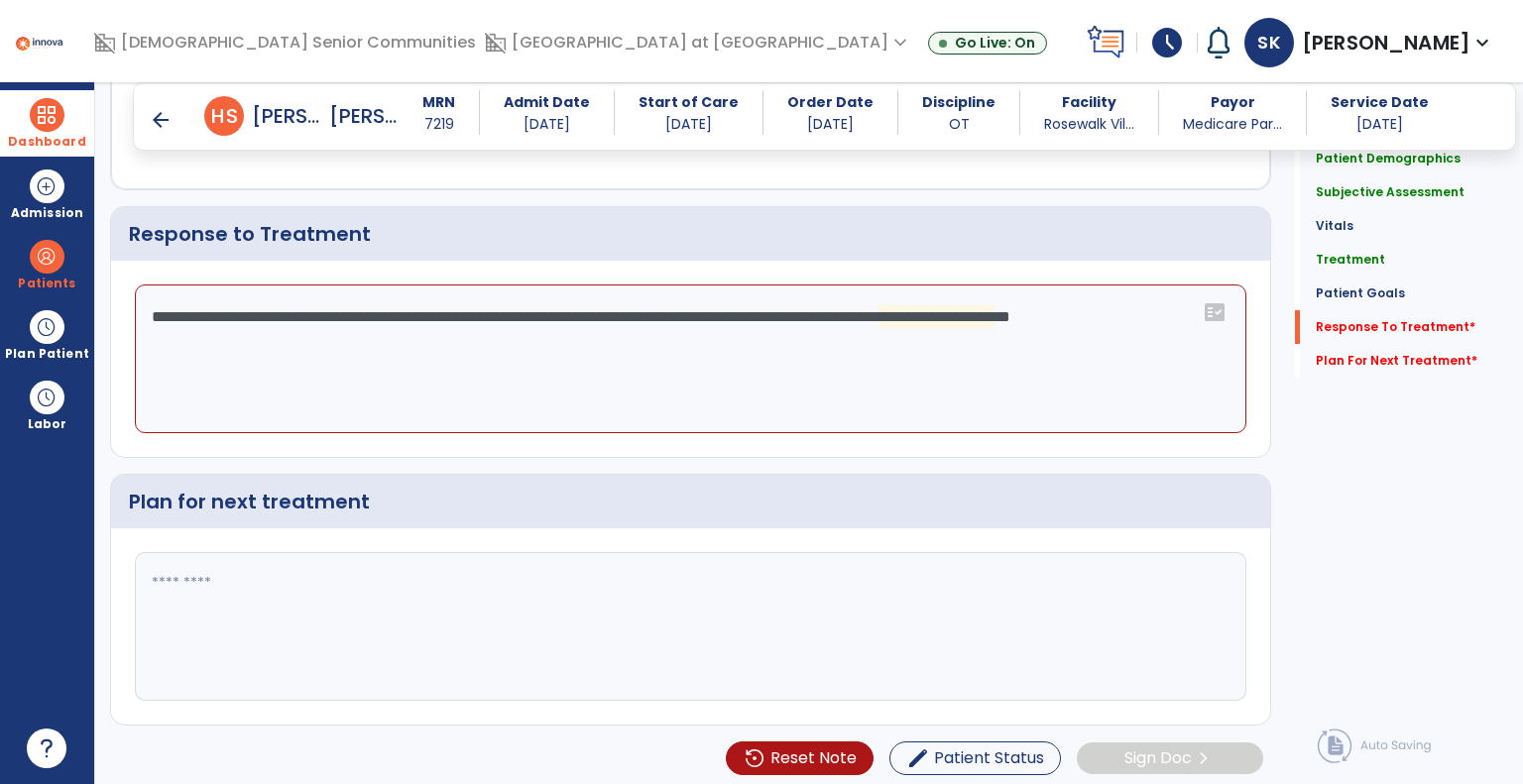 click on "**********" 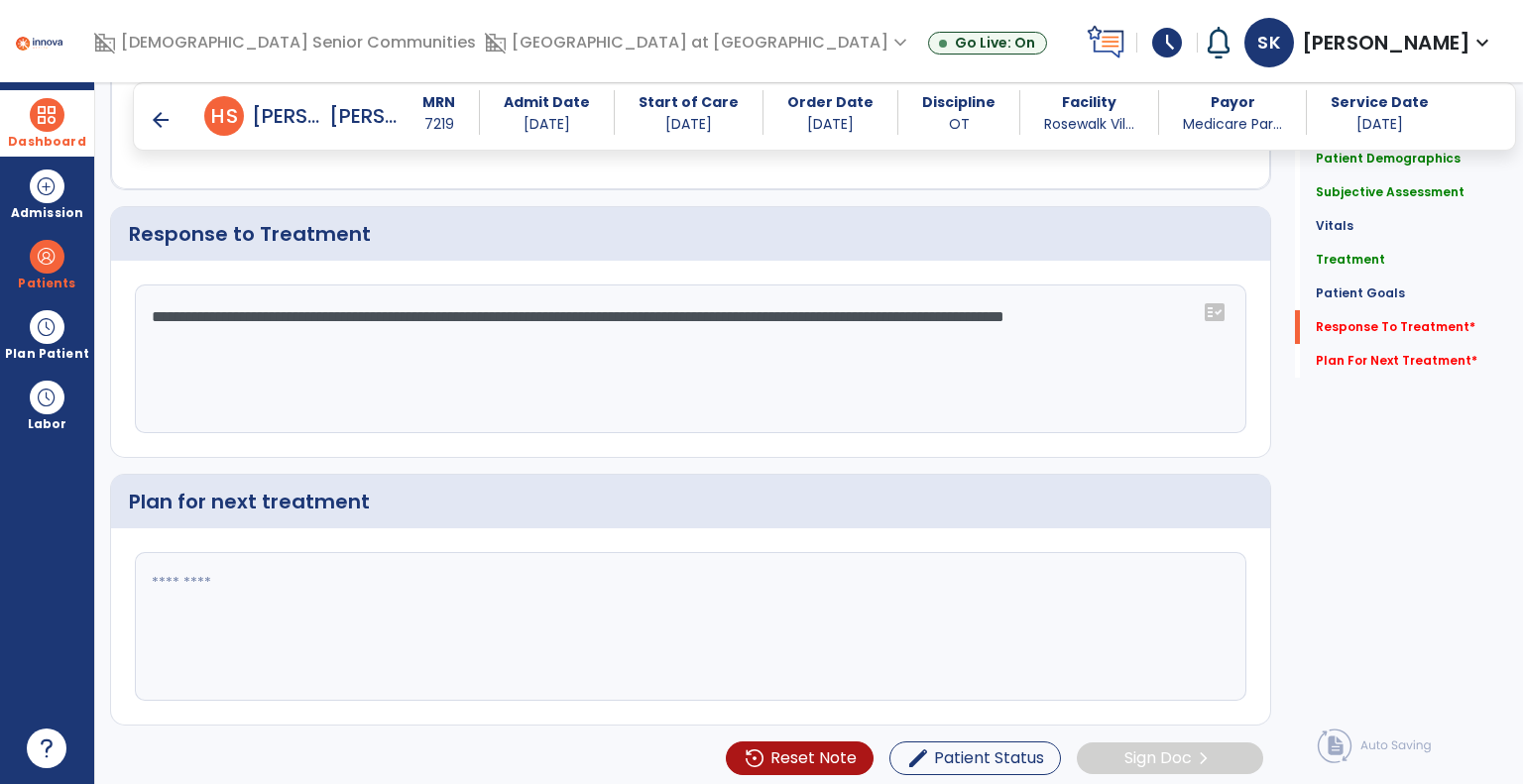 click 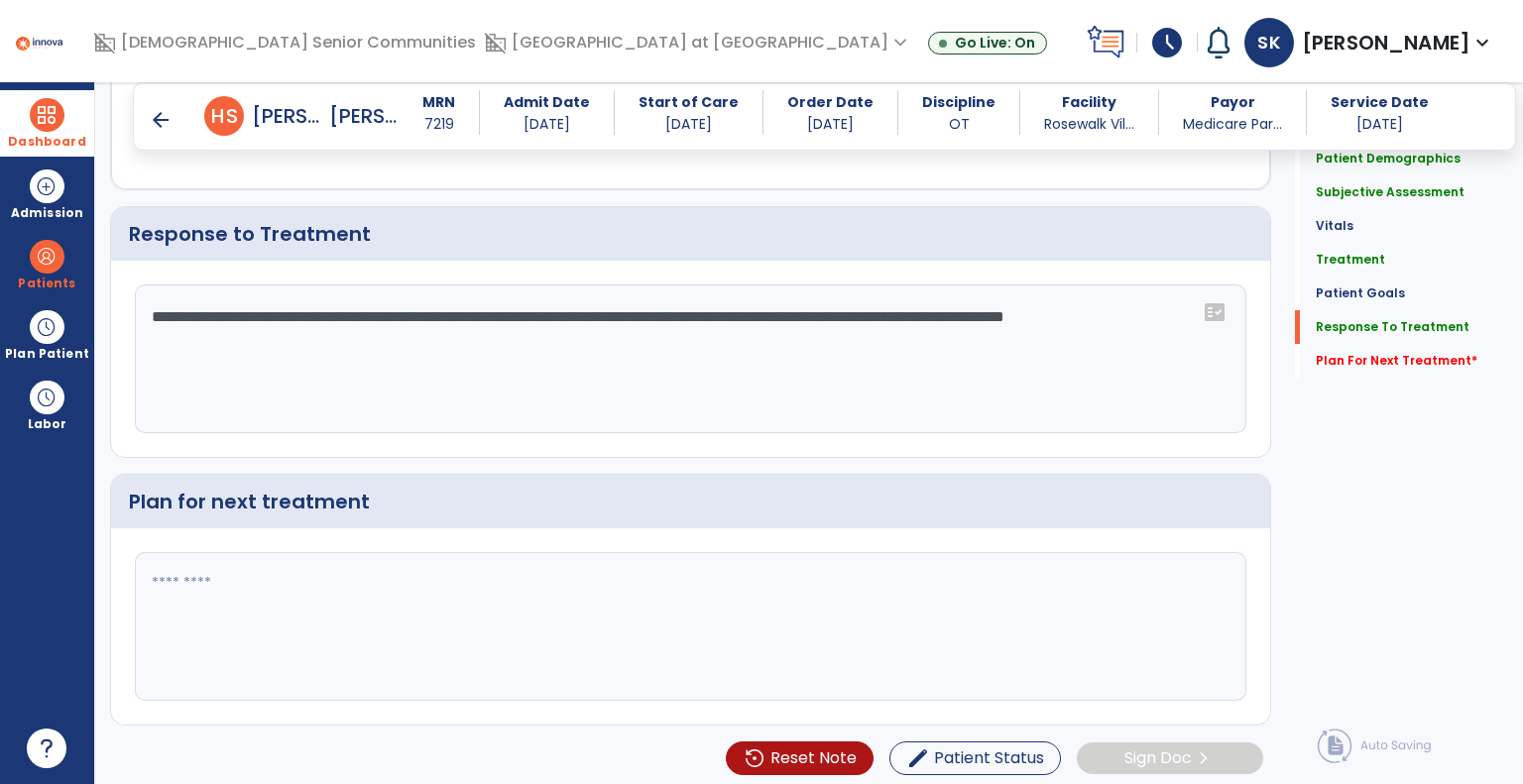 scroll, scrollTop: 2926, scrollLeft: 0, axis: vertical 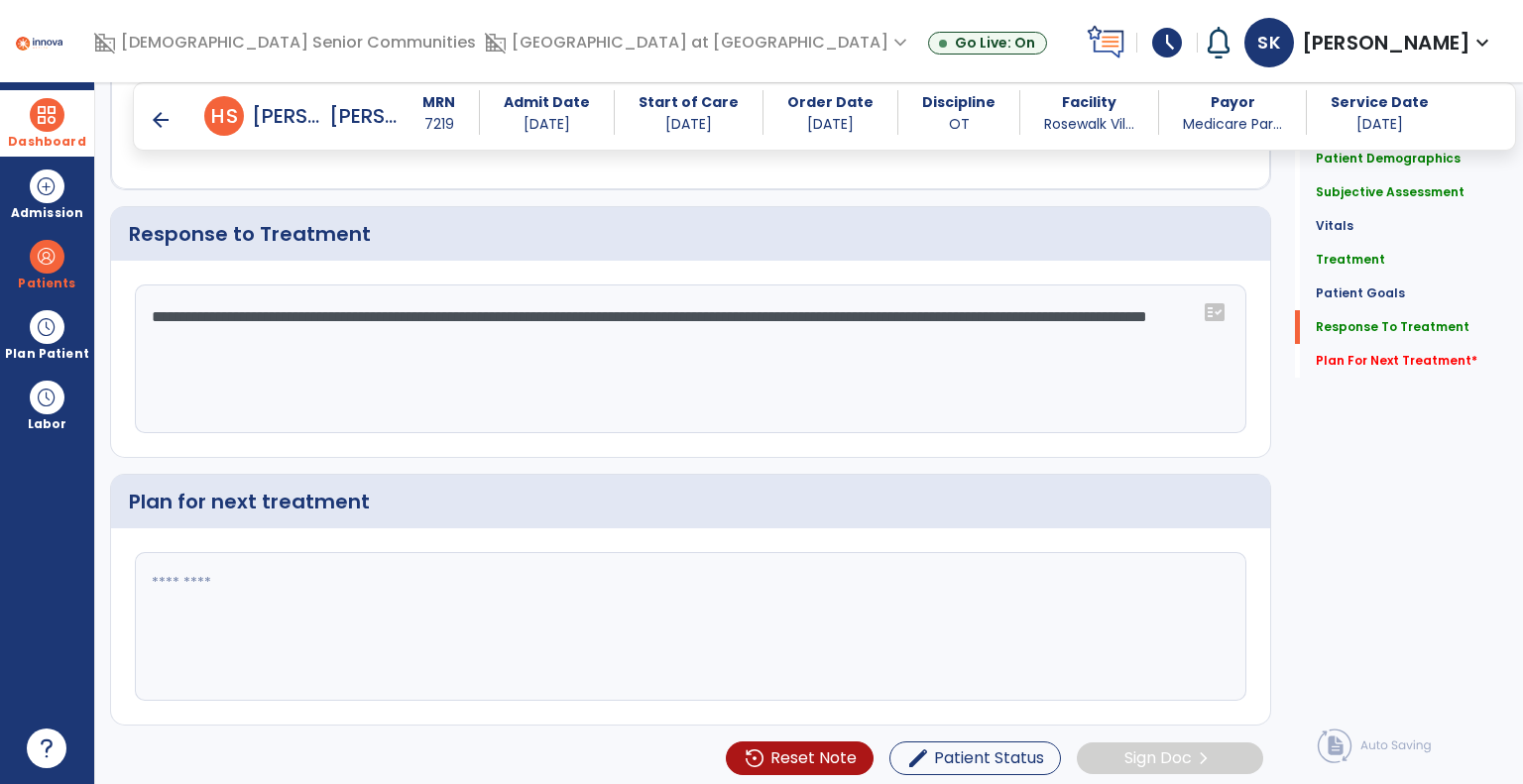 type on "**********" 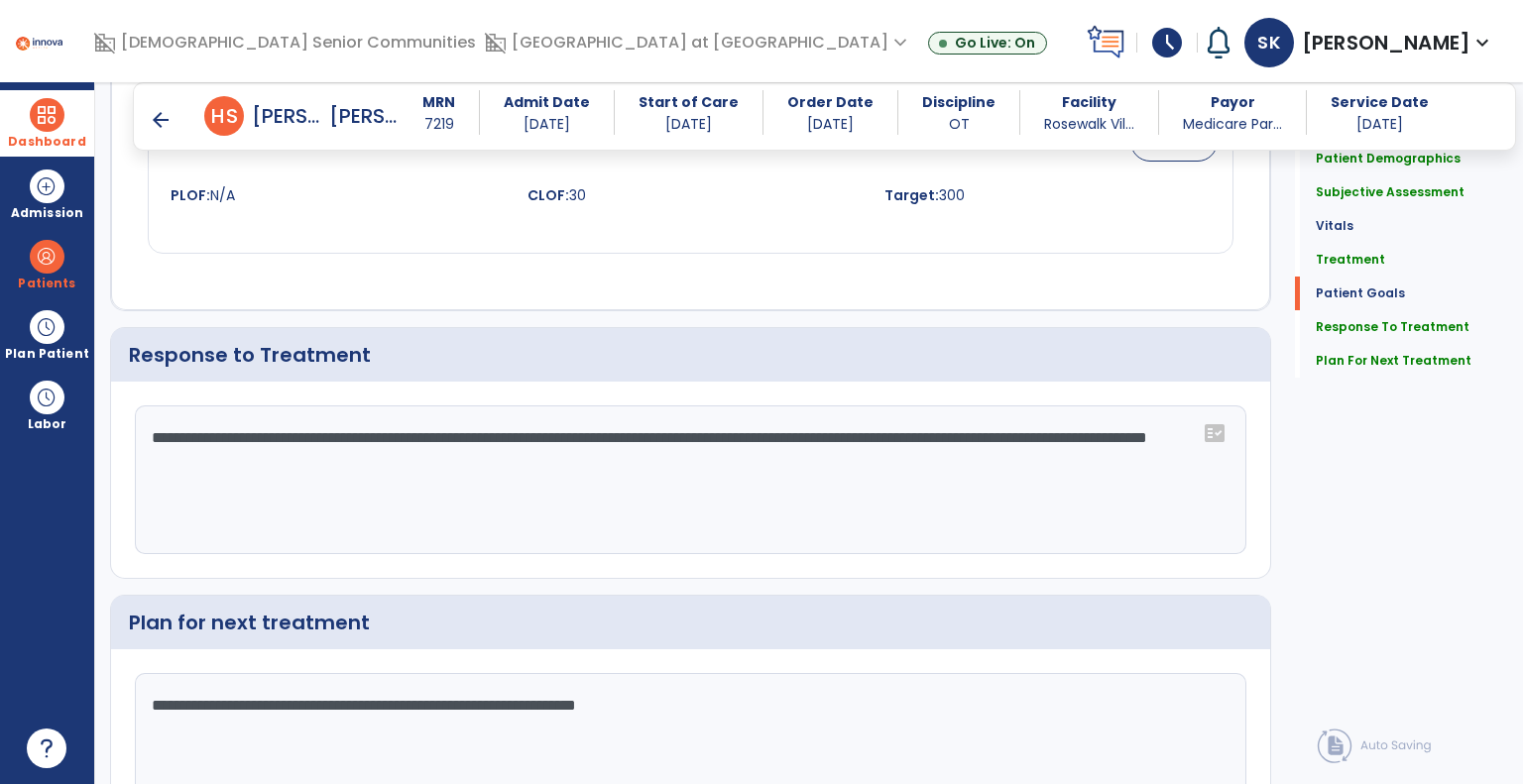 scroll, scrollTop: 2926, scrollLeft: 0, axis: vertical 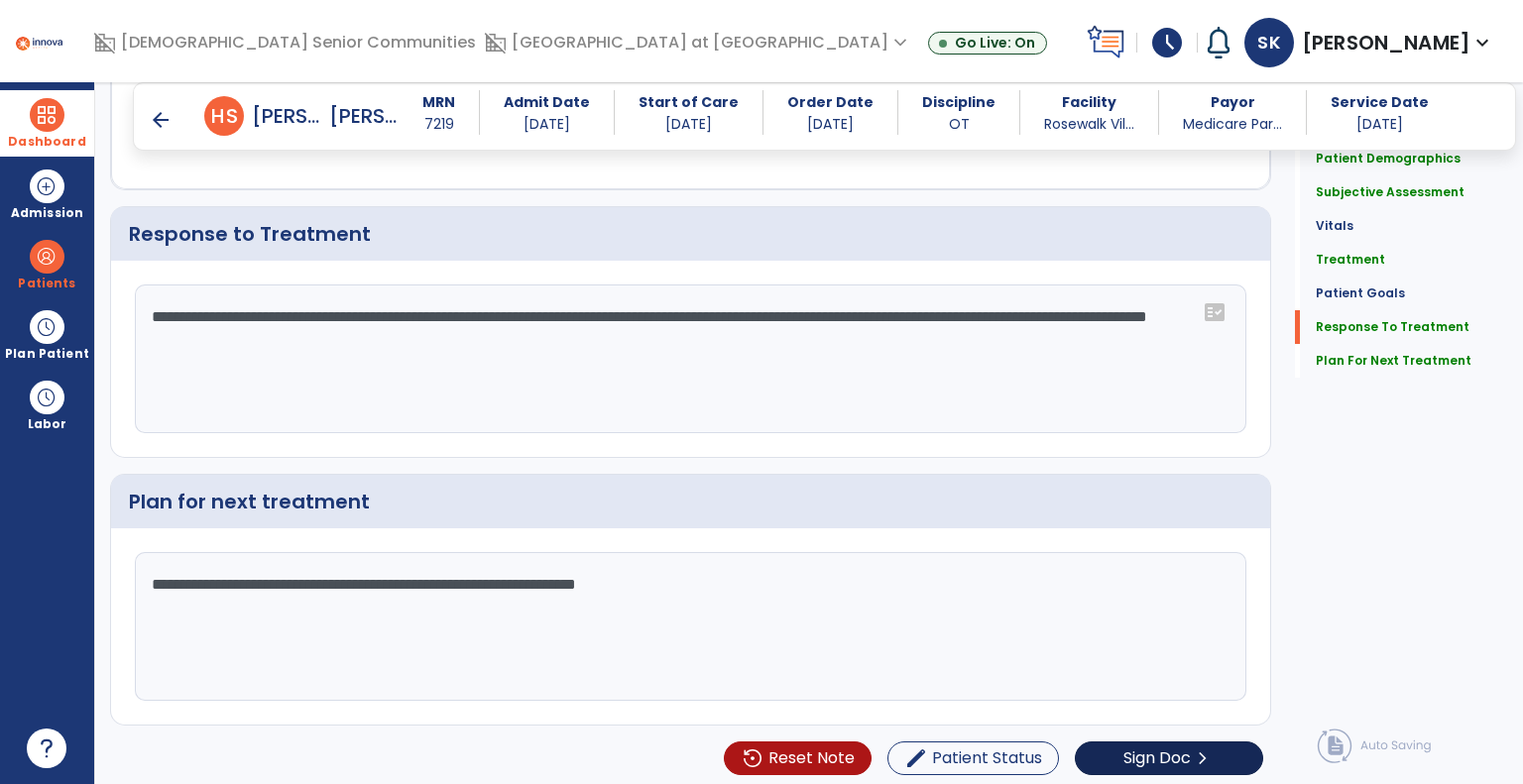 type on "**********" 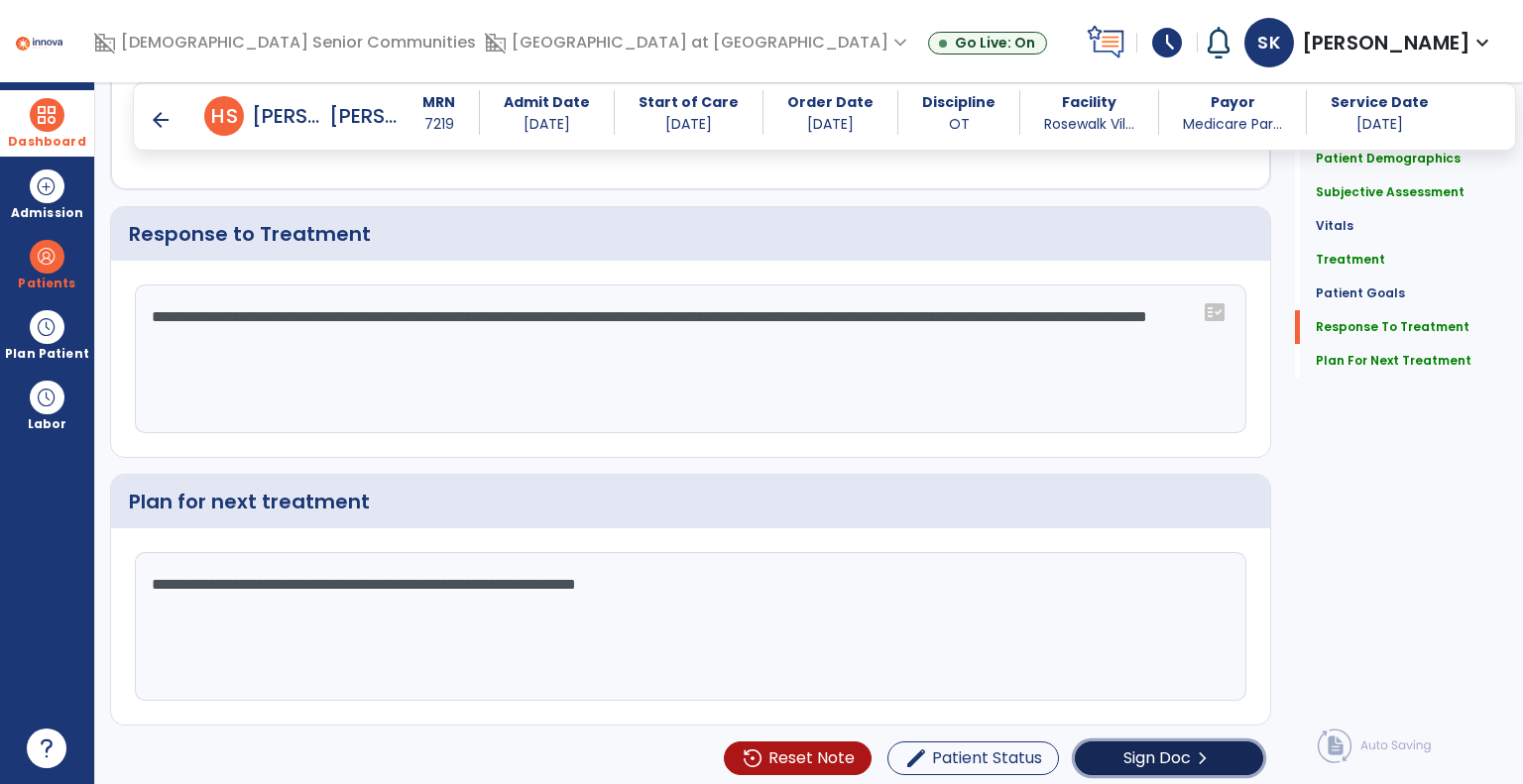 click on "Sign Doc" 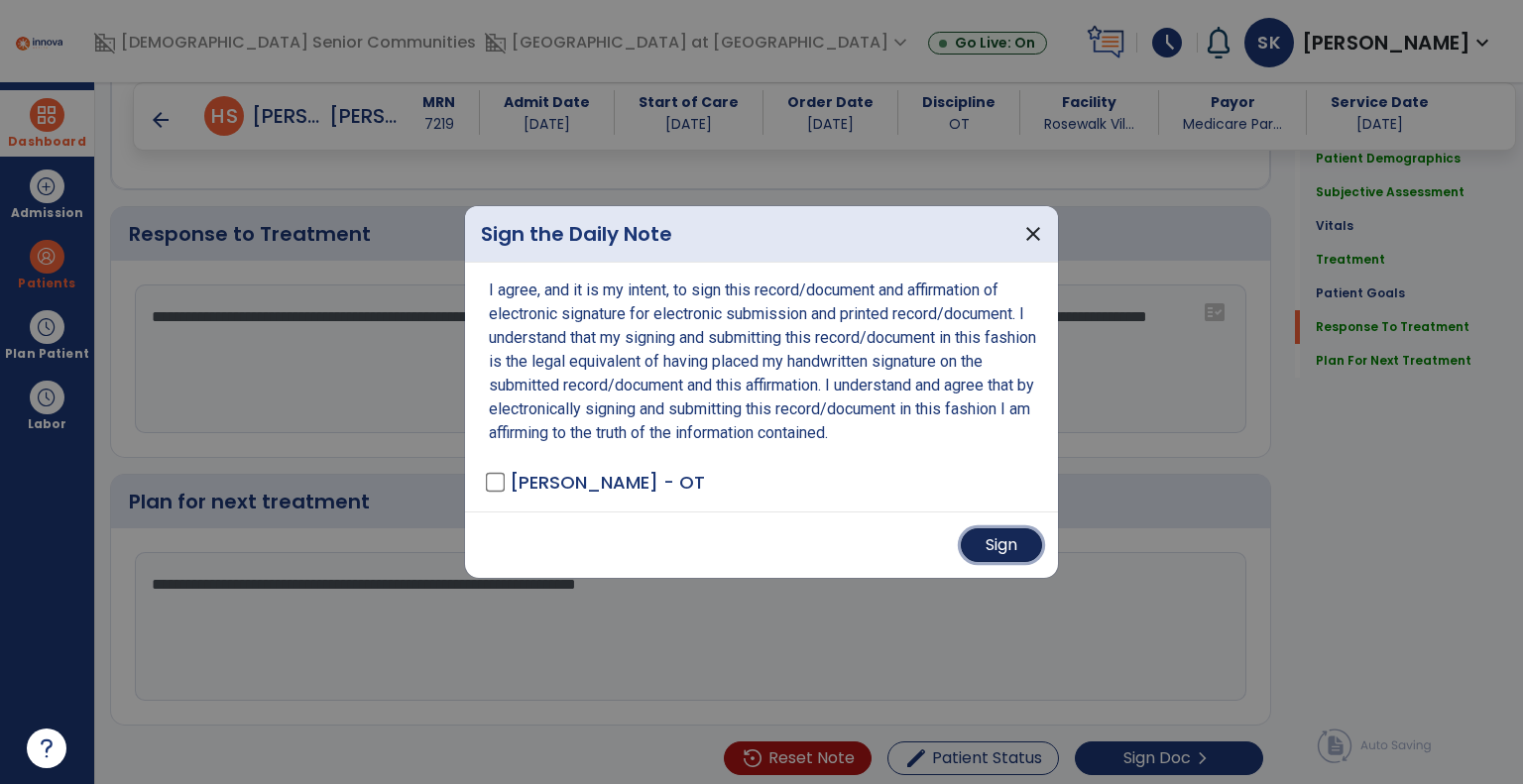 click on "Sign" at bounding box center [1001, 545] 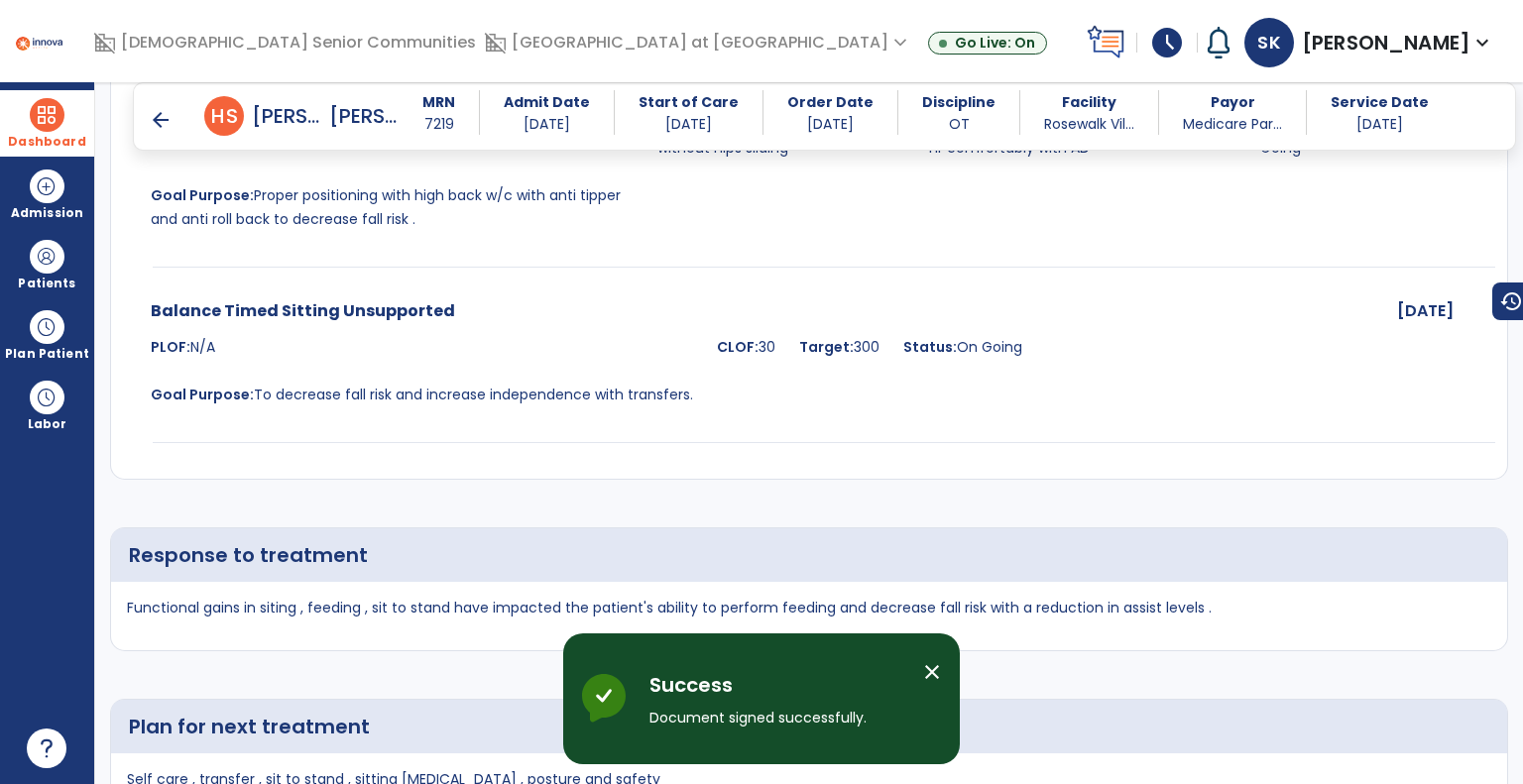 scroll, scrollTop: 4377, scrollLeft: 0, axis: vertical 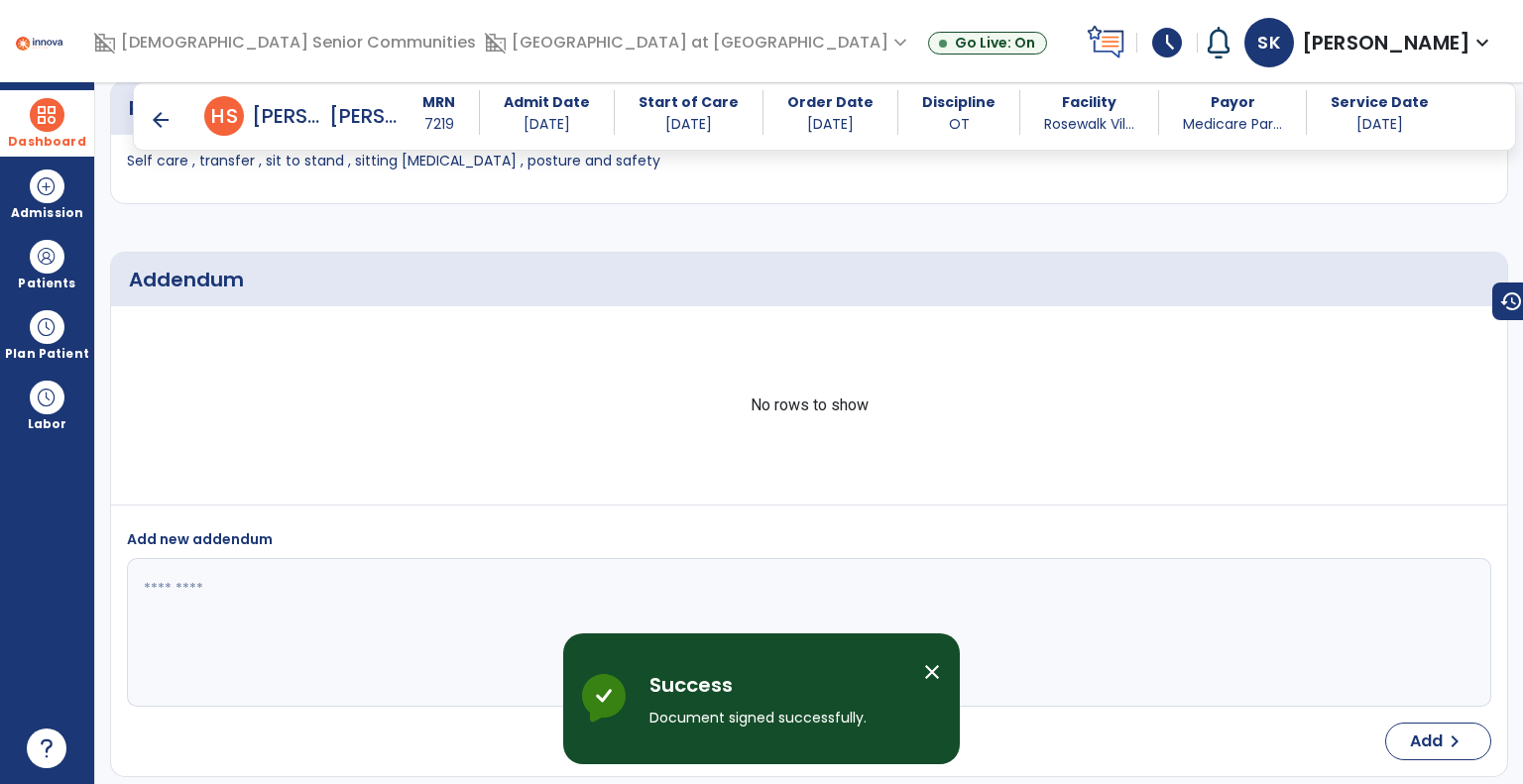 click on "arrow_back" at bounding box center [161, 120] 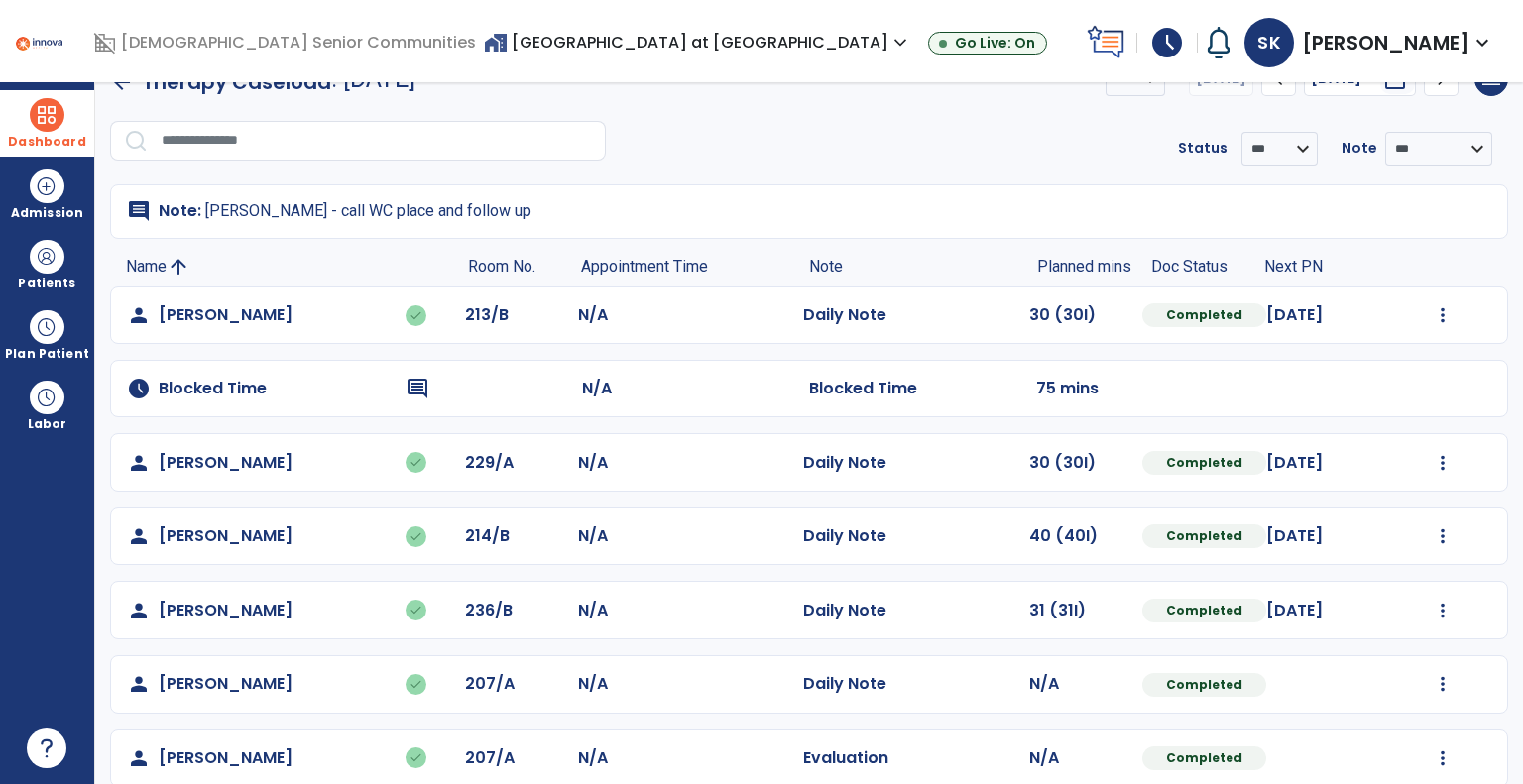 scroll, scrollTop: 0, scrollLeft: 0, axis: both 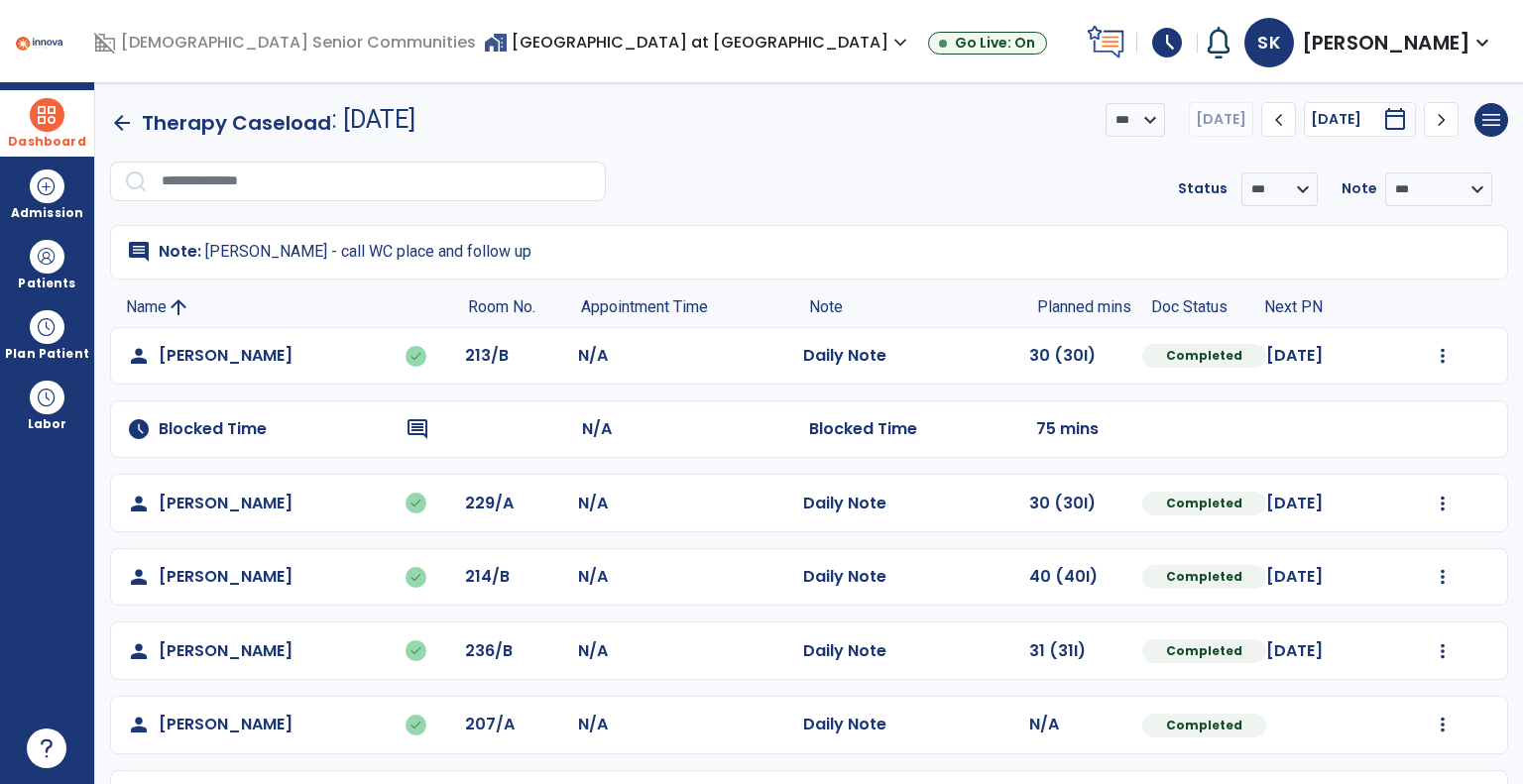 click on "arrow_back" 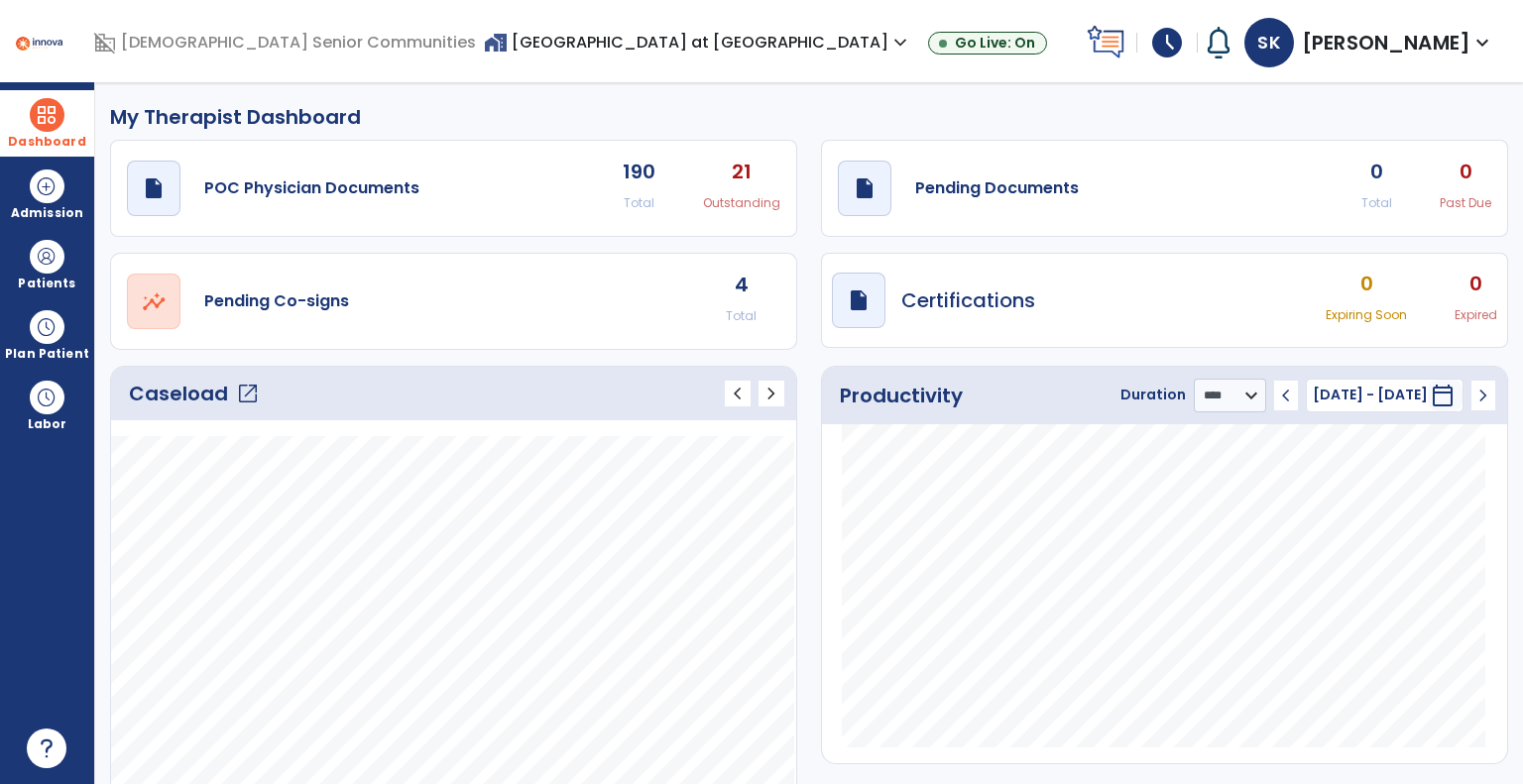 click on "draft   open_in_new  Pending Documents 0 Total 0 Past Due" 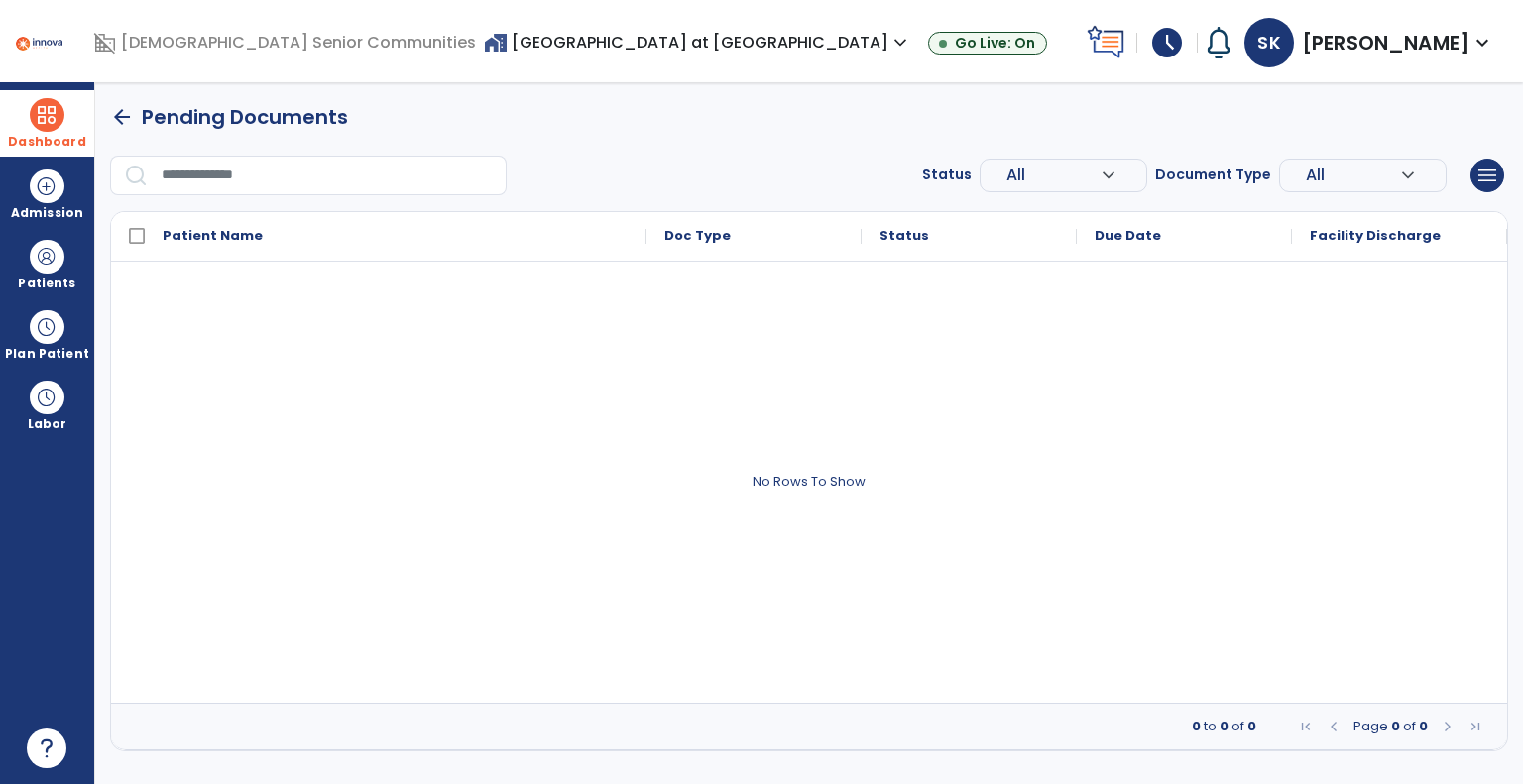 click on "arrow_back" at bounding box center [122, 117] 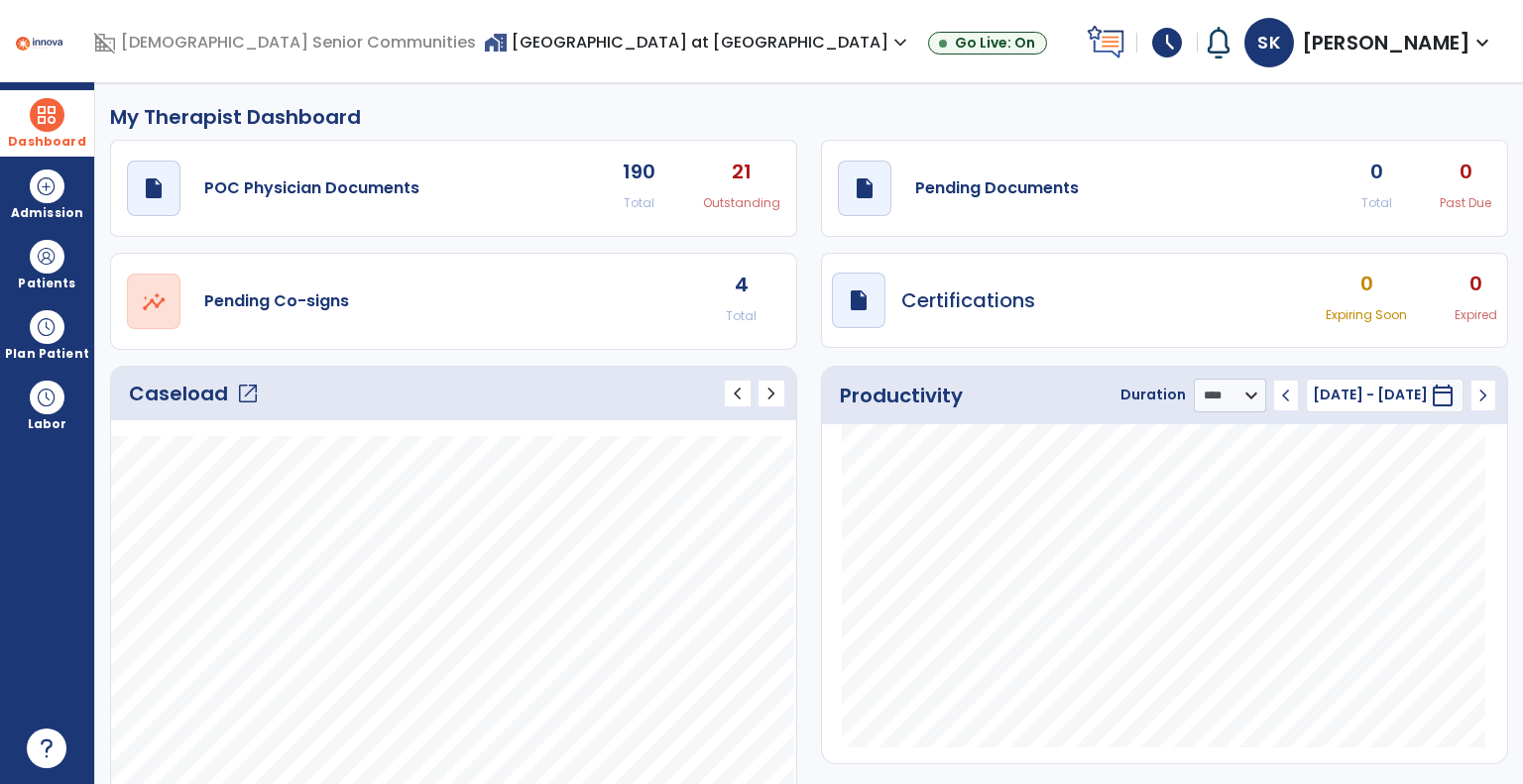 click on "draft   open_in_new  Certifications 0 Expiring Soon 0 Expired" at bounding box center [1164, 300] 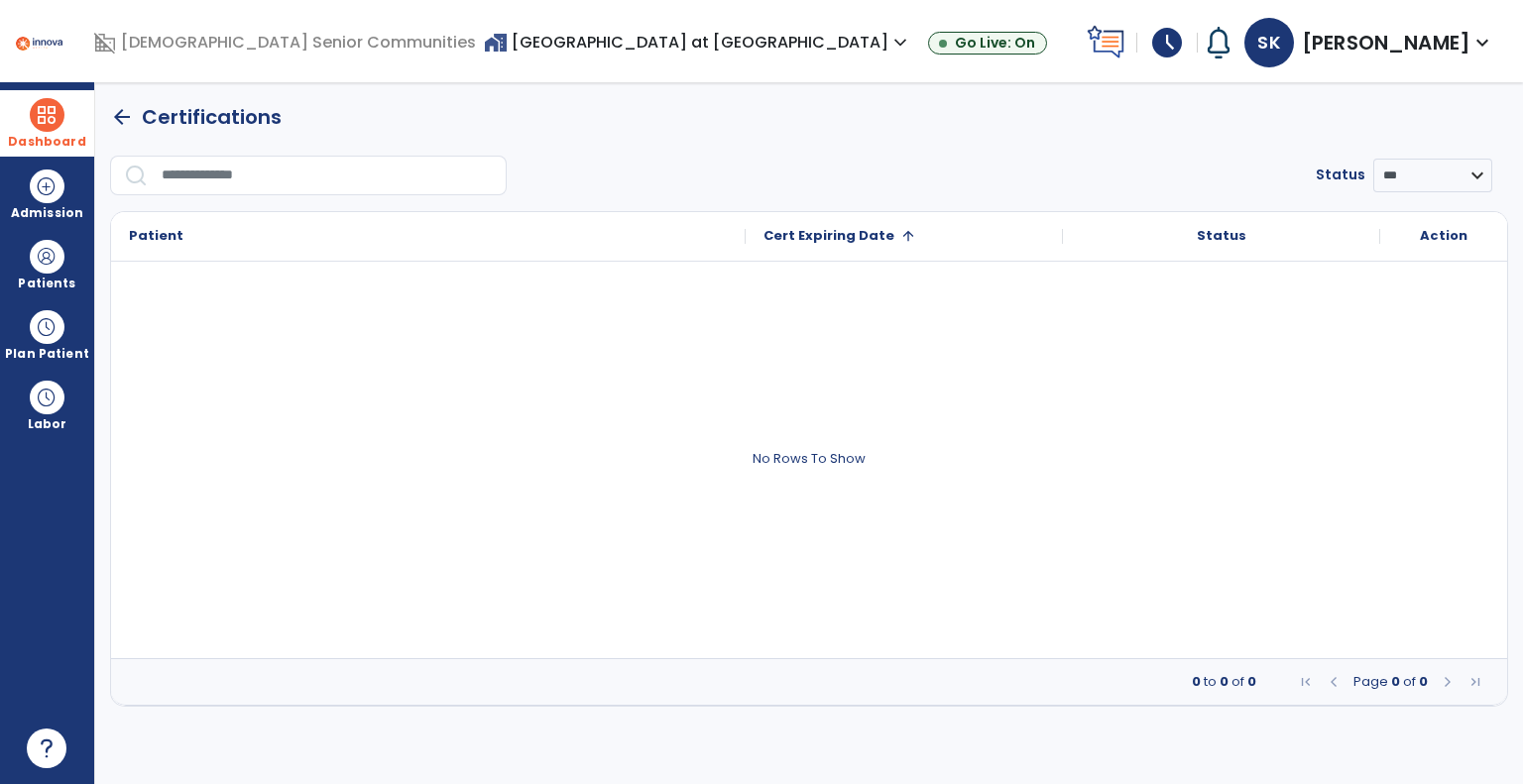 click on "arrow_back" 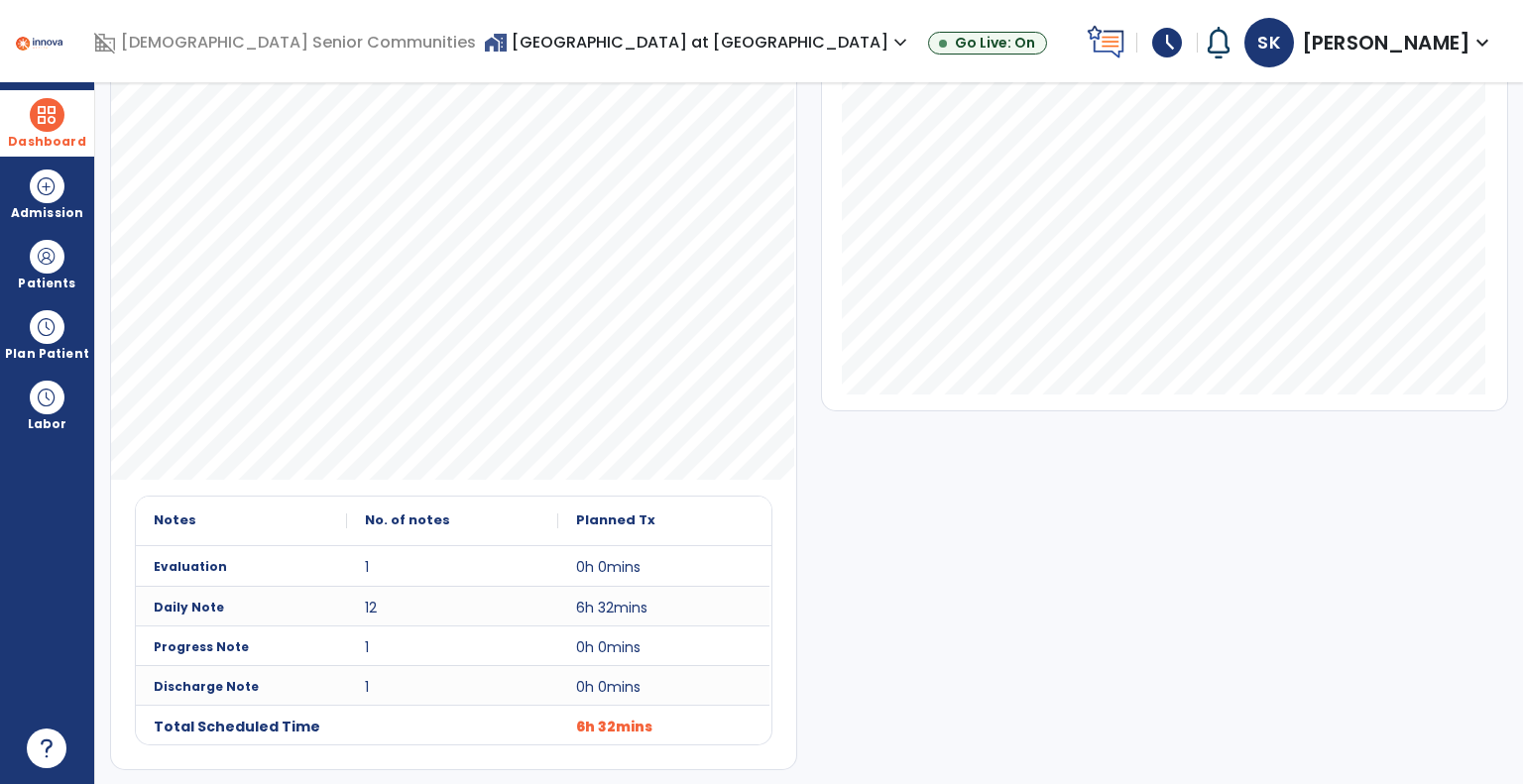 scroll, scrollTop: 56, scrollLeft: 0, axis: vertical 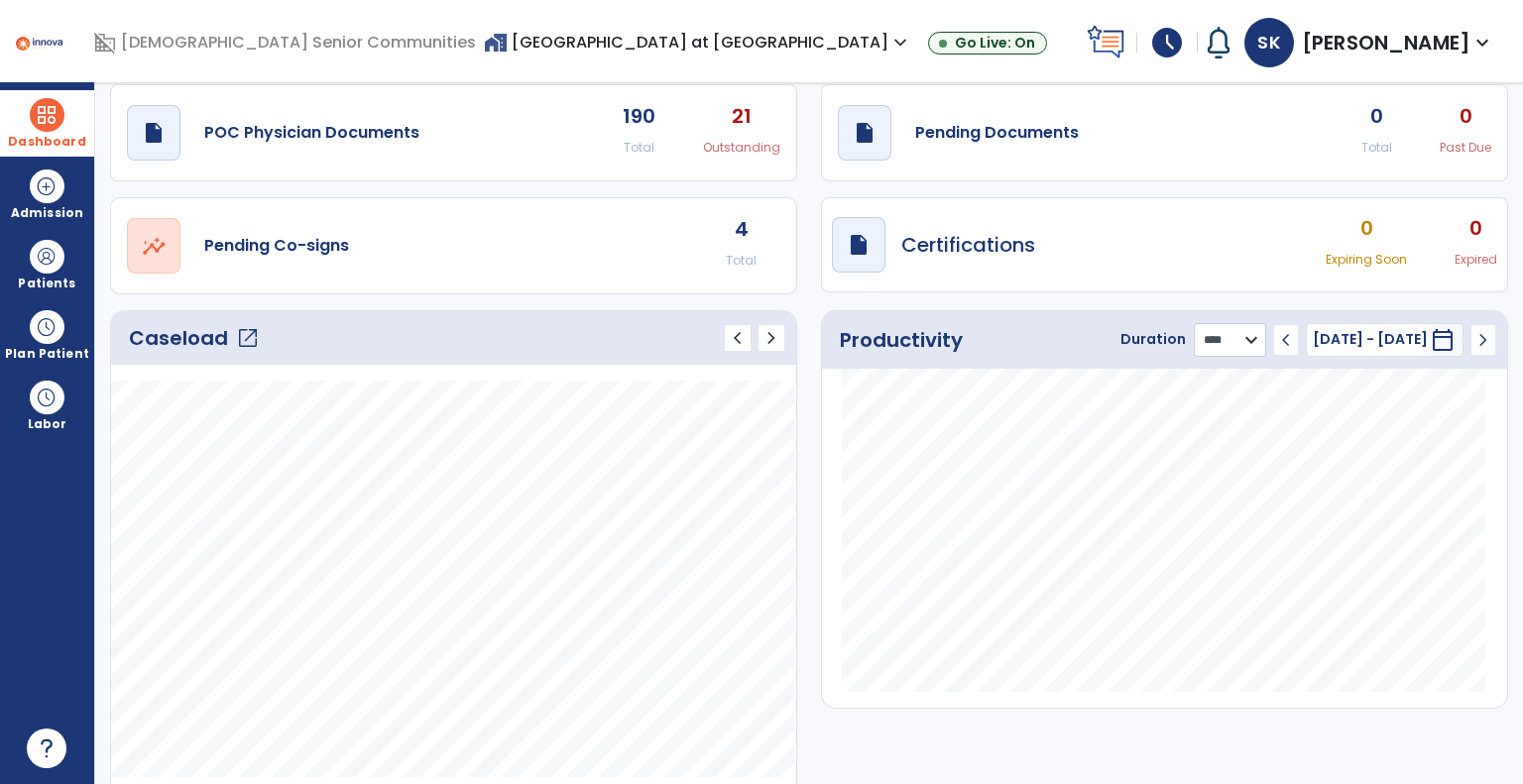 click on "******** **** ***" 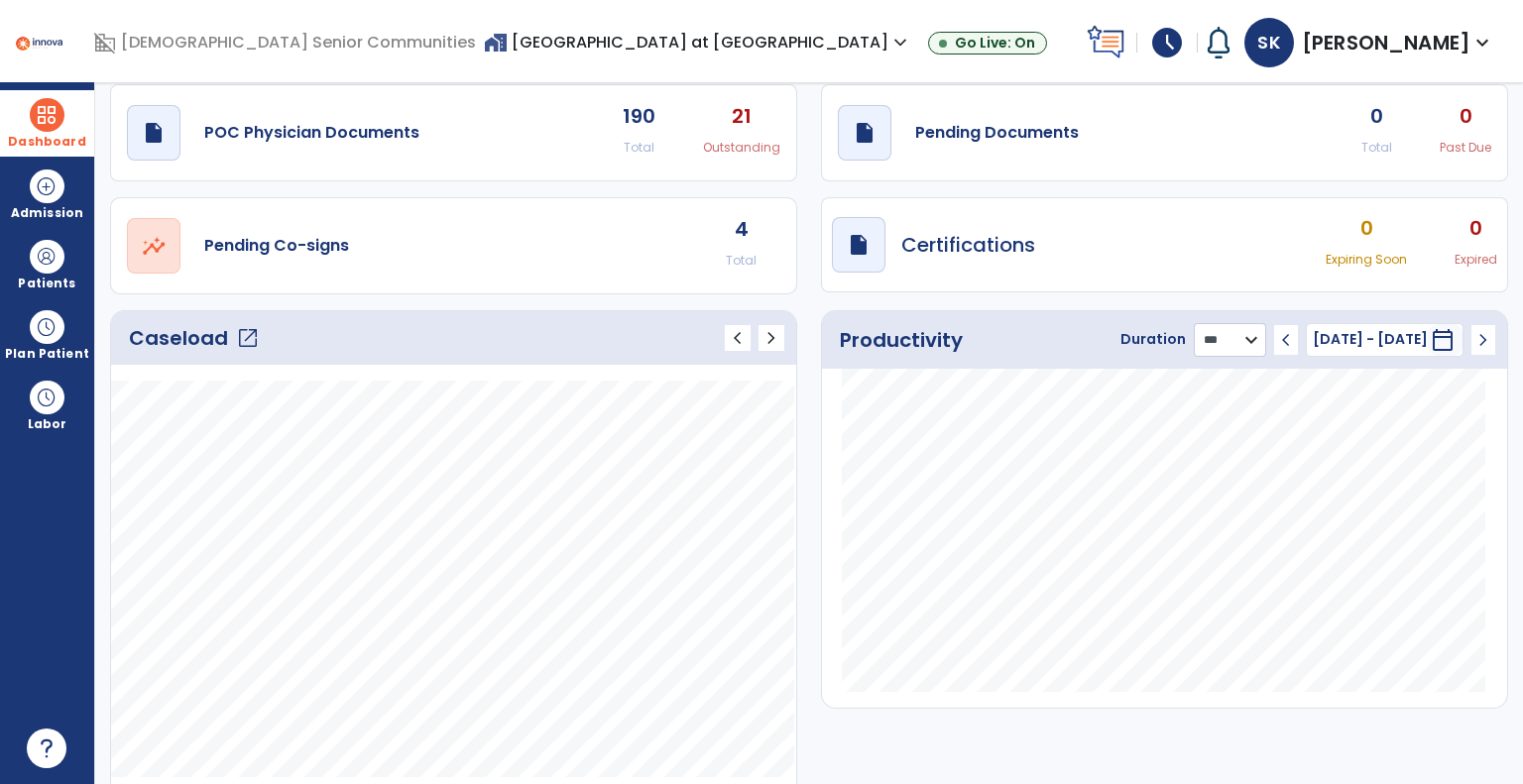 click on "******** **** ***" 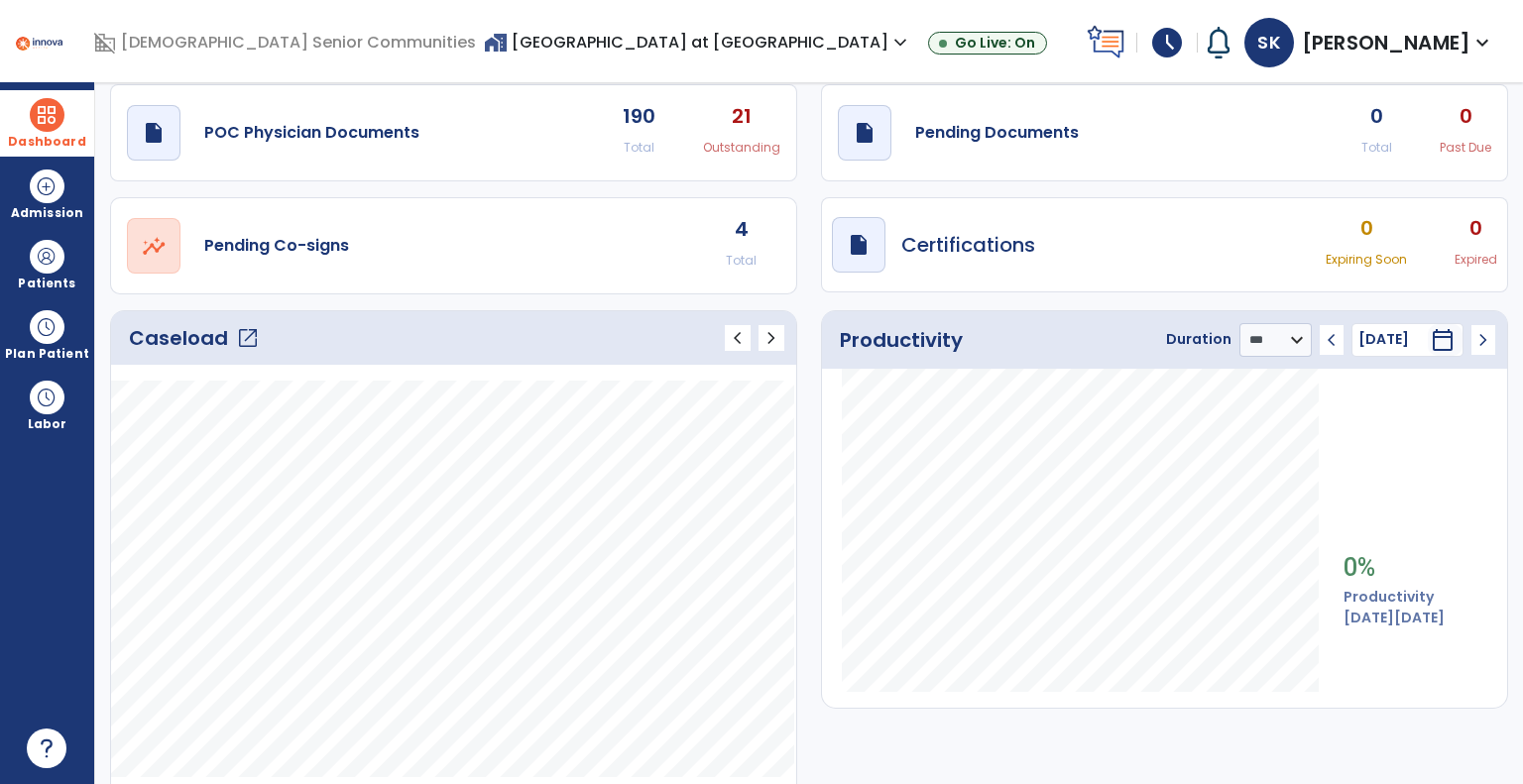 click on "chevron_left" 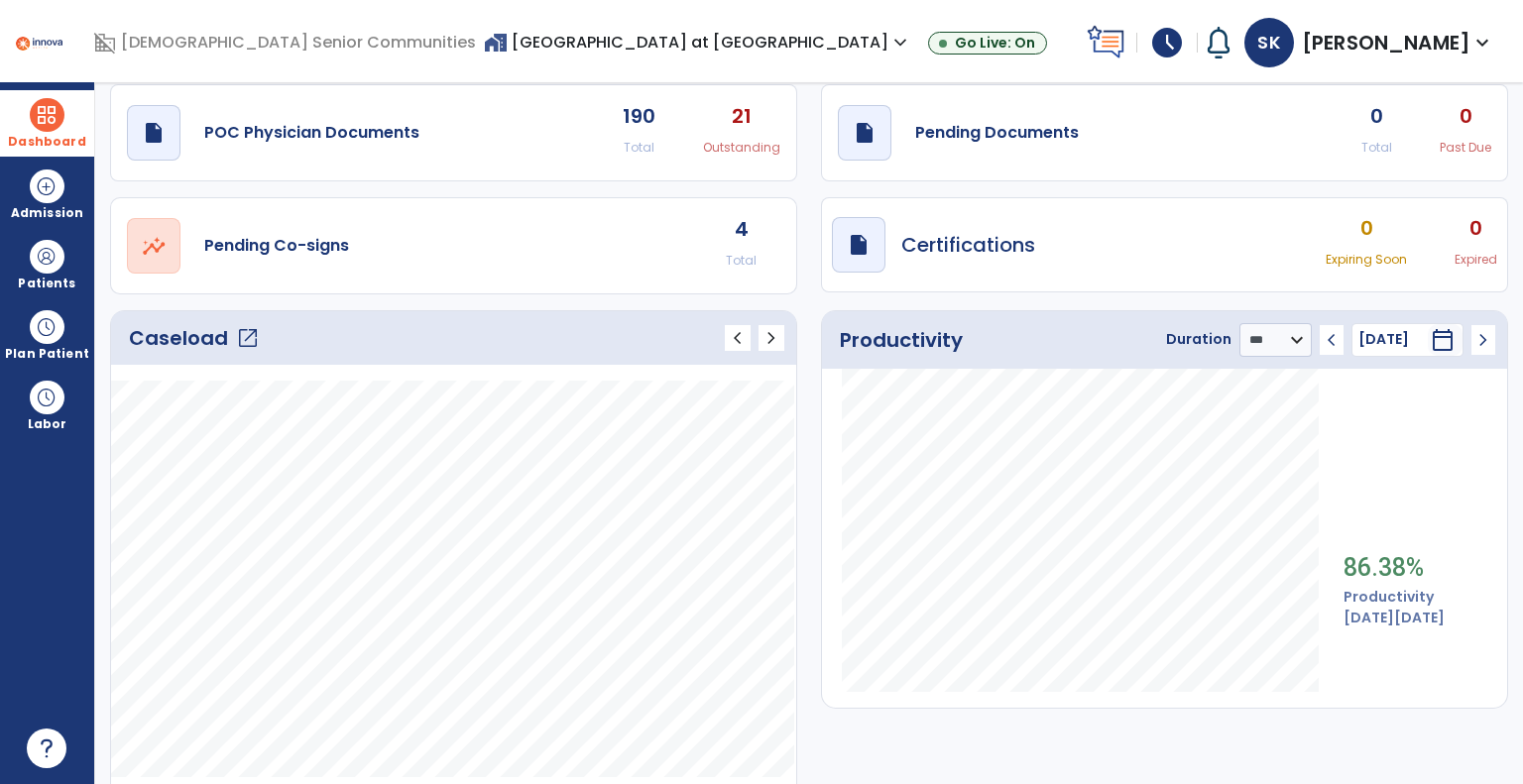 click on "chevron_left" 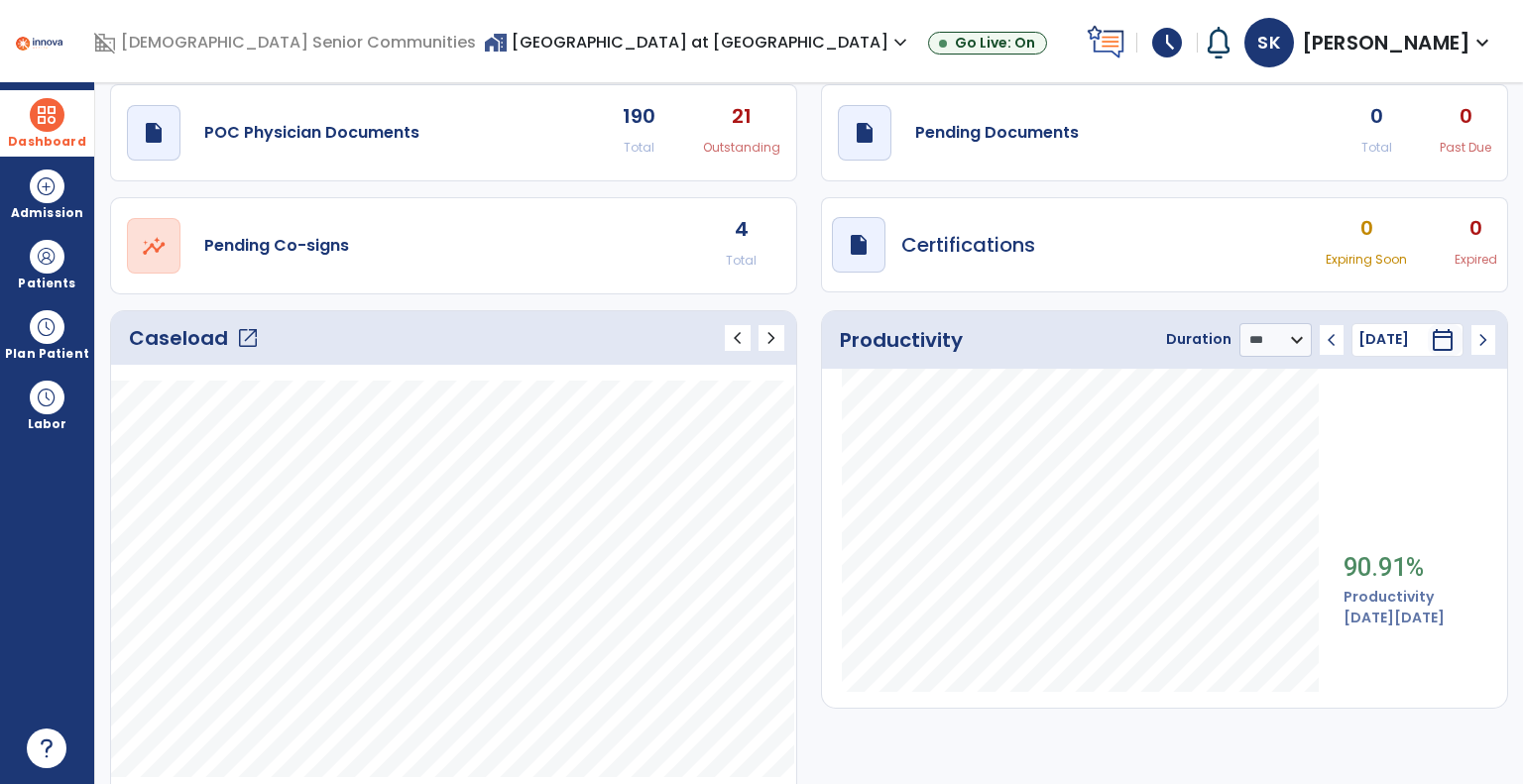 click on "chevron_right" 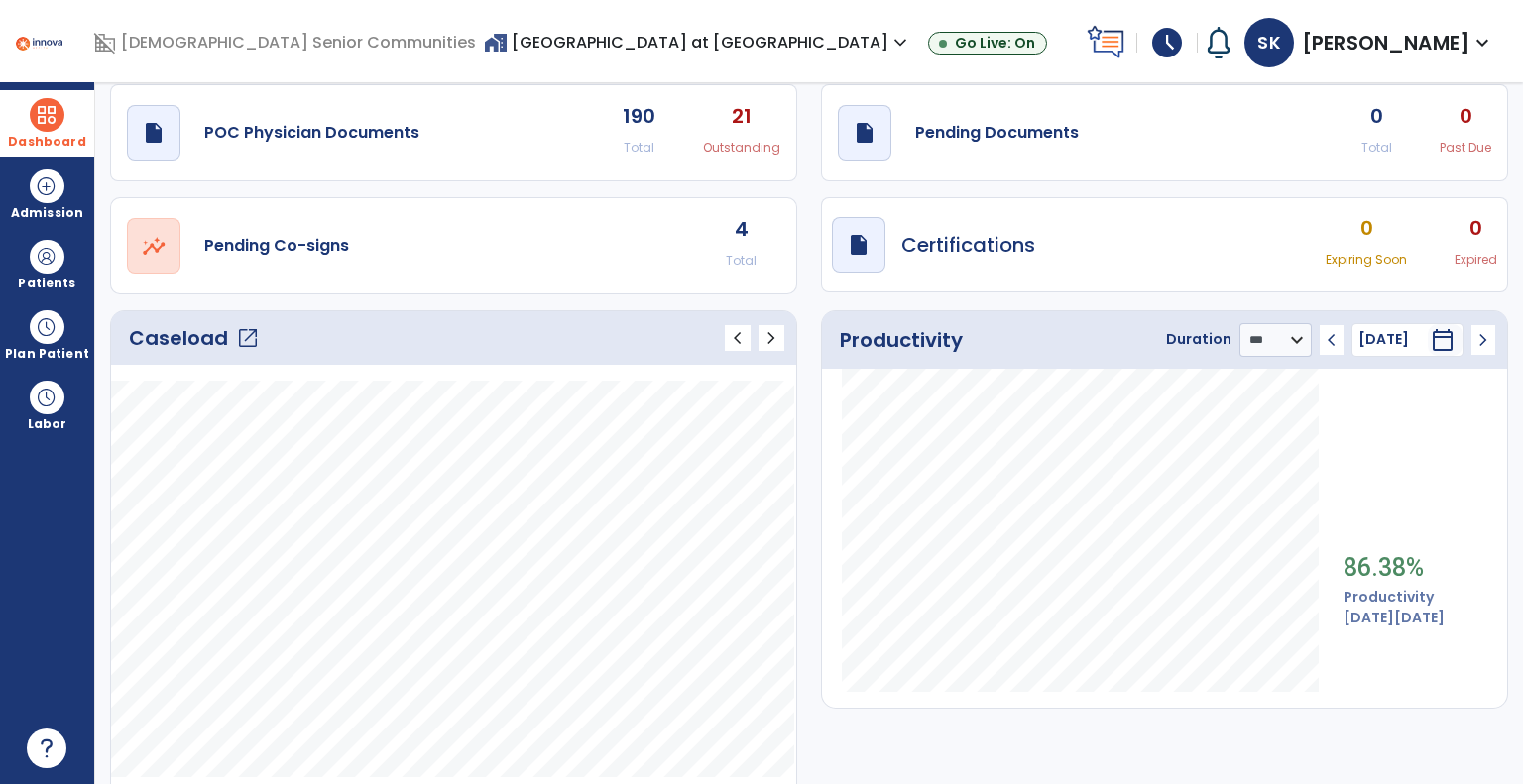 click on "chevron_right" 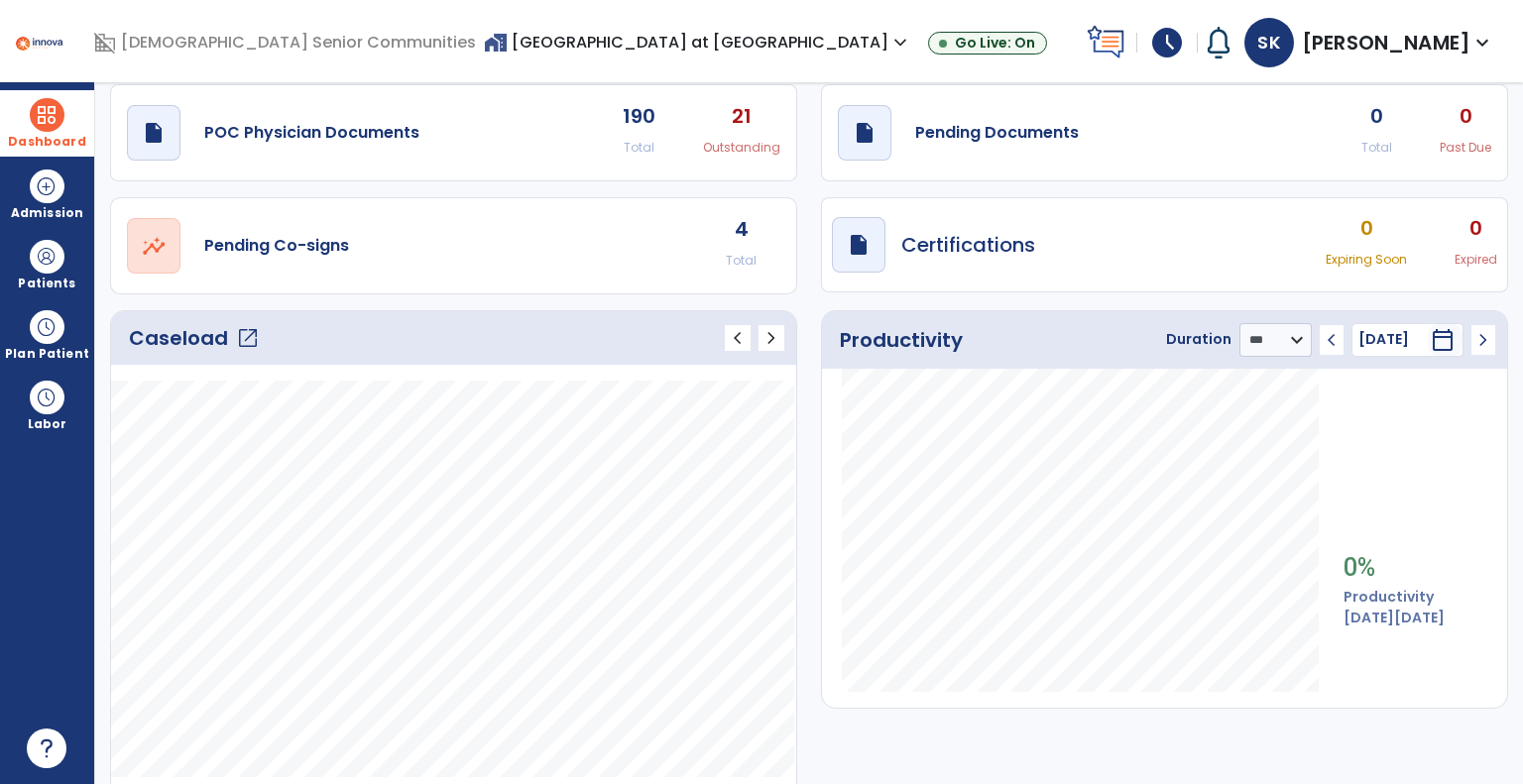 click on "open_in_new" 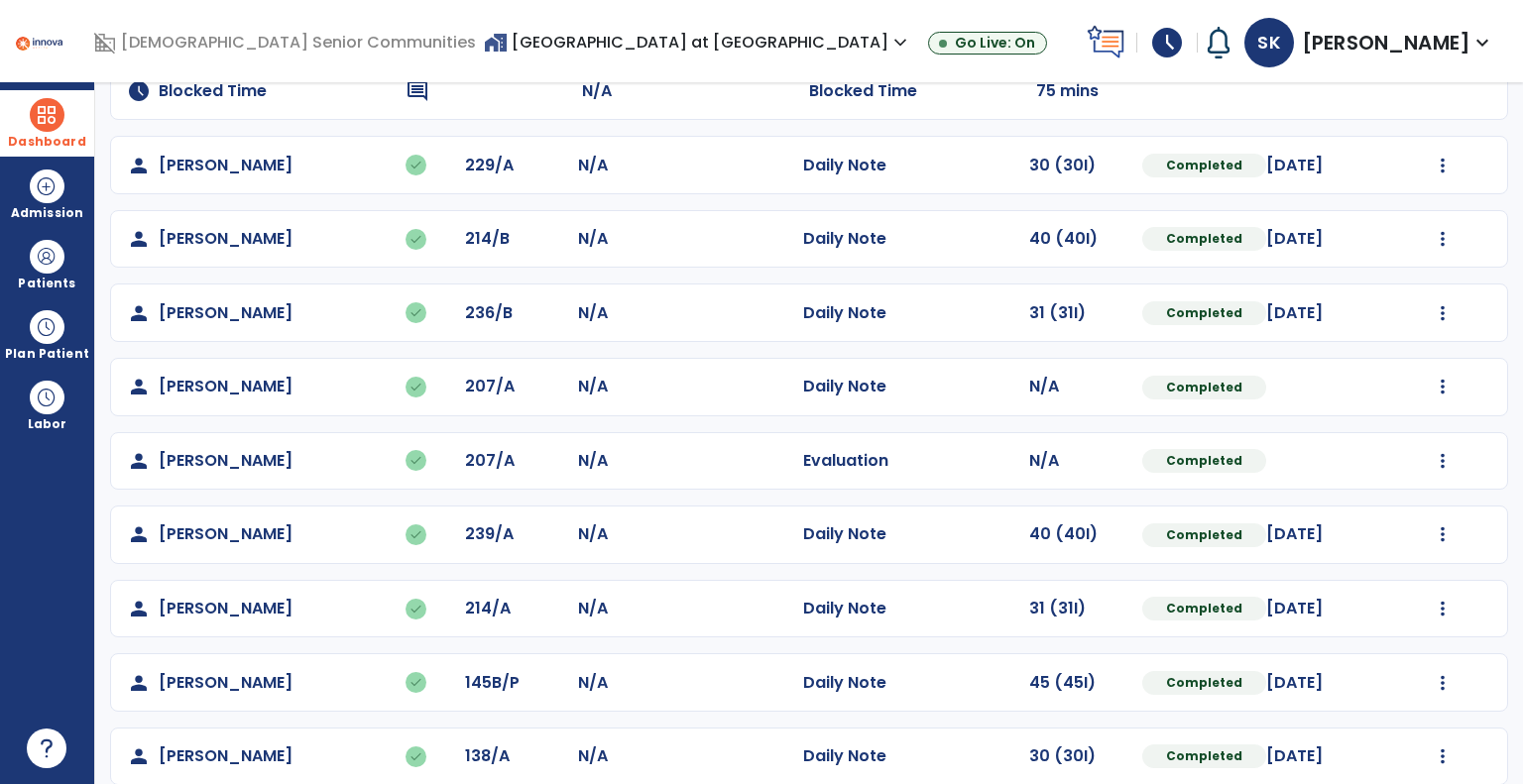 scroll, scrollTop: 0, scrollLeft: 0, axis: both 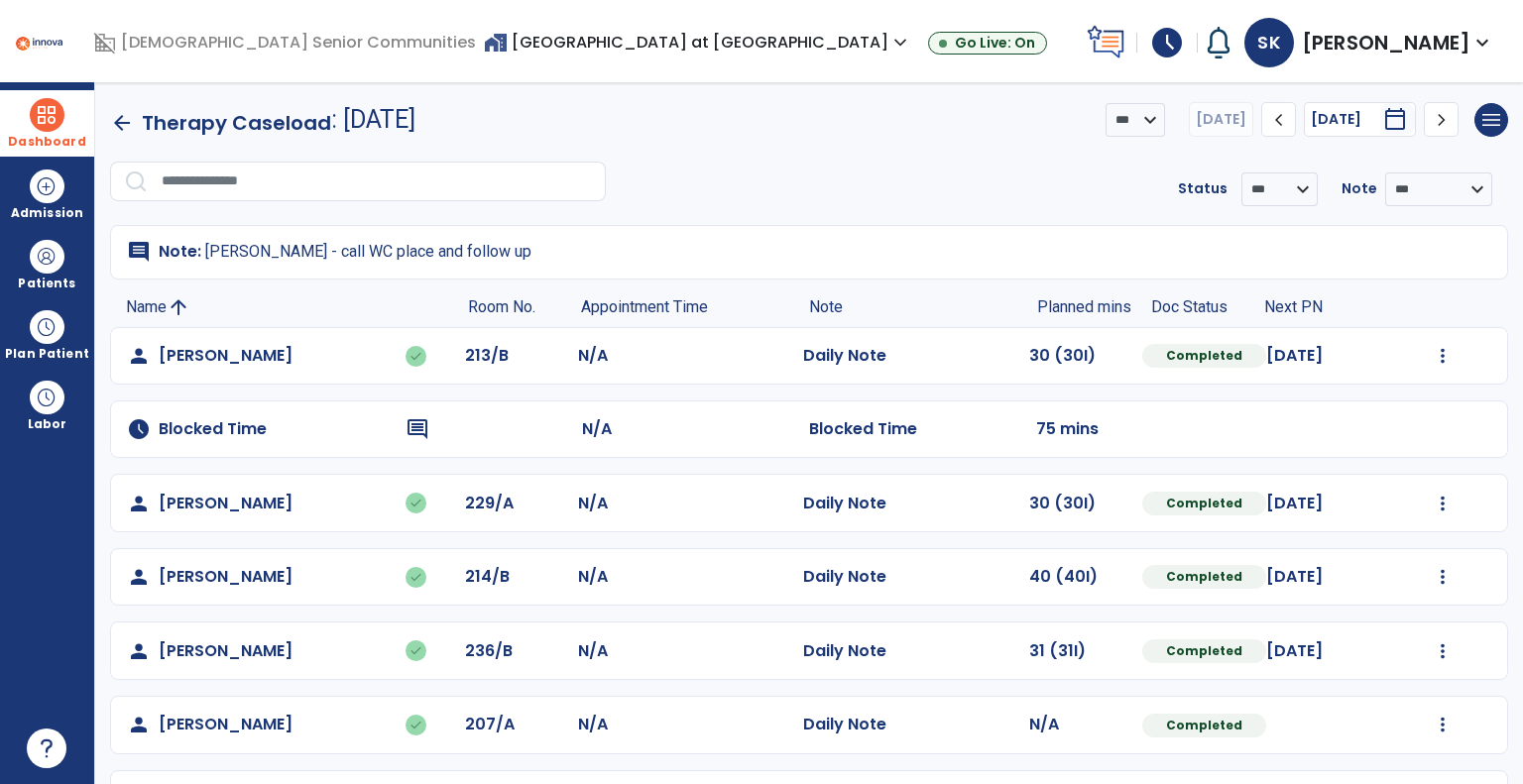click on "arrow_back" 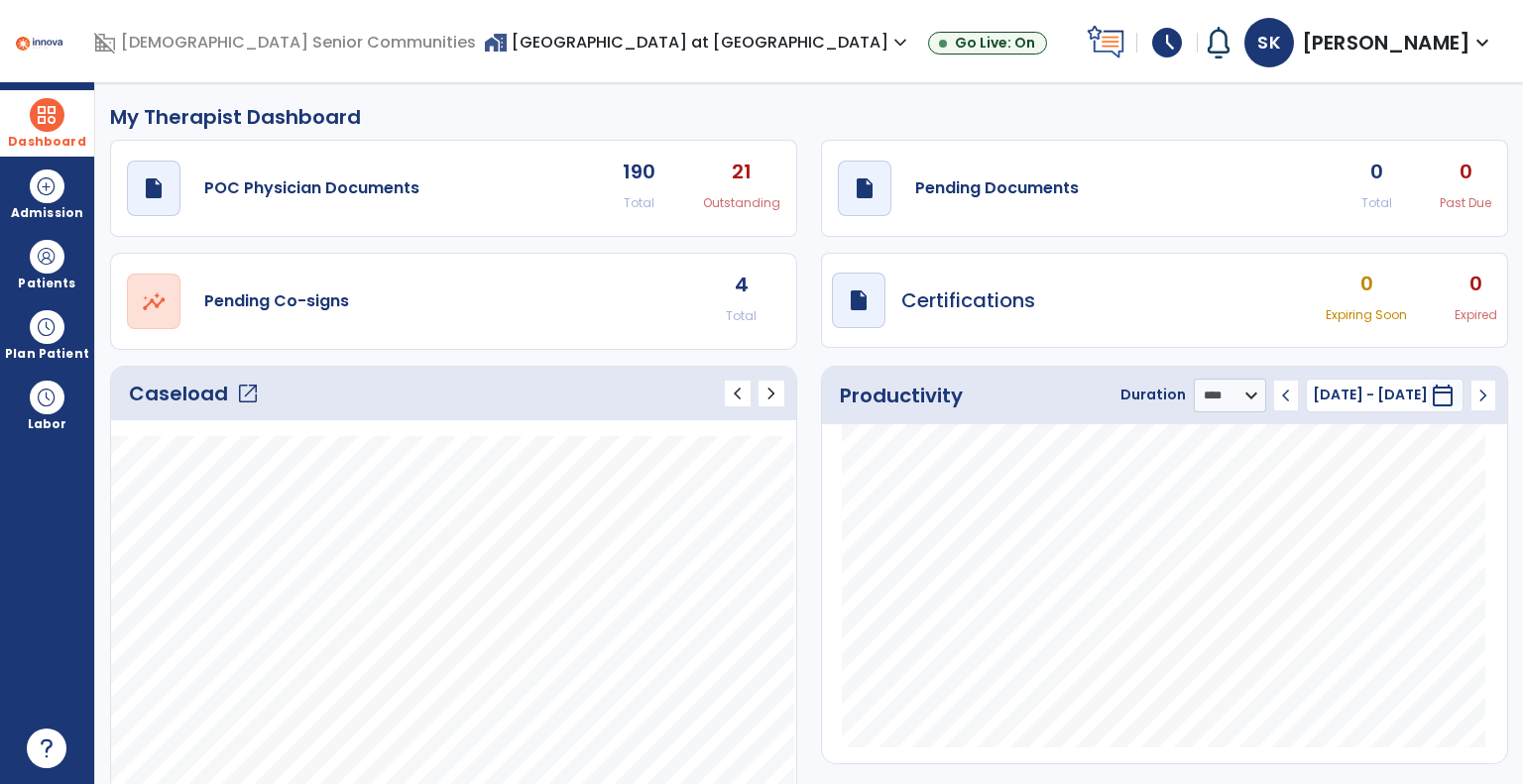 click on "open_in_new" 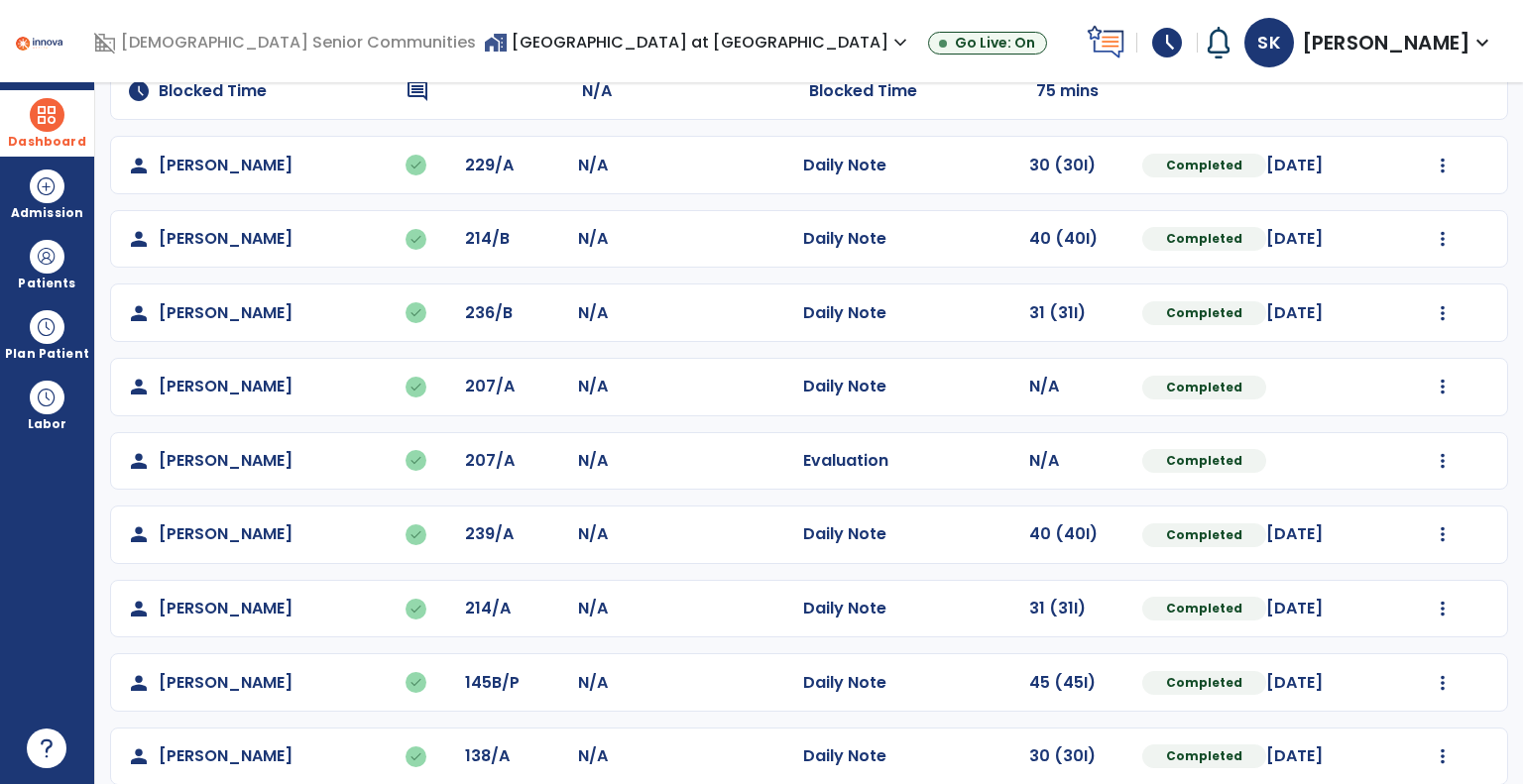 scroll, scrollTop: 0, scrollLeft: 0, axis: both 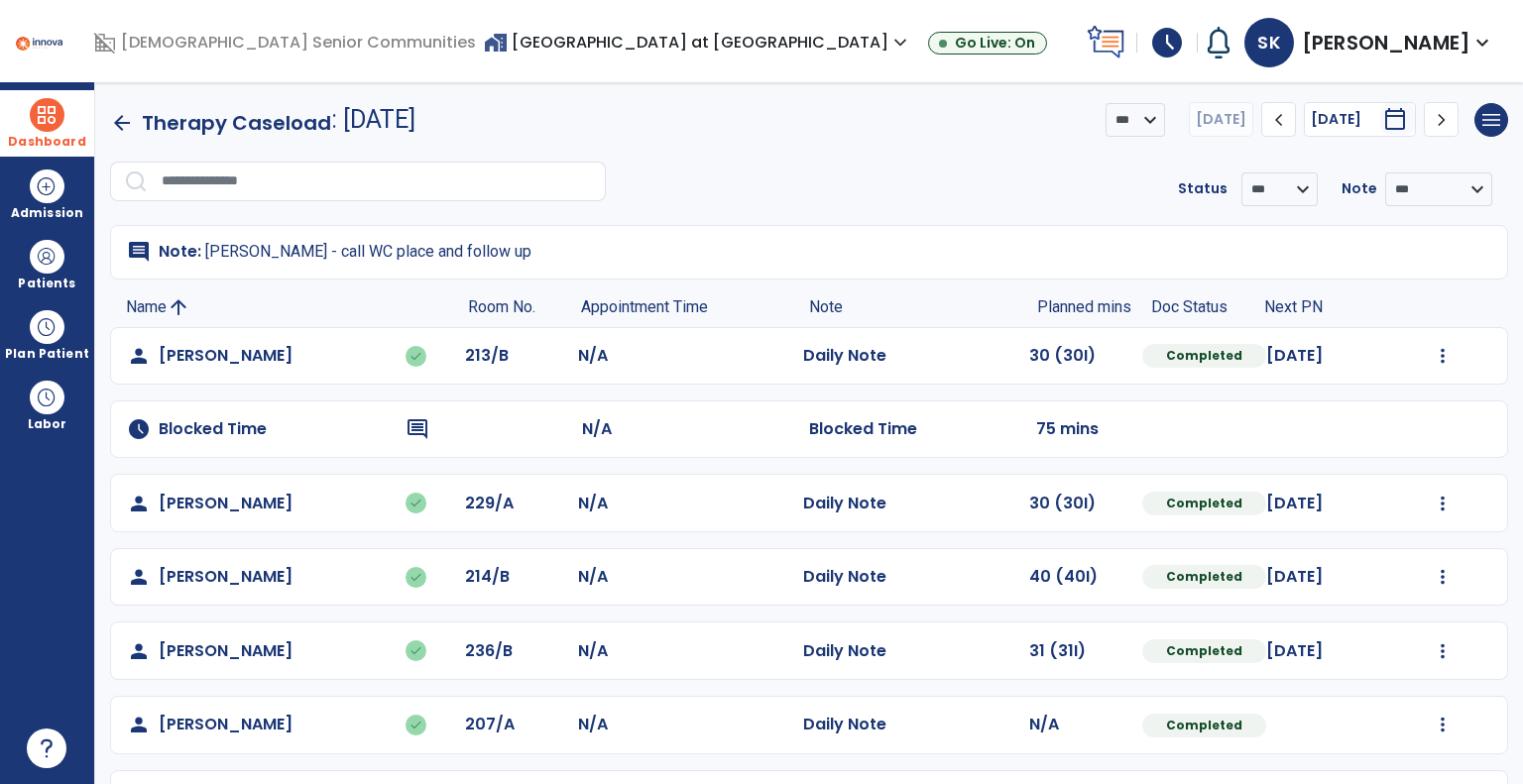 click at bounding box center (47, 115) 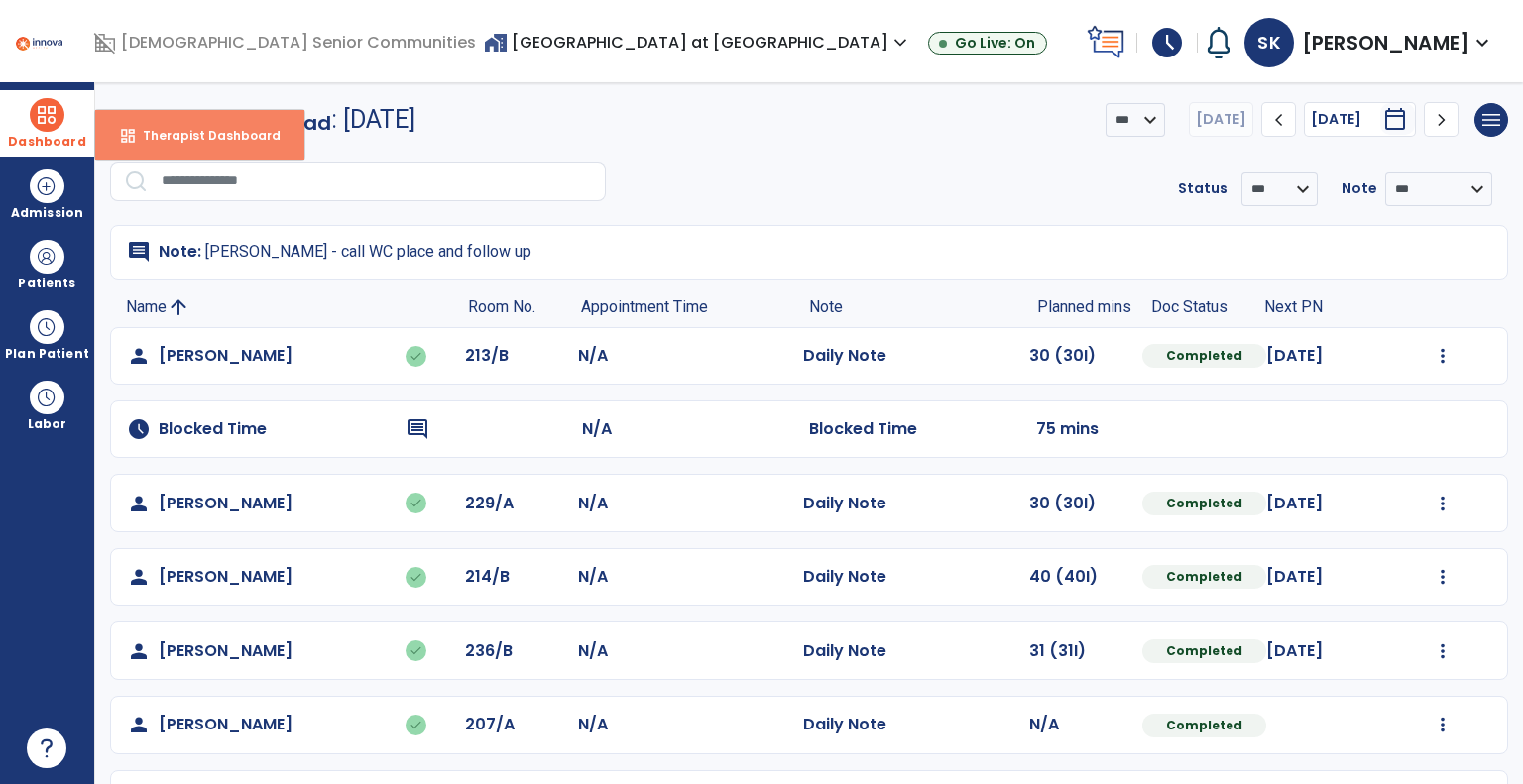 click on "dashboard  Therapist Dashboard" at bounding box center (199, 135) 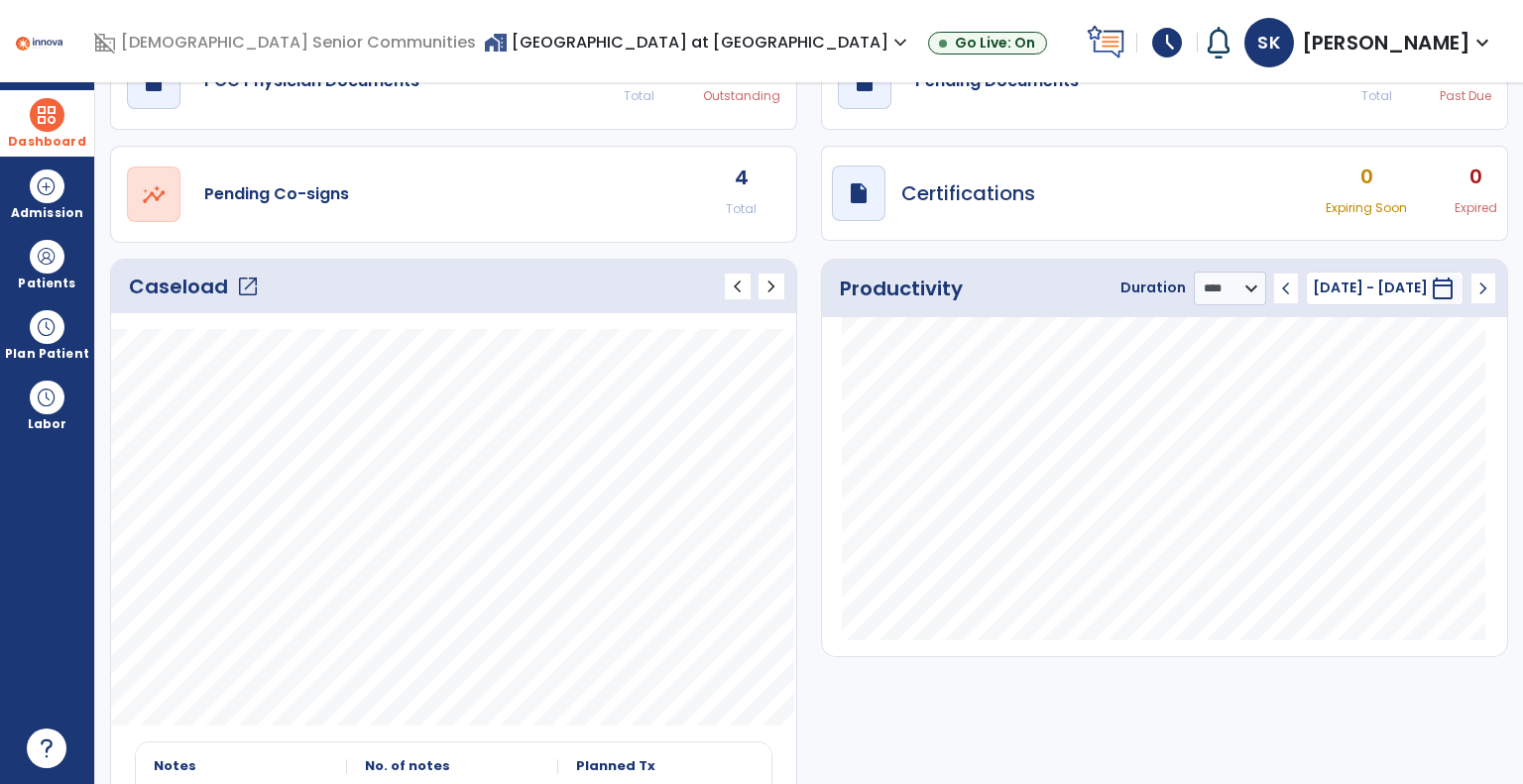 scroll, scrollTop: 198, scrollLeft: 0, axis: vertical 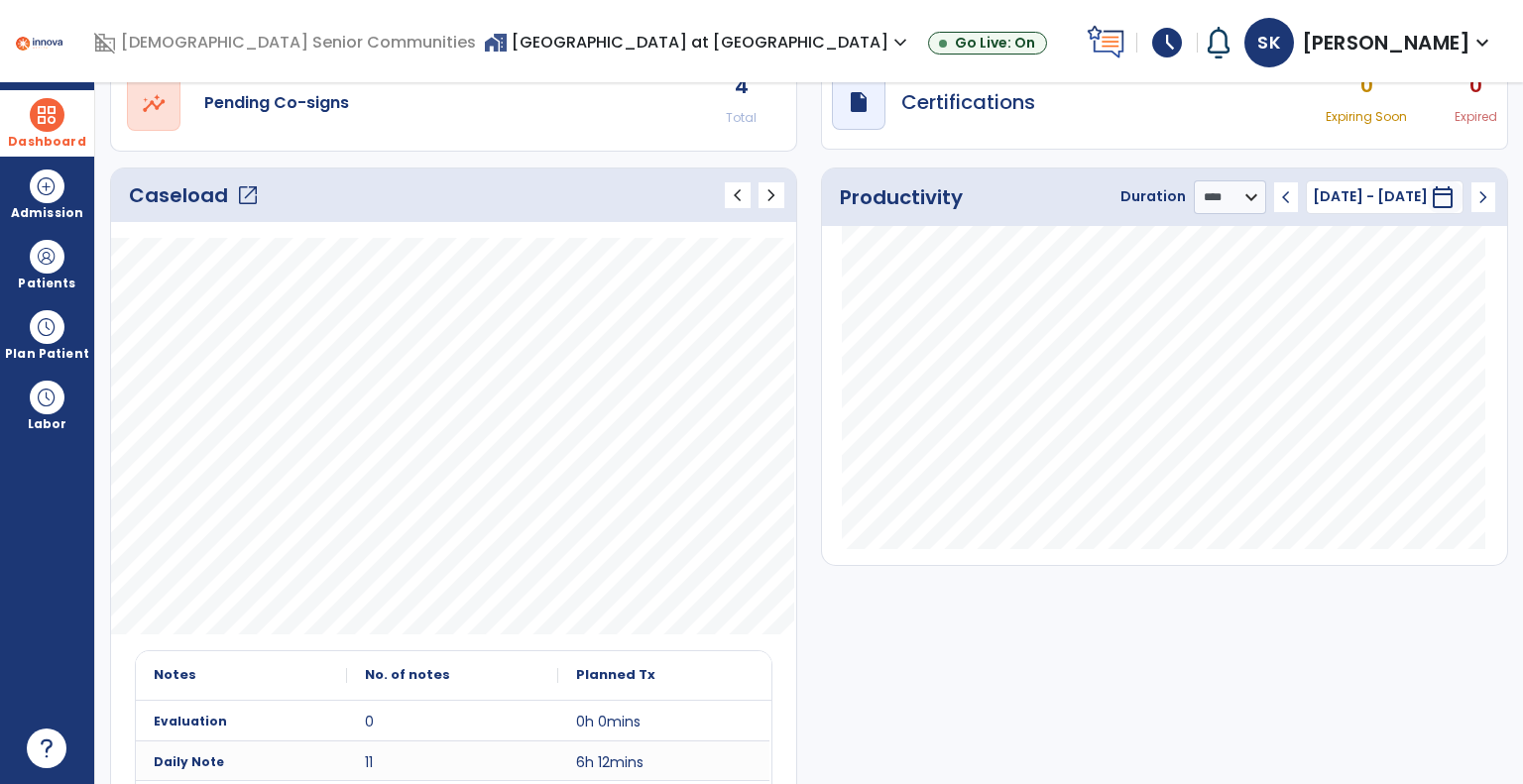 click on "Caseload   open_in_new   chevron_left   chevron_right" 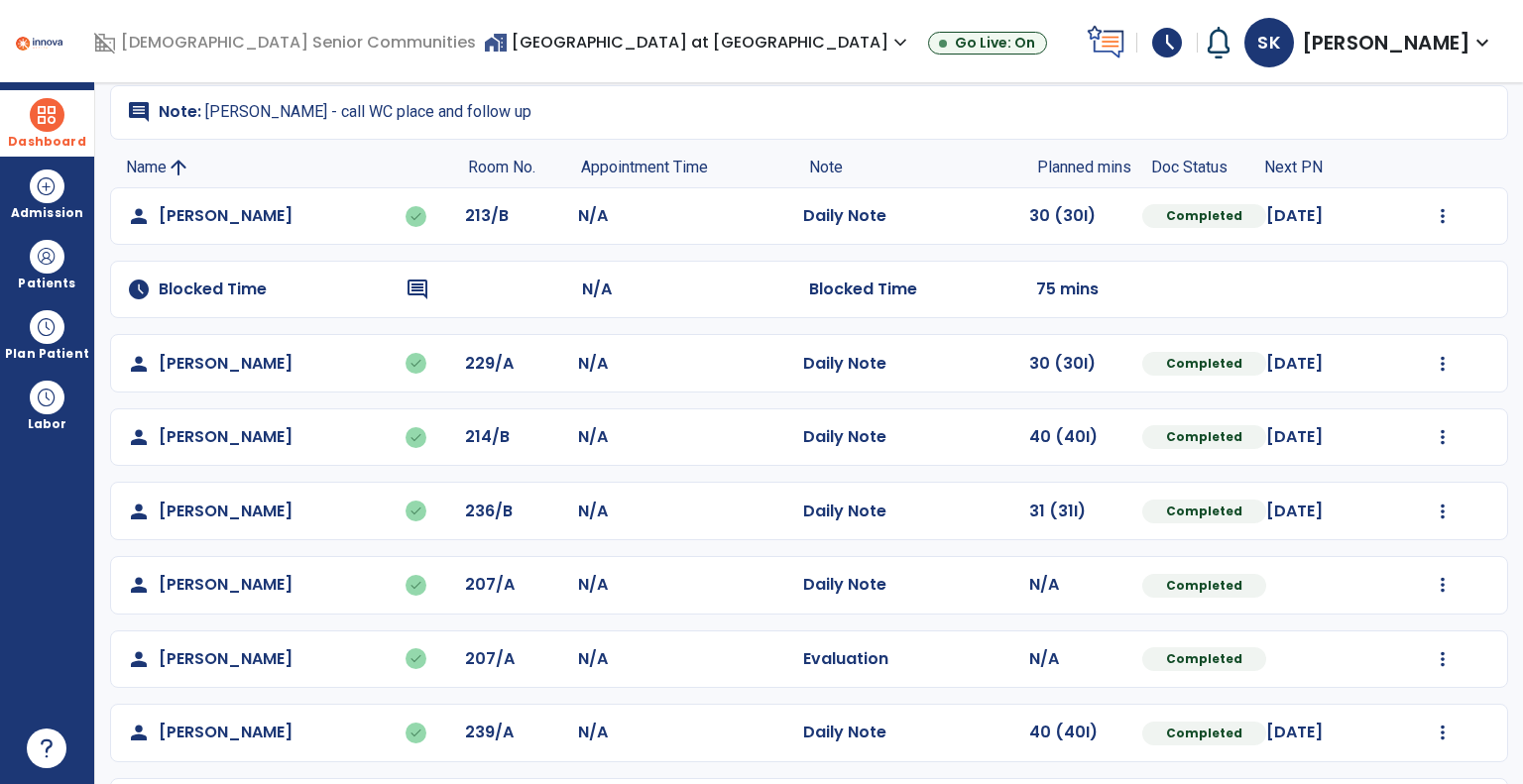 scroll, scrollTop: 0, scrollLeft: 0, axis: both 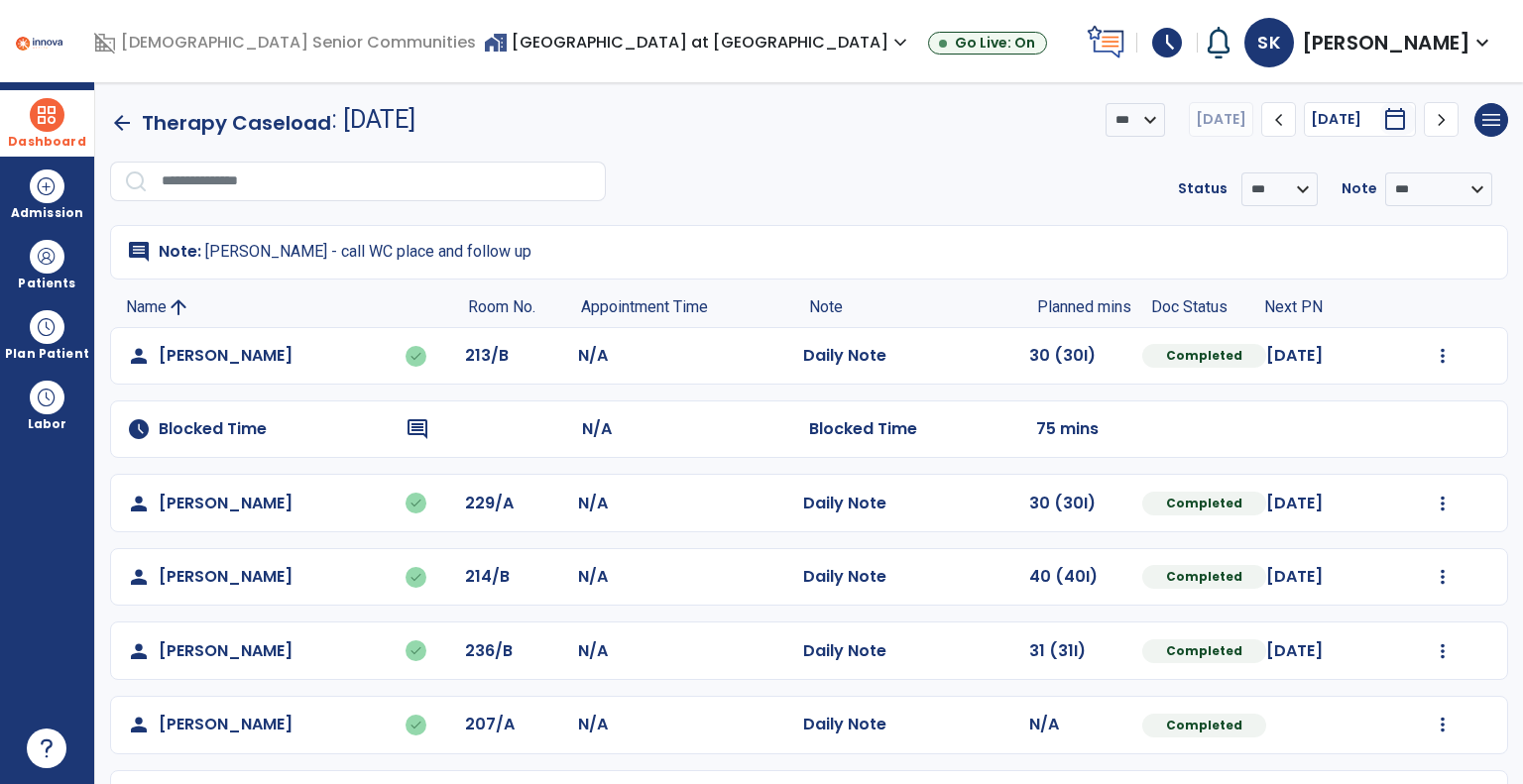 click on "chevron_right" 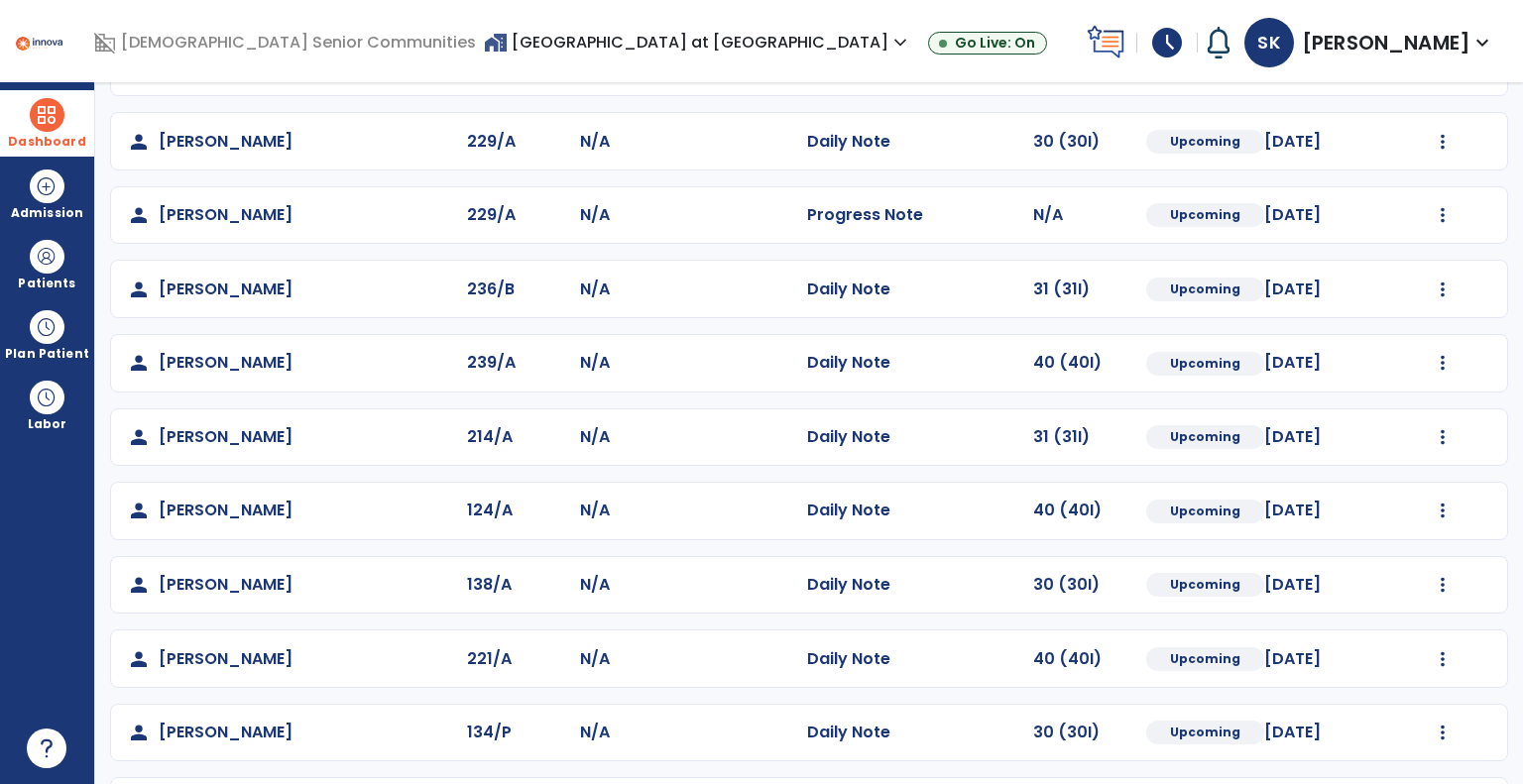scroll, scrollTop: 0, scrollLeft: 0, axis: both 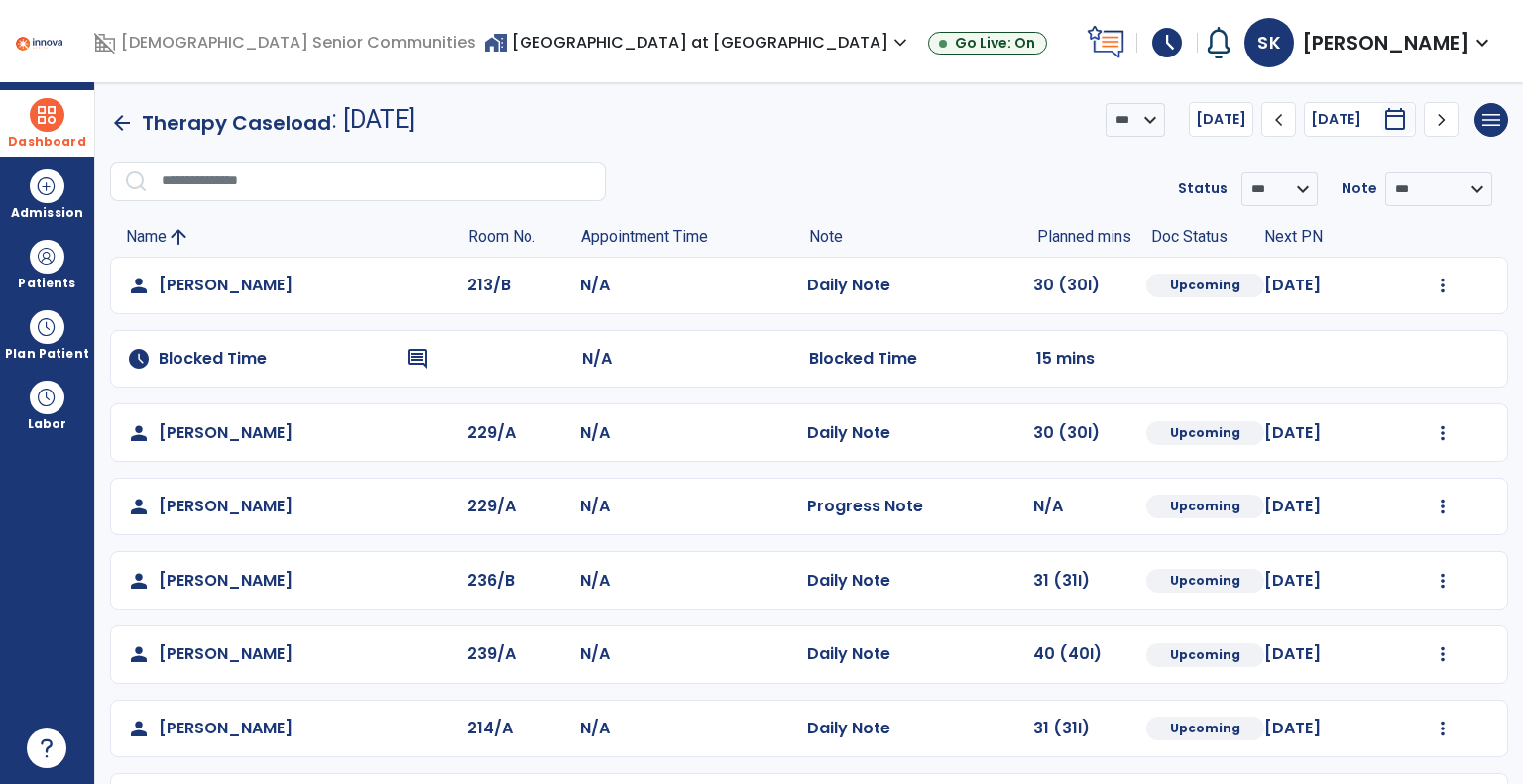 click on "arrow_back" 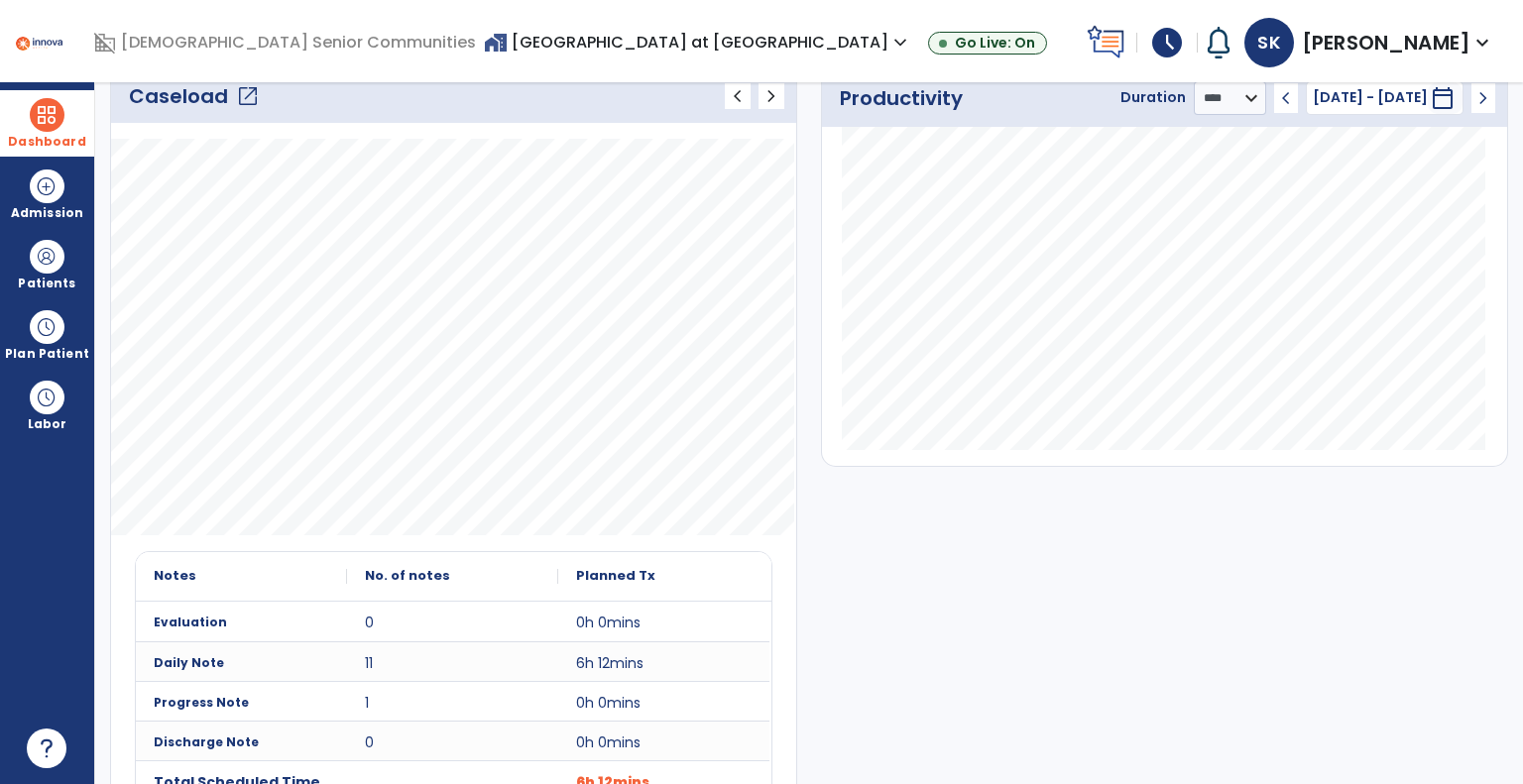scroll, scrollTop: 0, scrollLeft: 0, axis: both 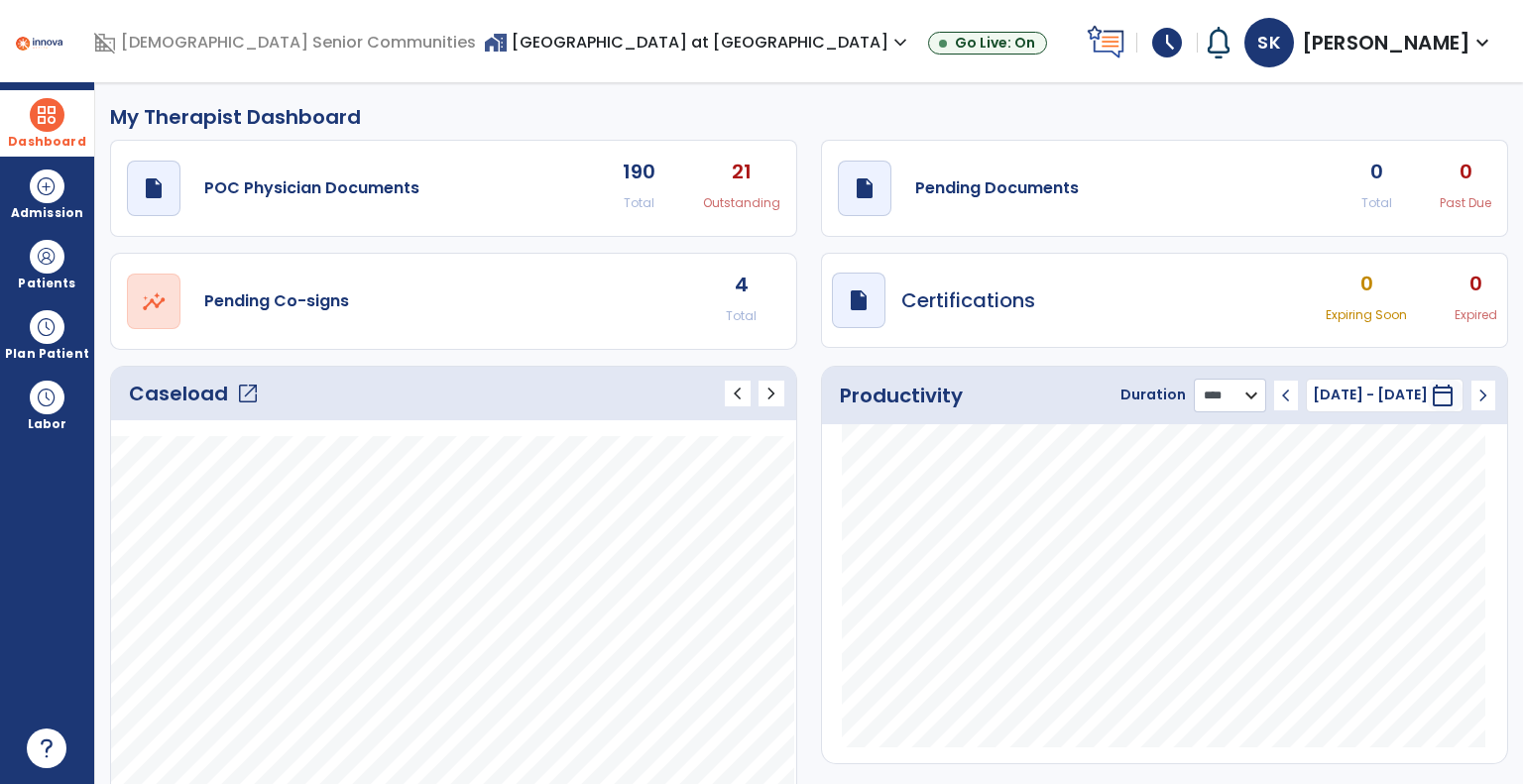 drag, startPoint x: 1234, startPoint y: 392, endPoint x: 1242, endPoint y: 401, distance: 12.041595 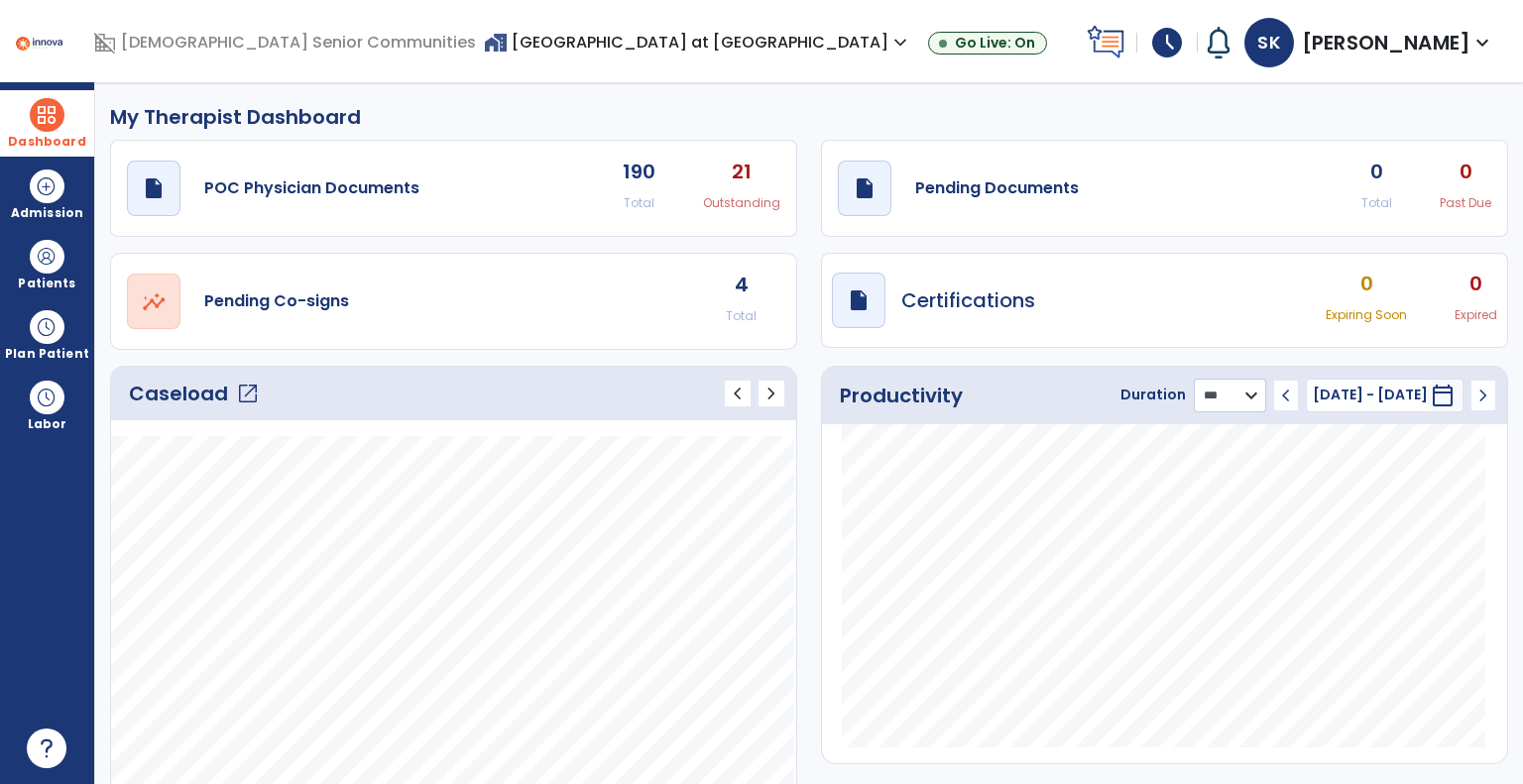 click on "******** **** ***" 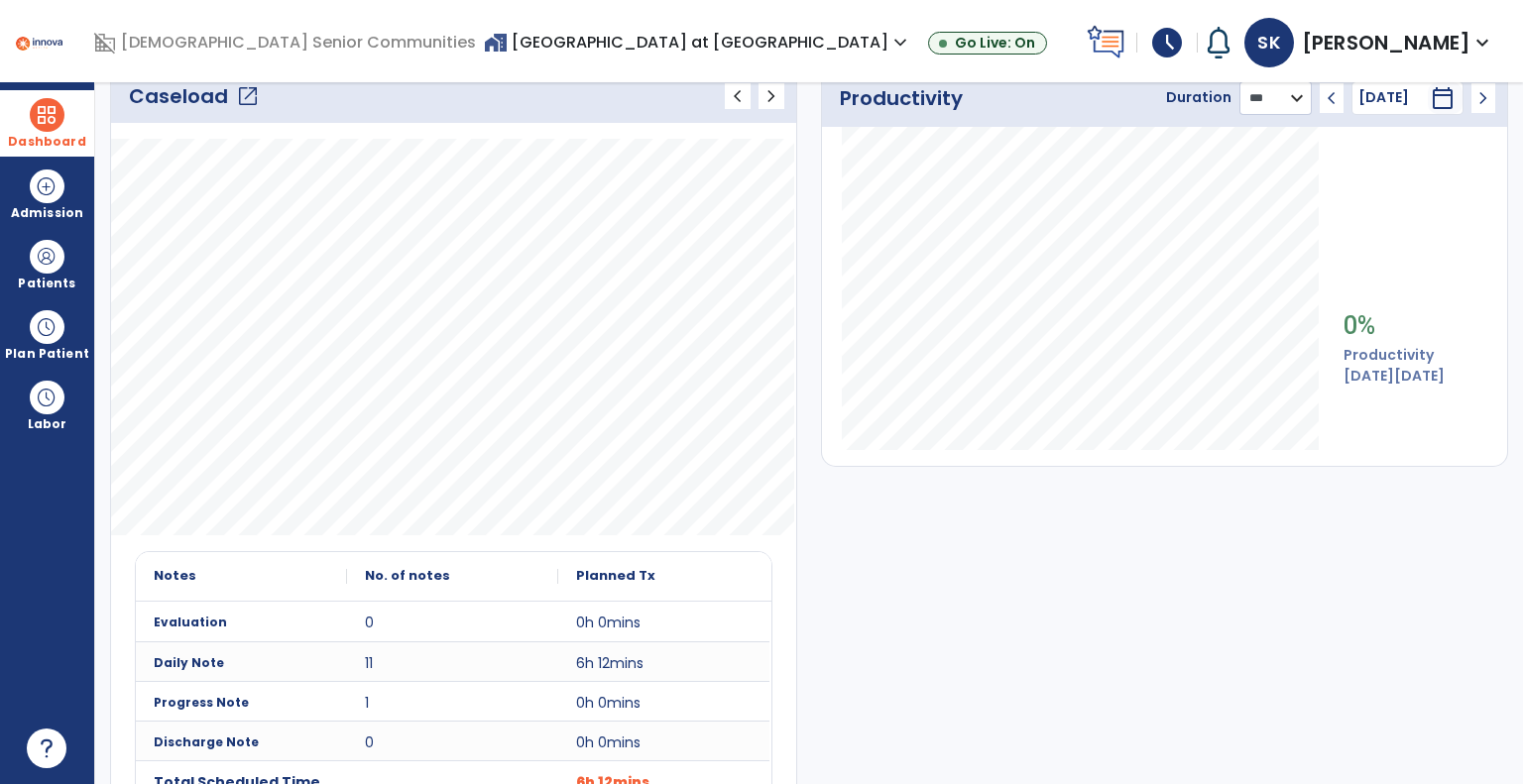 scroll, scrollTop: 0, scrollLeft: 0, axis: both 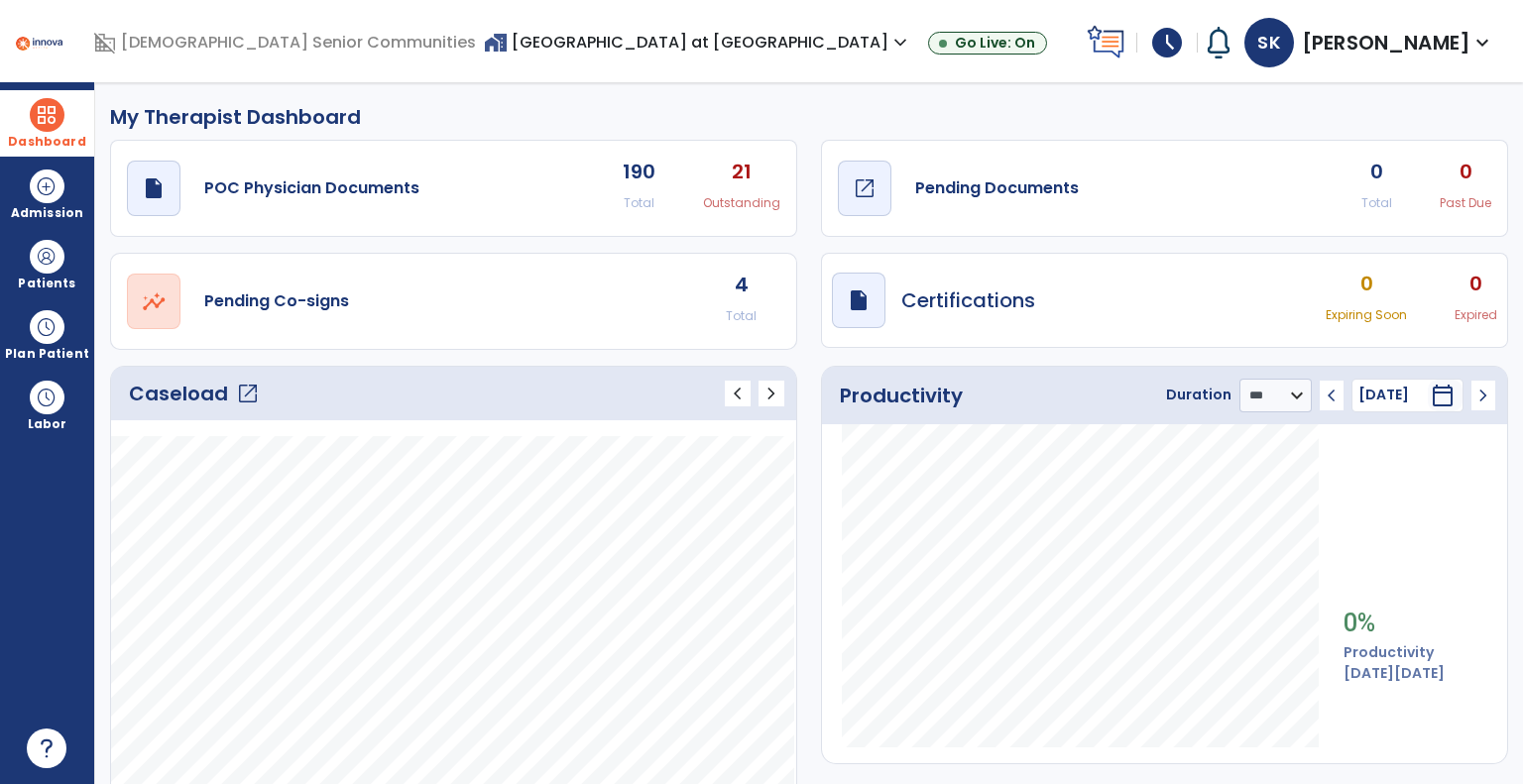 click on "Pending Documents" 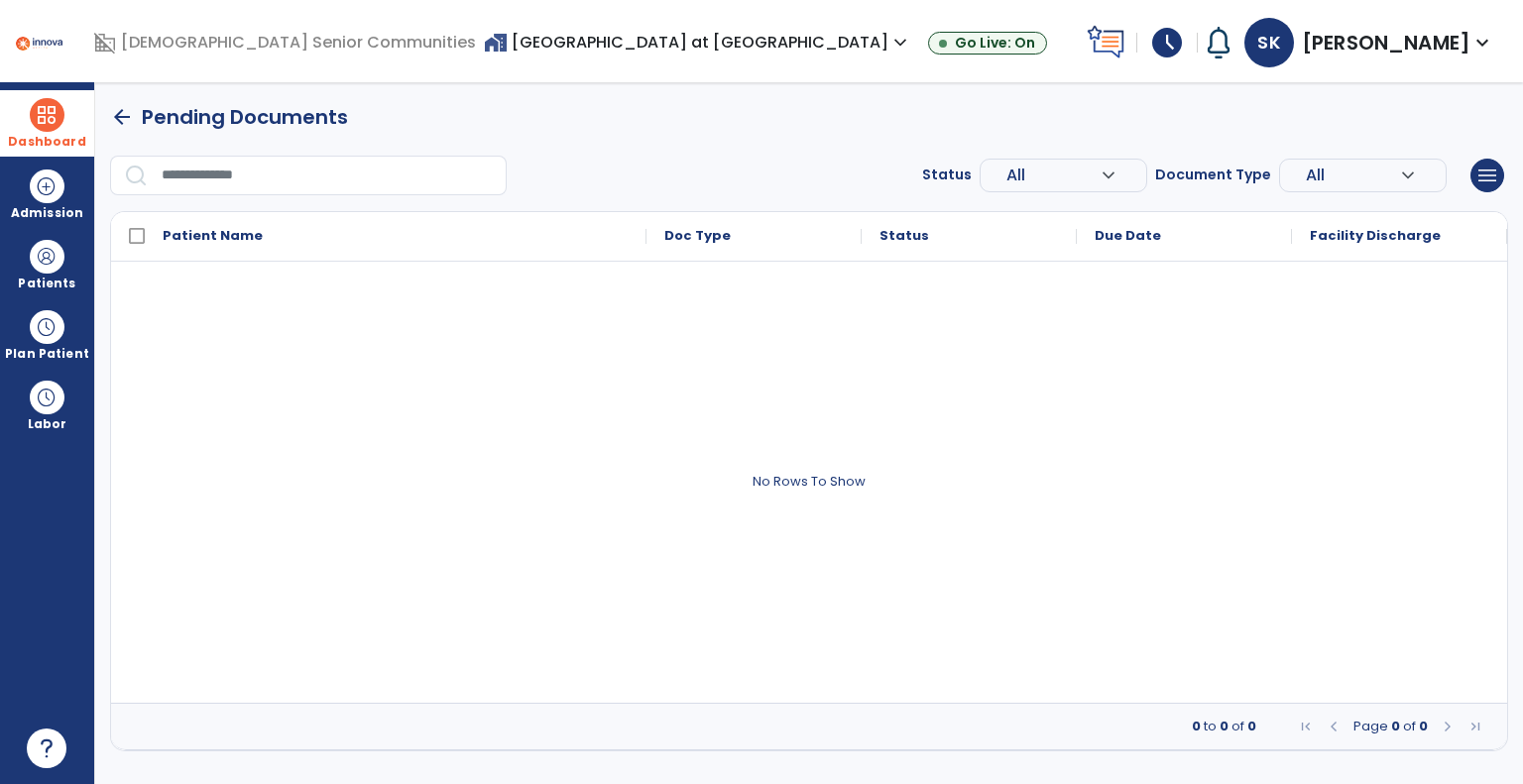 click on "arrow_back" at bounding box center (122, 117) 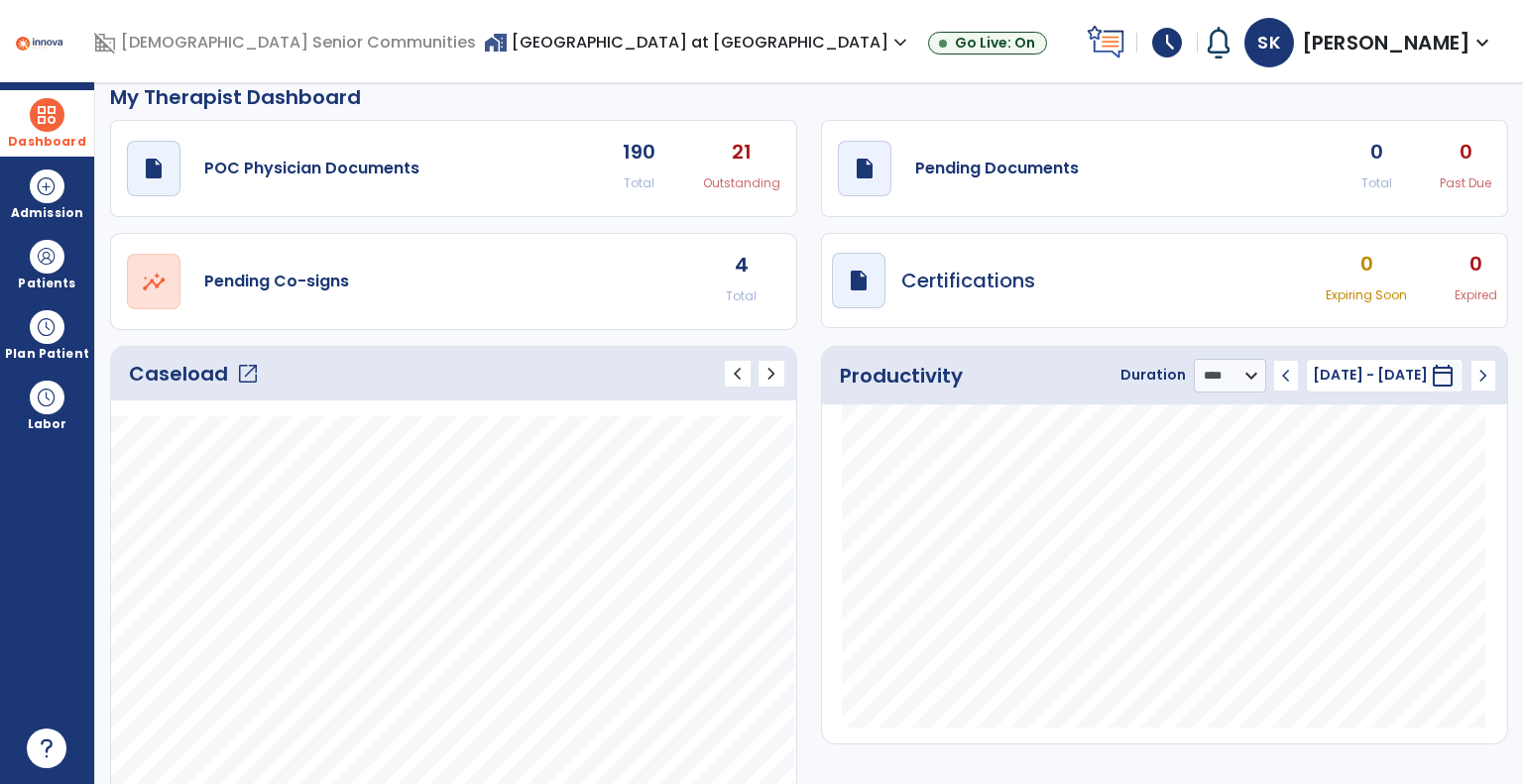 scroll, scrollTop: 0, scrollLeft: 0, axis: both 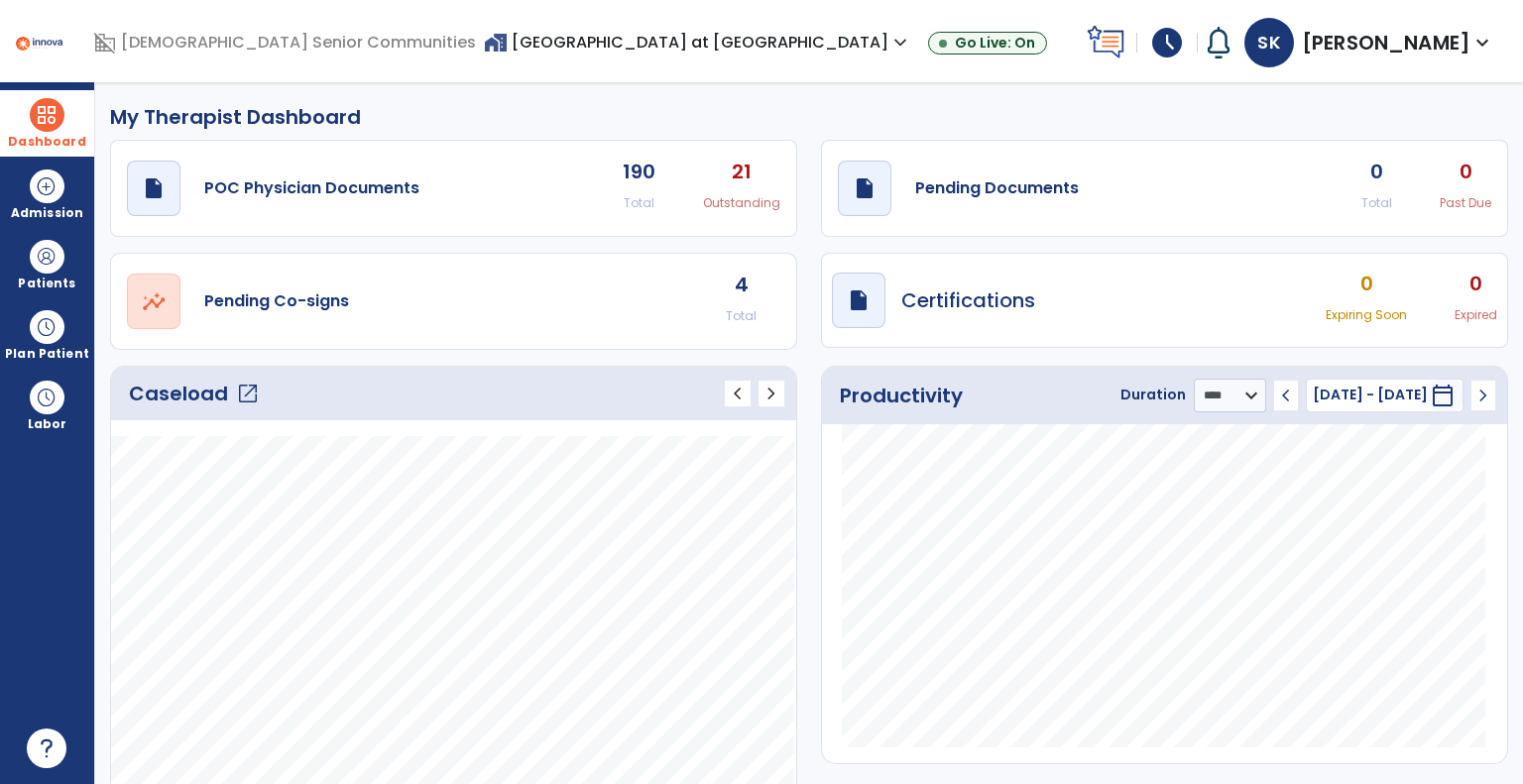click on "expand_more" at bounding box center [1482, 43] 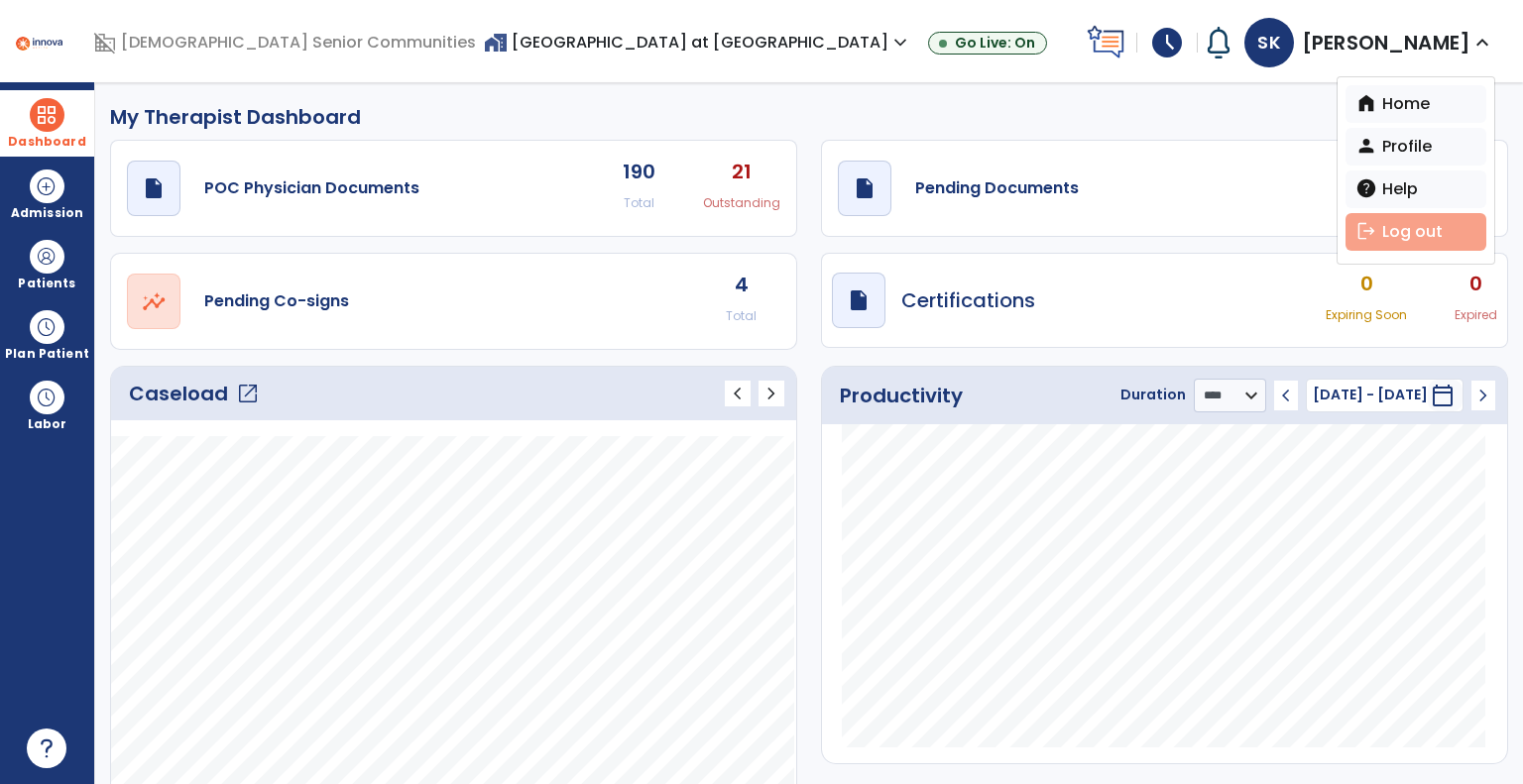 click on "logout   Log out" at bounding box center [1416, 232] 